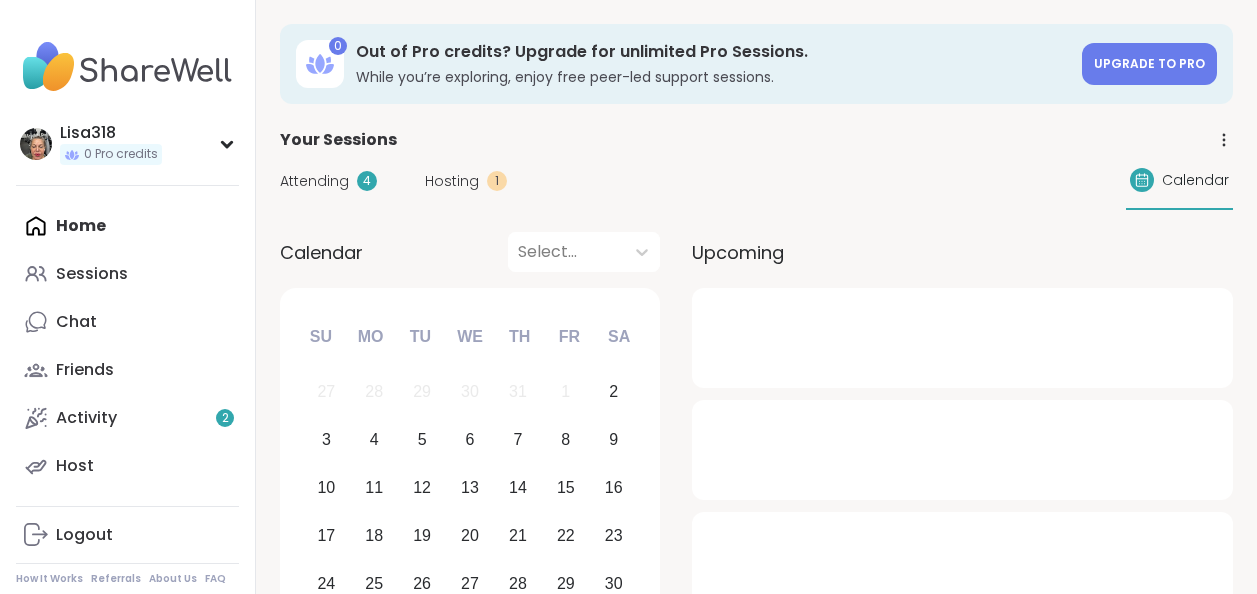 scroll, scrollTop: 0, scrollLeft: 0, axis: both 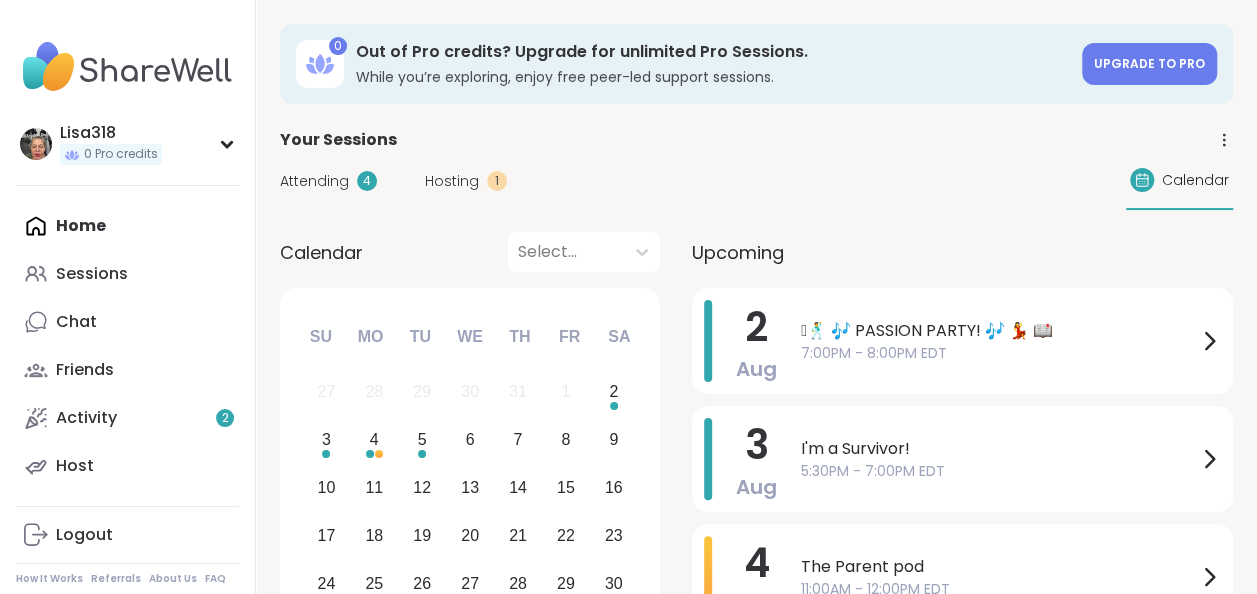 click on "Hosting" at bounding box center (452, 181) 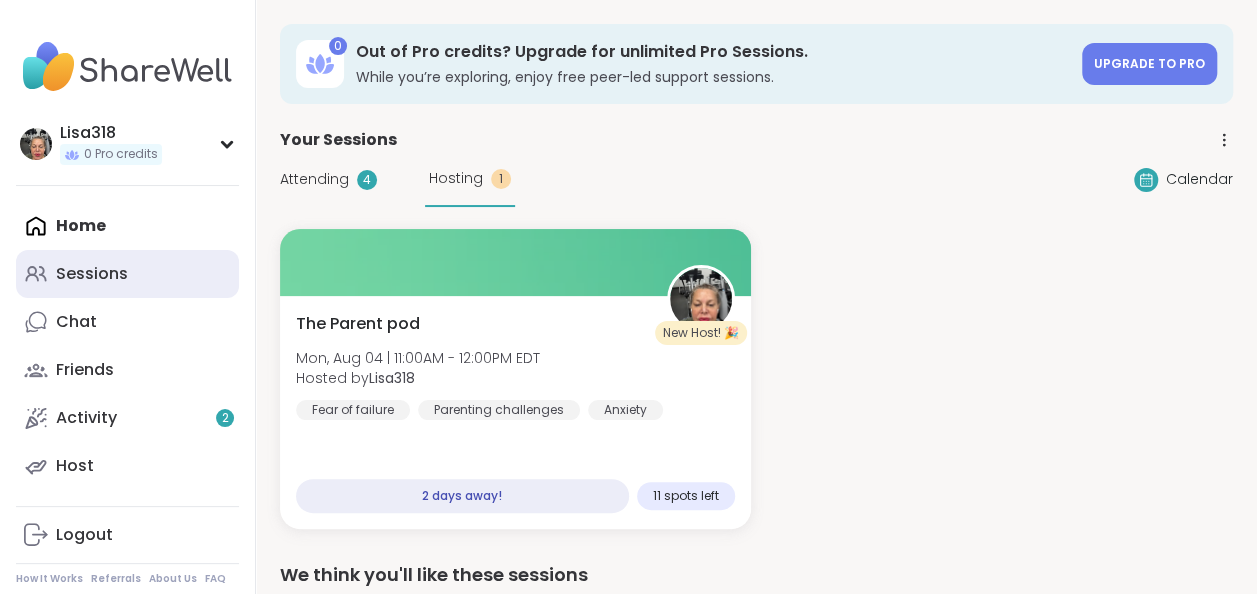 click on "Sessions" at bounding box center [92, 274] 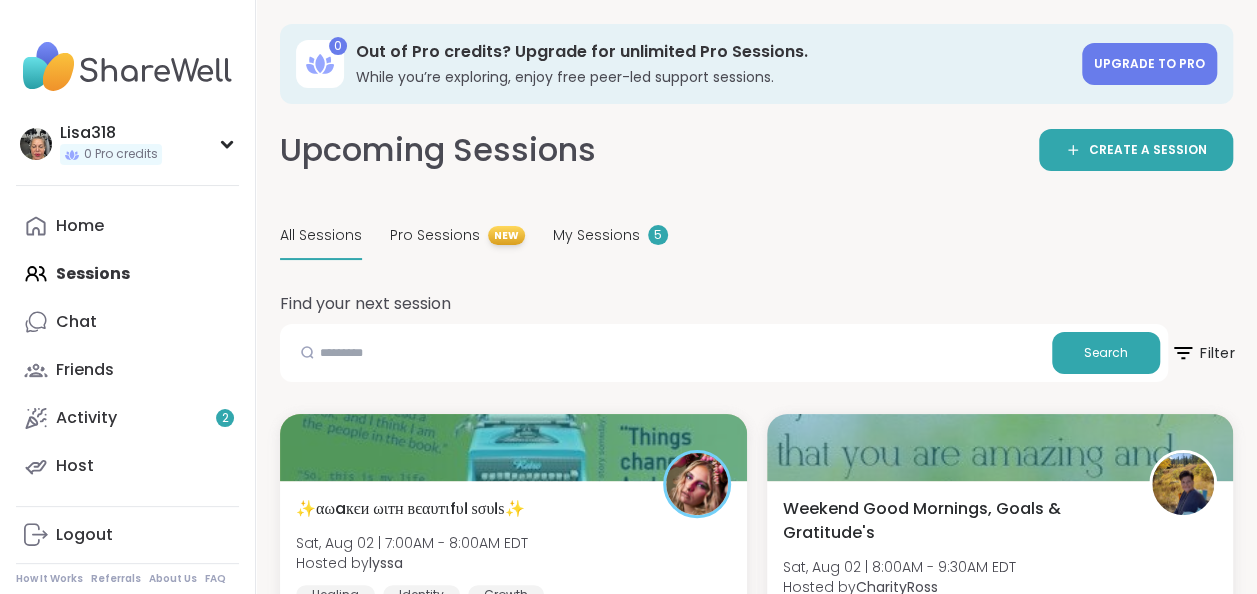 click 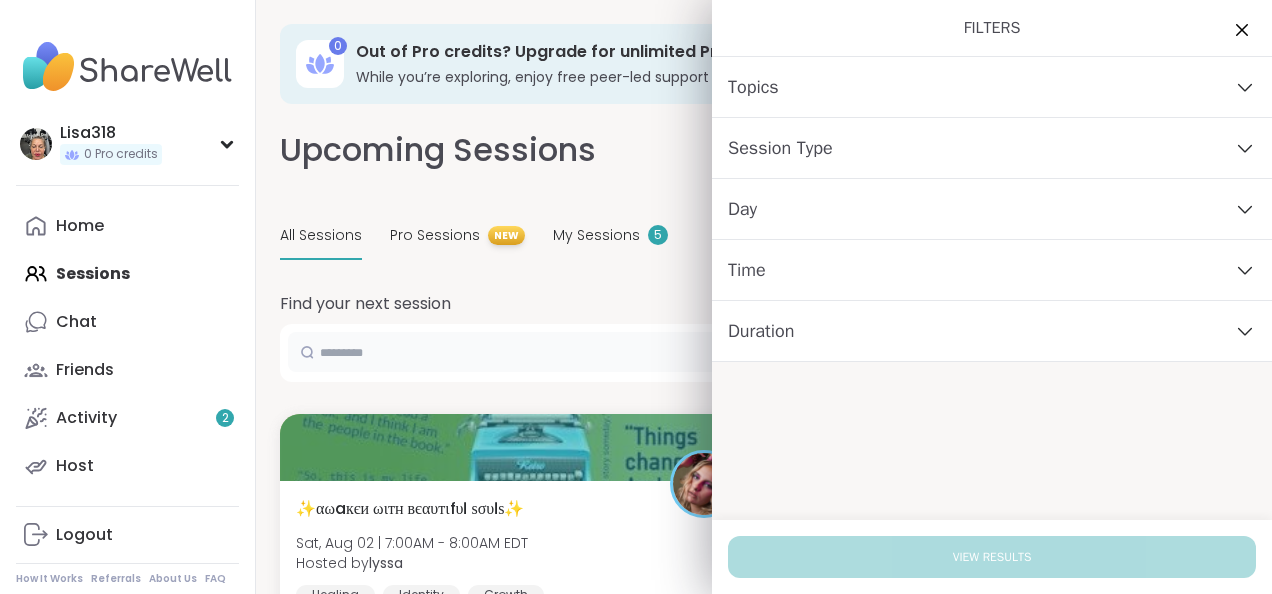 click at bounding box center (673, 352) 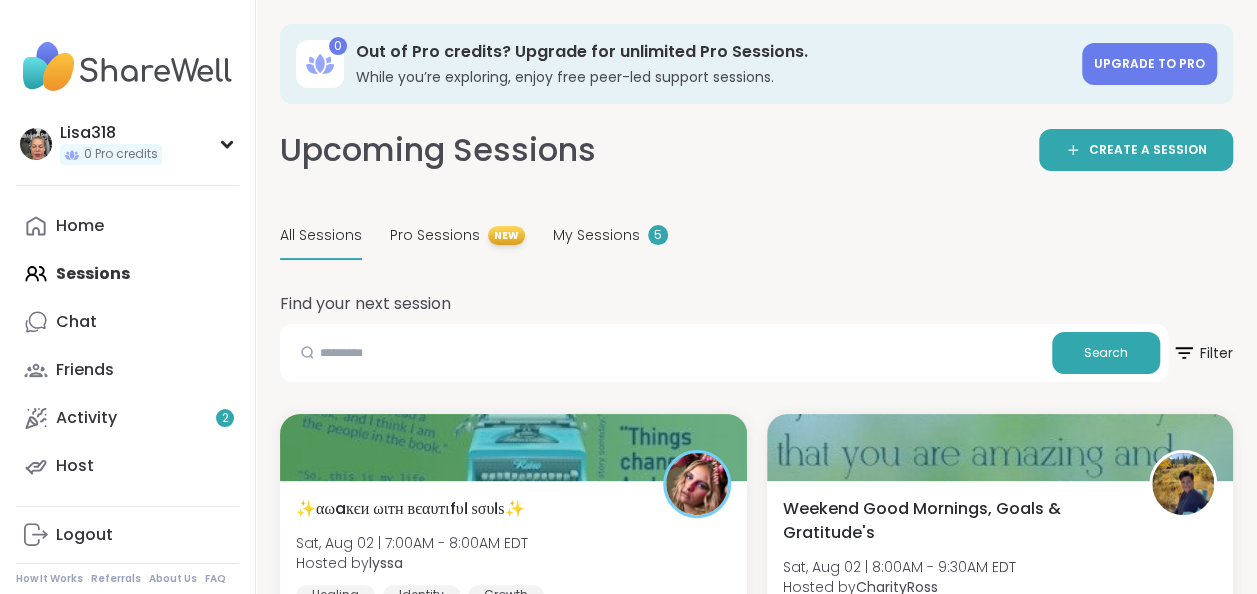 click on "Out of Pro credits? Upgrade for unlimited Pro Sessions." at bounding box center [713, 52] 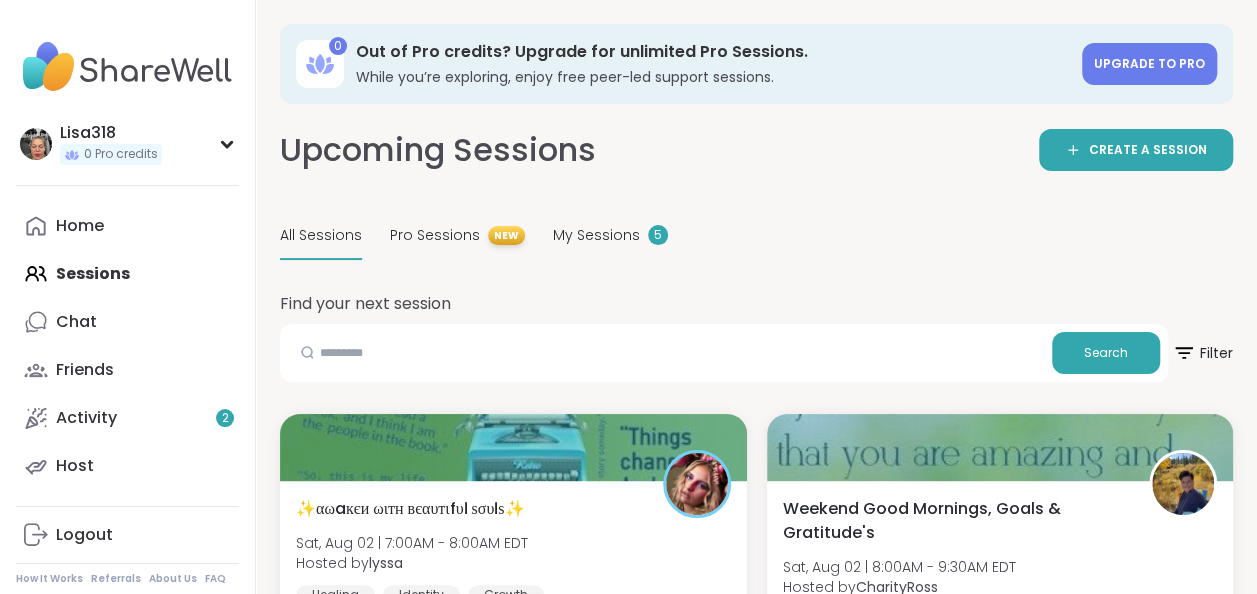 click on "Home Sessions Chat Friends Activity 2 Host" at bounding box center [127, 346] 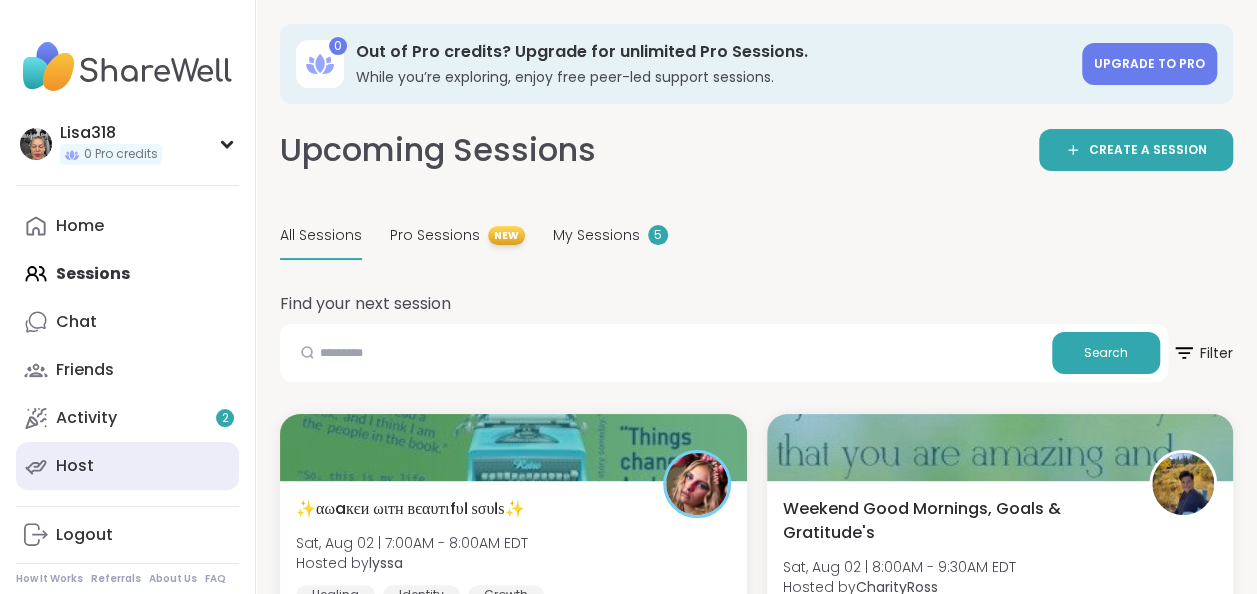 click on "Host" at bounding box center (75, 466) 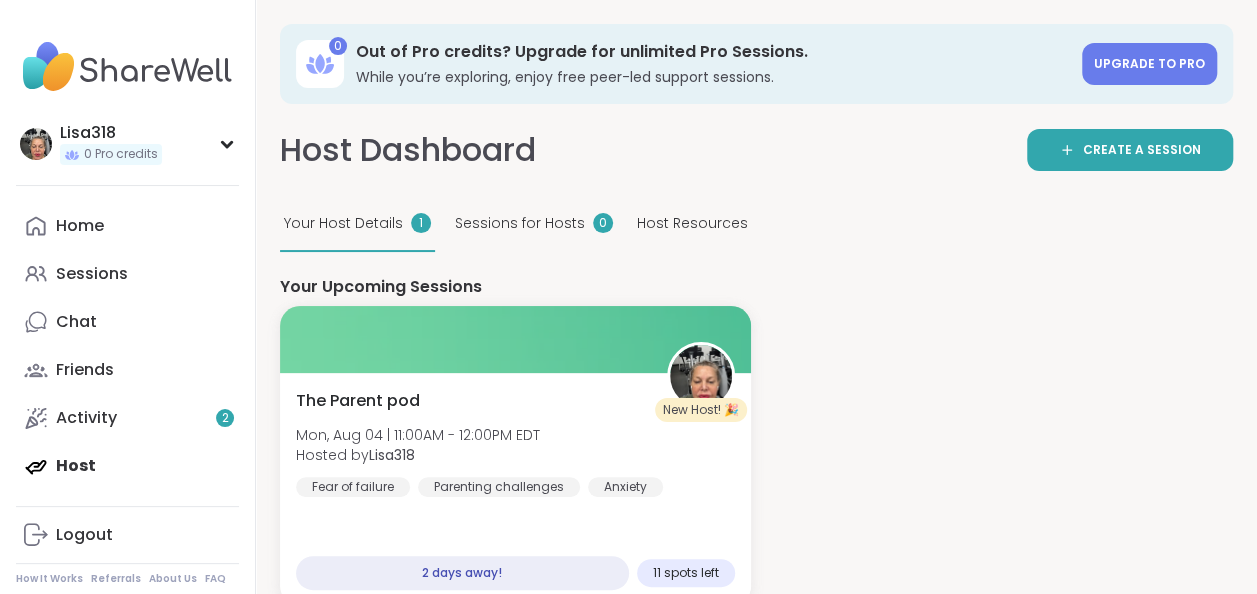 scroll, scrollTop: 0, scrollLeft: 0, axis: both 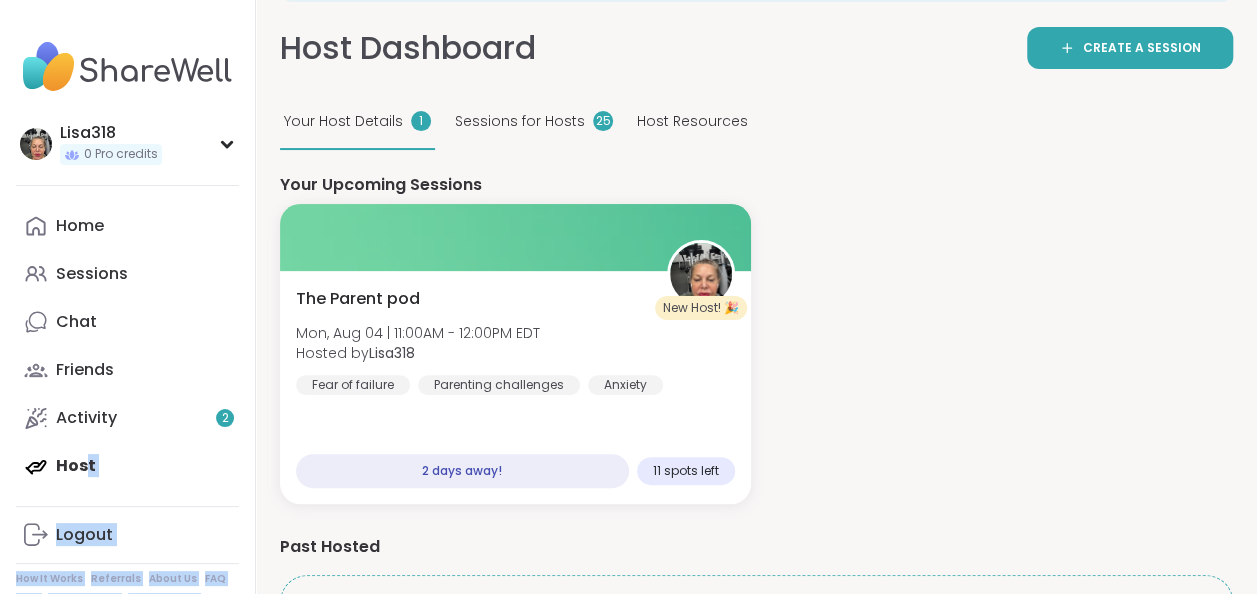 drag, startPoint x: 82, startPoint y: 461, endPoint x: 296, endPoint y: 59, distance: 455.4119 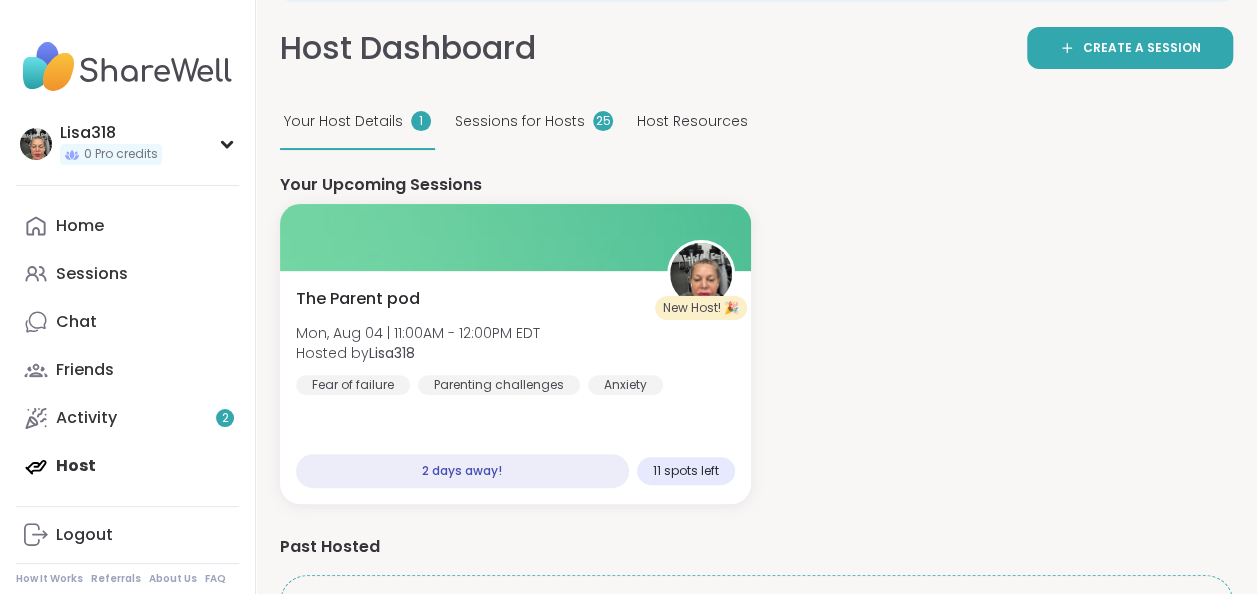 drag, startPoint x: 296, startPoint y: 59, endPoint x: 495, endPoint y: 165, distance: 225.47061 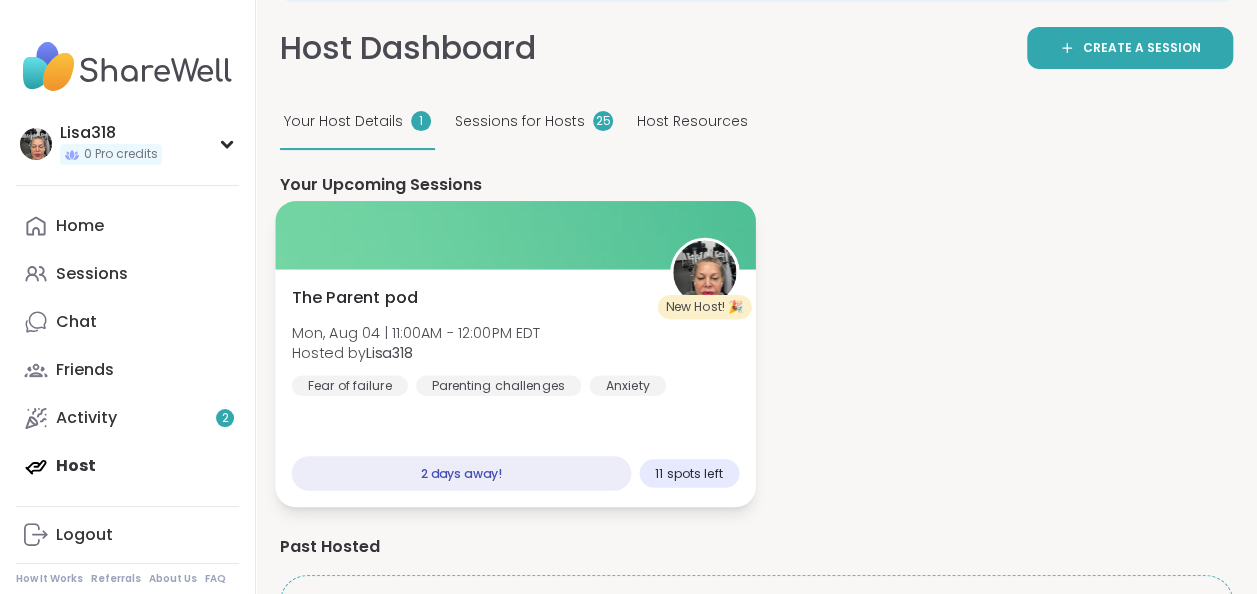 click at bounding box center [515, 235] 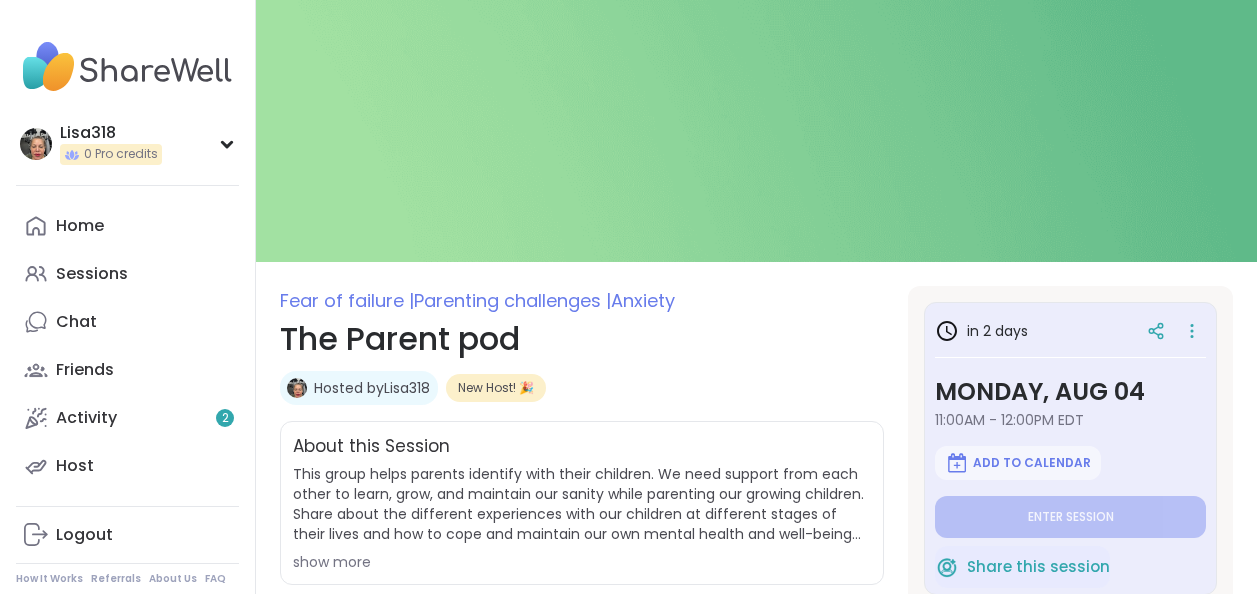 scroll, scrollTop: 0, scrollLeft: 0, axis: both 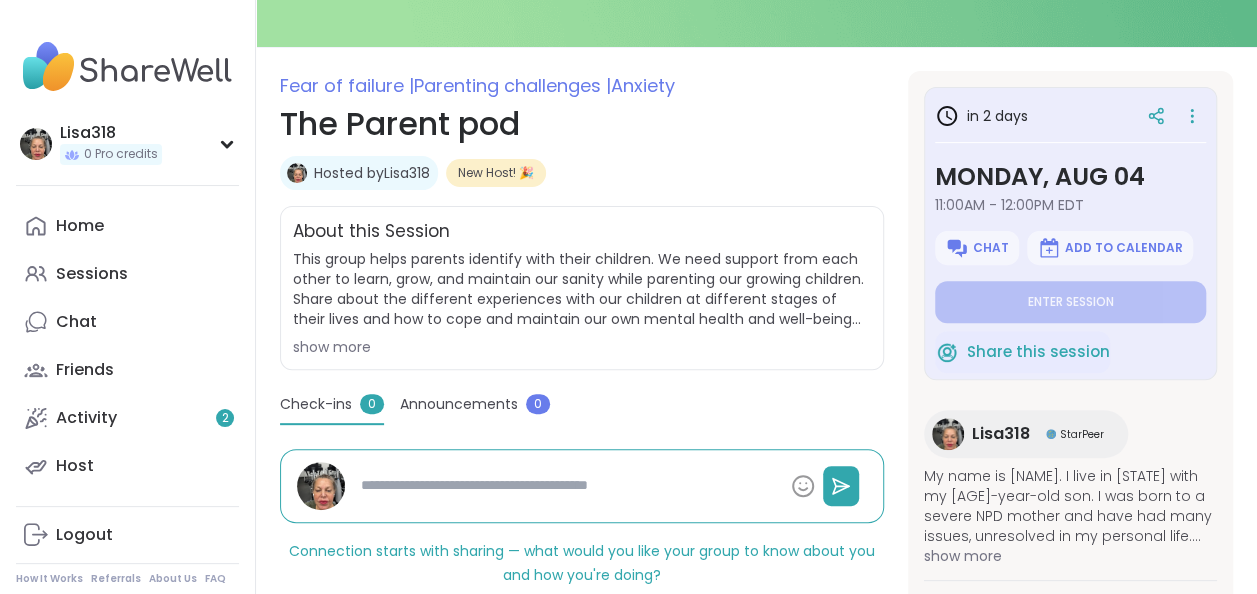 click on "My name is Lisa. I live in NY with my 14-year-old son. I was born to a severe NPD mother and have had many issues, unresolved in my personal life. Not to mention that I was married to a domestic abuser, my son's father. However: I am a proud survivor and am trying to find the solutions to my personal setbacks every day" at bounding box center [1070, 506] 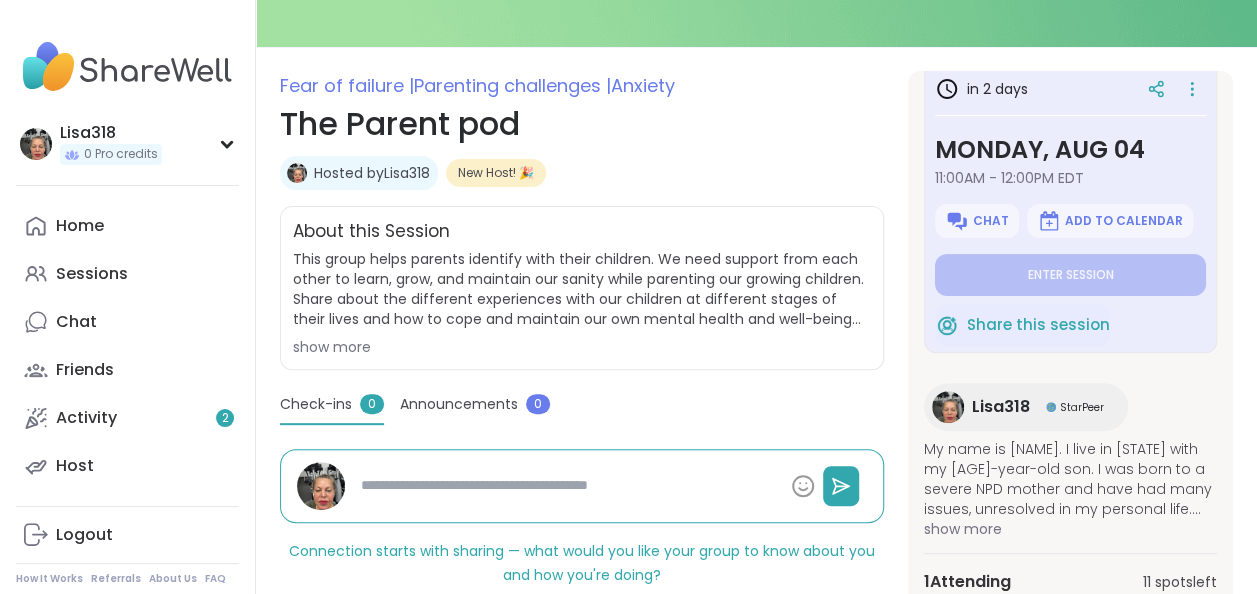 scroll, scrollTop: 84, scrollLeft: 0, axis: vertical 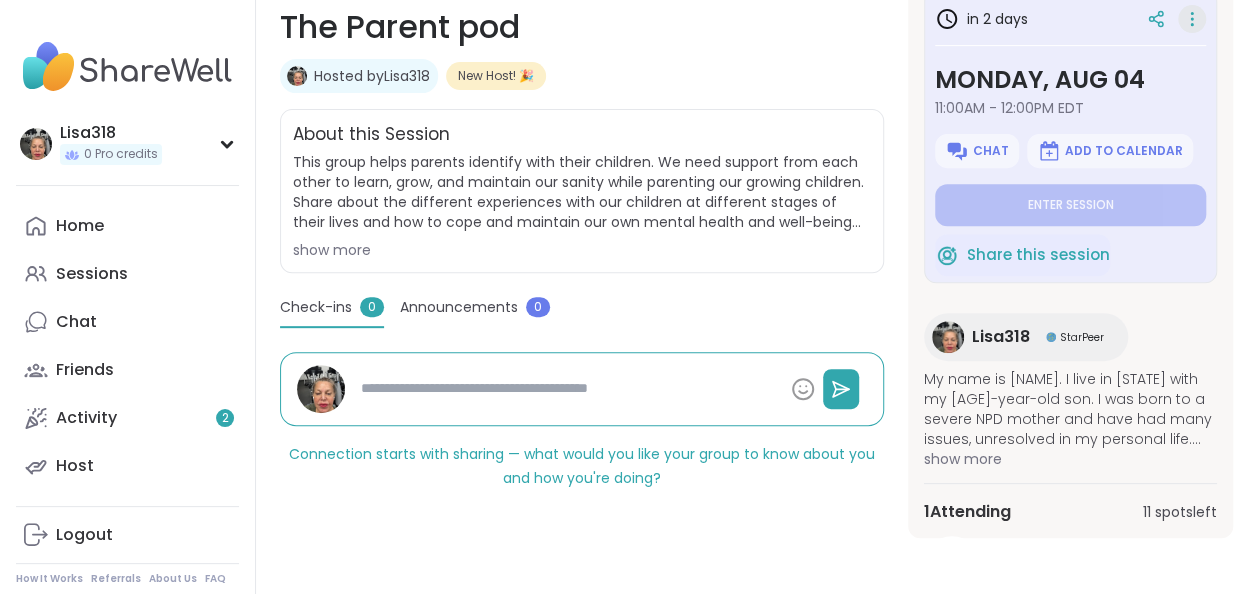 click 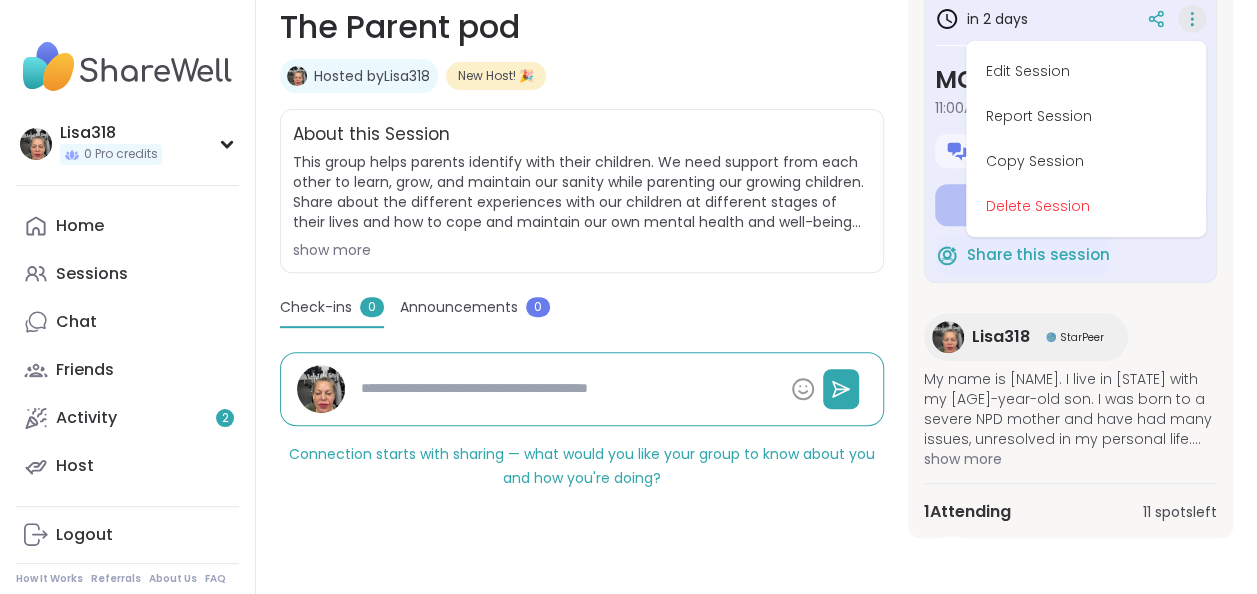 drag, startPoint x: 1030, startPoint y: 72, endPoint x: 838, endPoint y: 67, distance: 192.0651 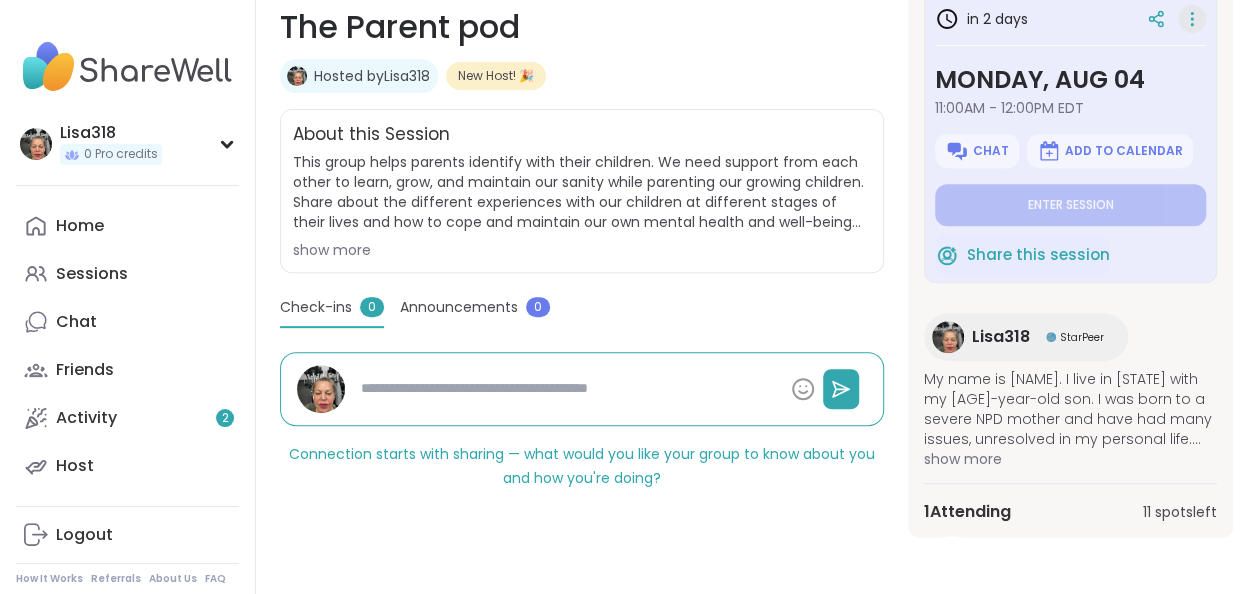 click 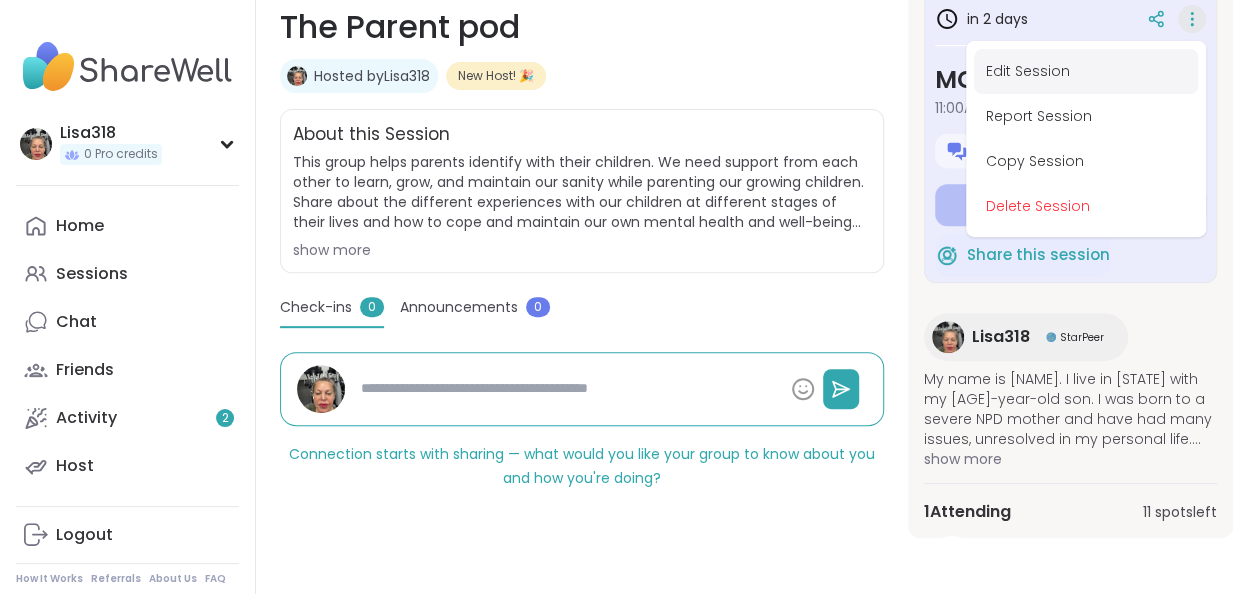 click on "Edit Session" at bounding box center (1086, 71) 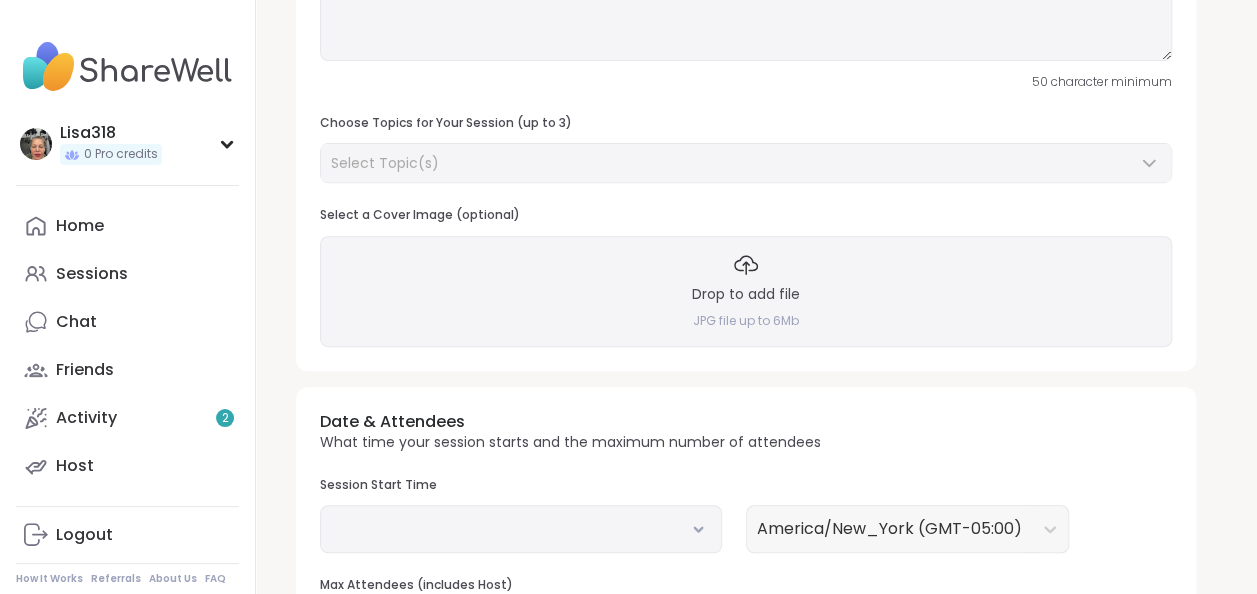 scroll, scrollTop: 0, scrollLeft: 0, axis: both 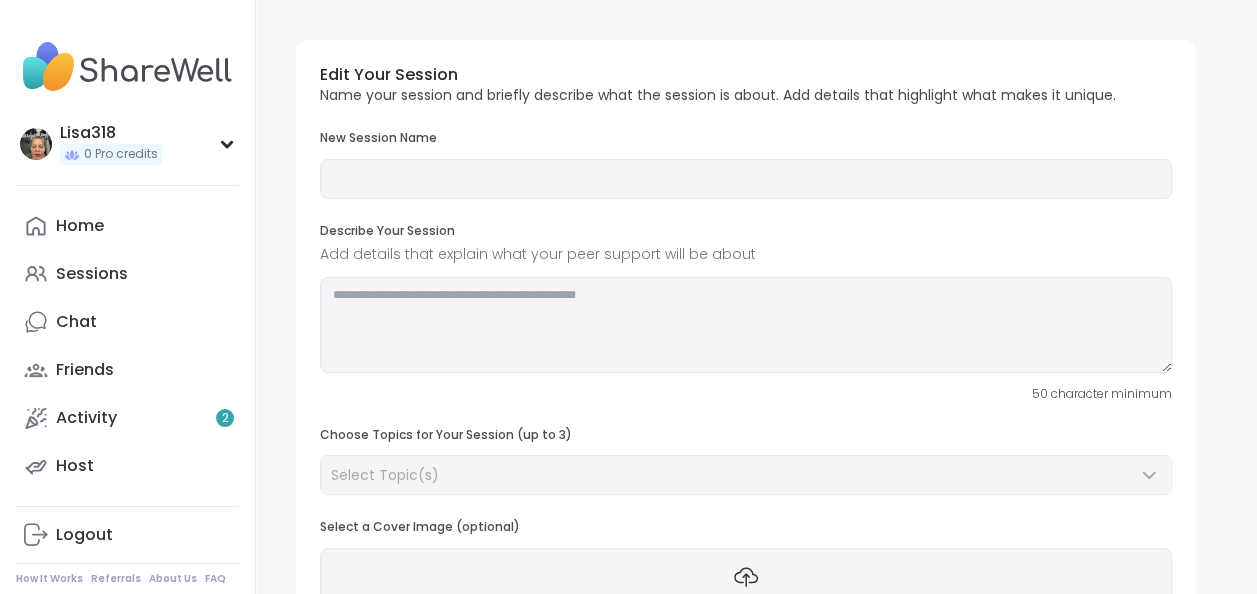 type on "**********" 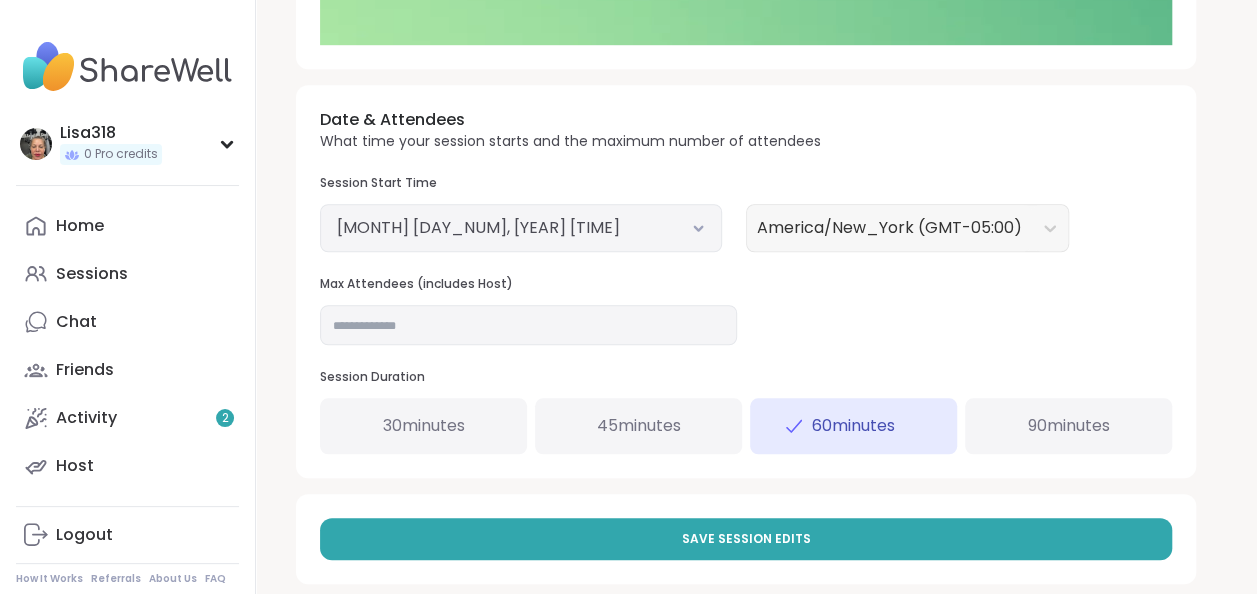scroll, scrollTop: 708, scrollLeft: 0, axis: vertical 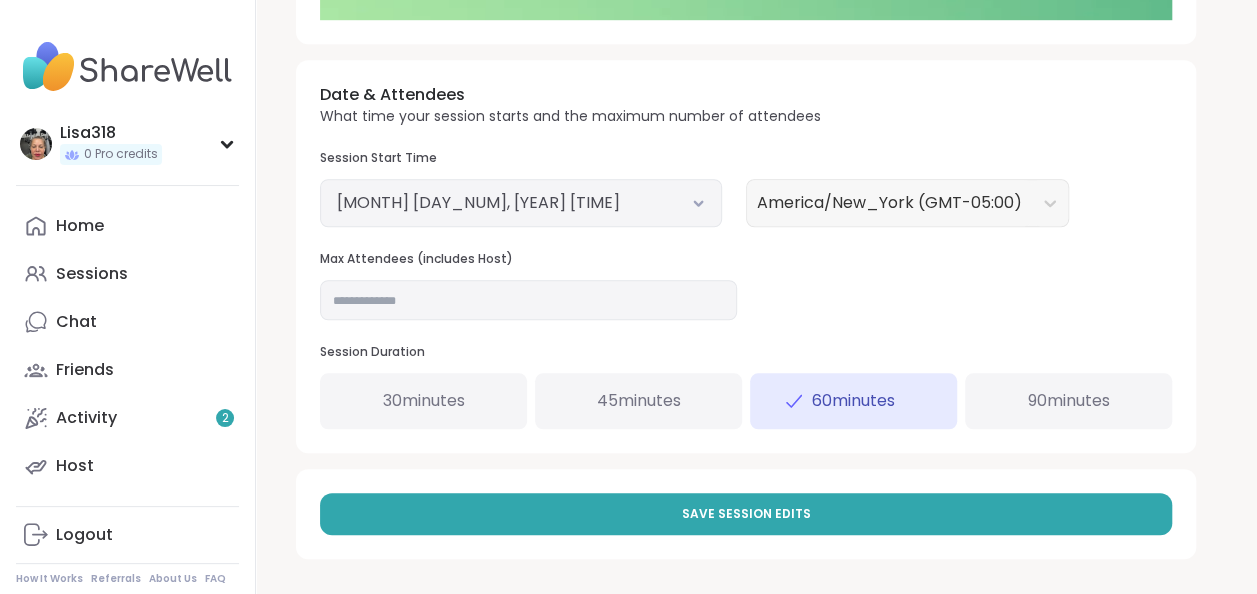 click on "August 4, 2025 11:00 AM" at bounding box center [521, 203] 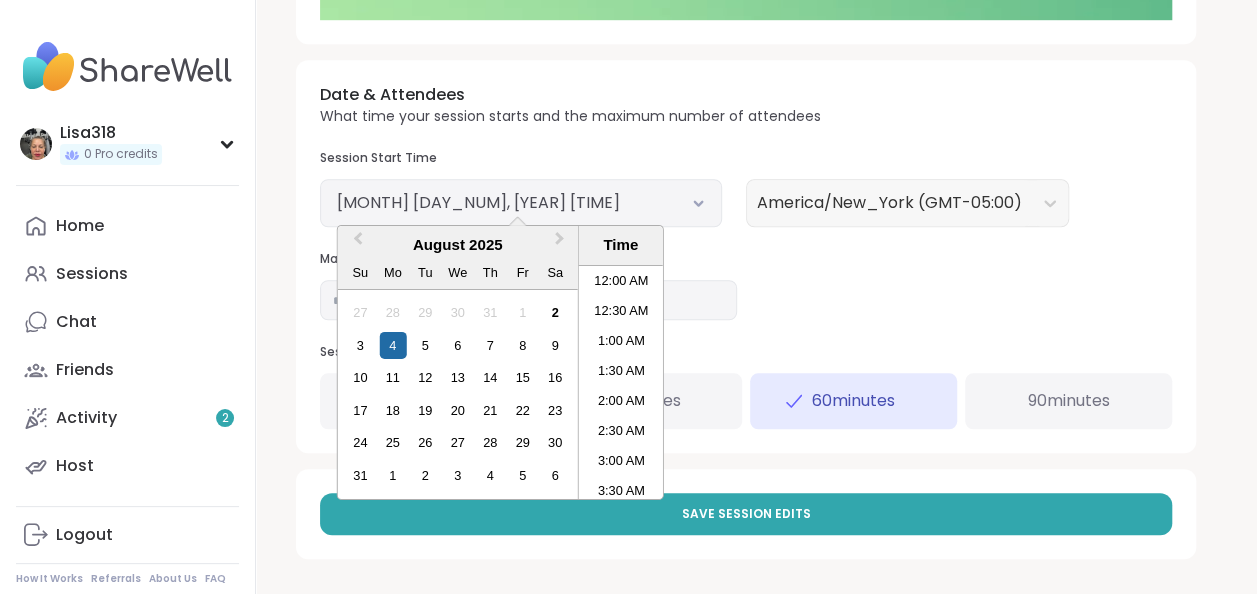 scroll, scrollTop: 558, scrollLeft: 0, axis: vertical 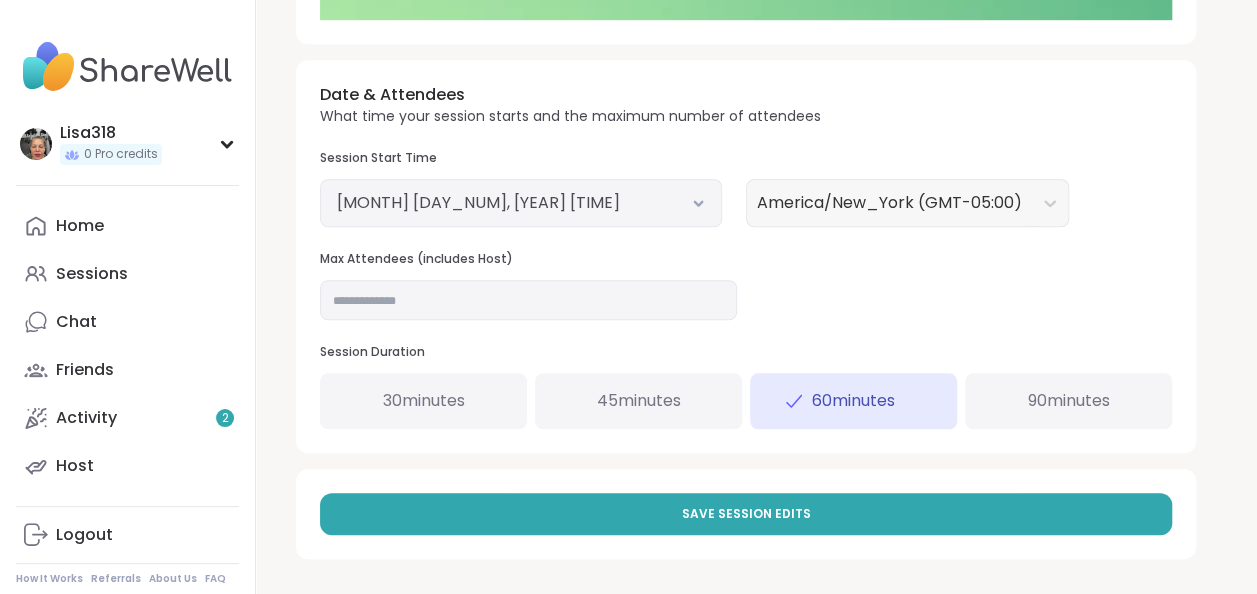 click on "Date & Attendees What time your session starts and the maximum number of attendees Session Start Time   August 4, 2025 11:00 AM America/New_York (GMT-05:00) Max Attendees (includes Host)   ** Session Duration   30  minutes 45  minutes 60  minutes 90  minutes" at bounding box center [746, 256] 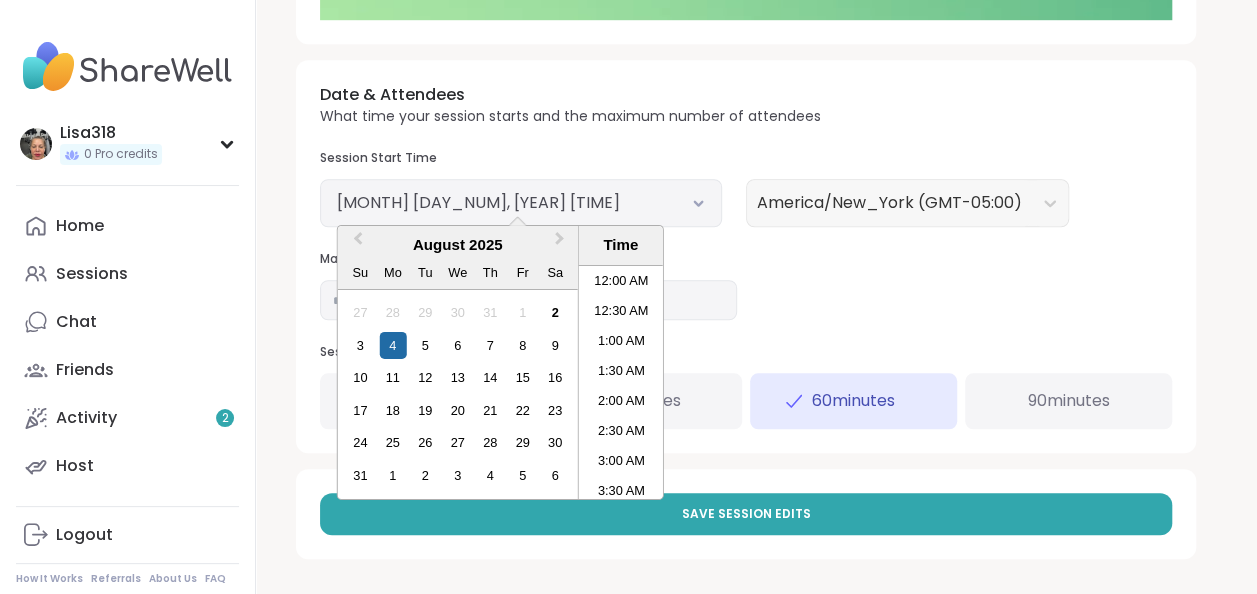 scroll, scrollTop: 558, scrollLeft: 0, axis: vertical 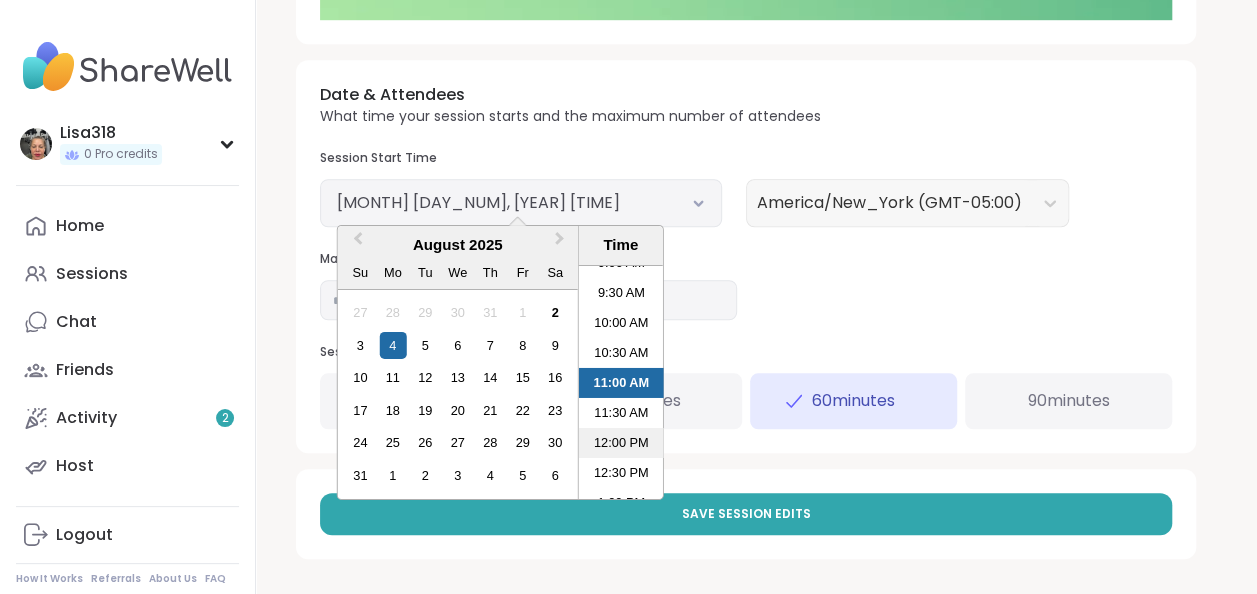 click on "12:00 PM" at bounding box center [621, 443] 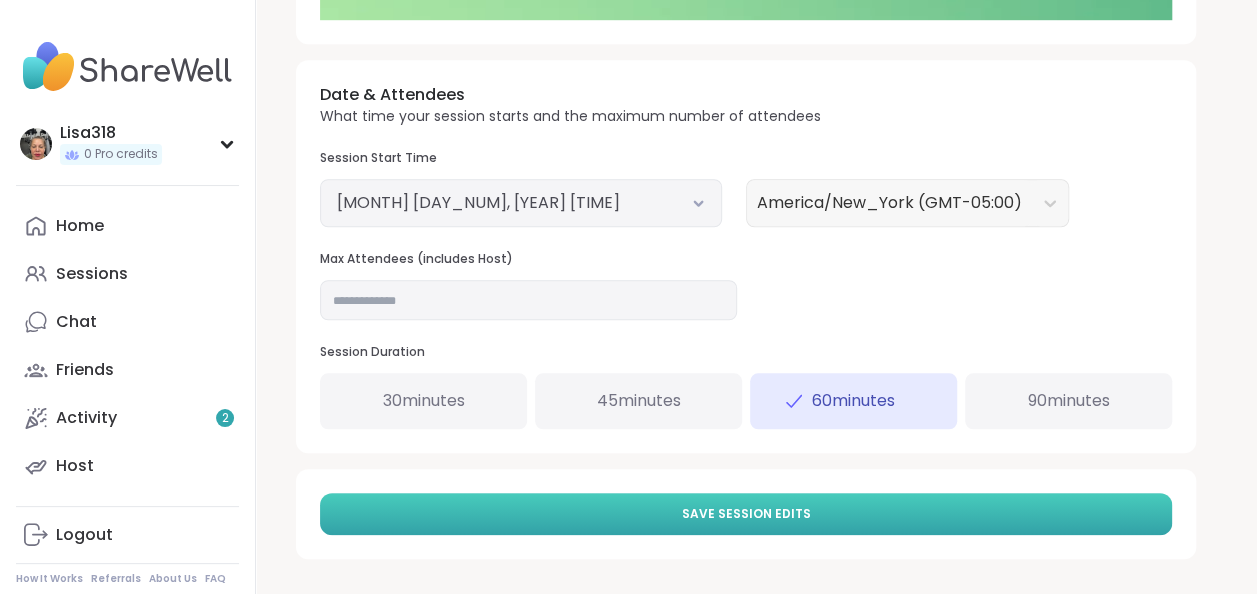 click on "Save Session Edits" at bounding box center (746, 514) 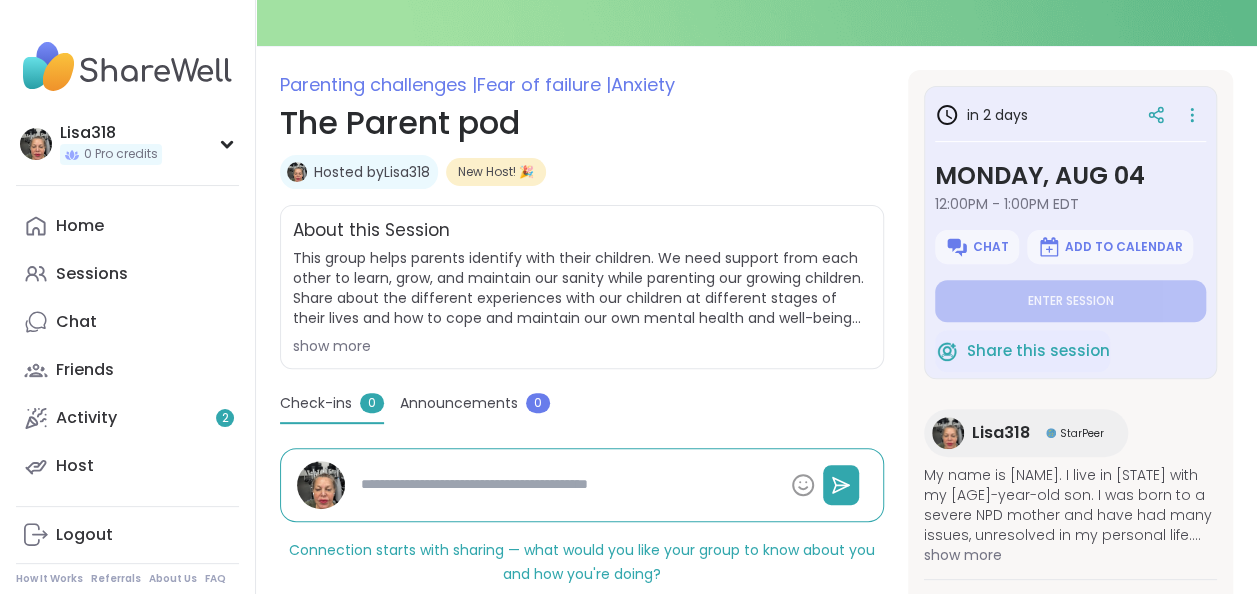 scroll, scrollTop: 216, scrollLeft: 0, axis: vertical 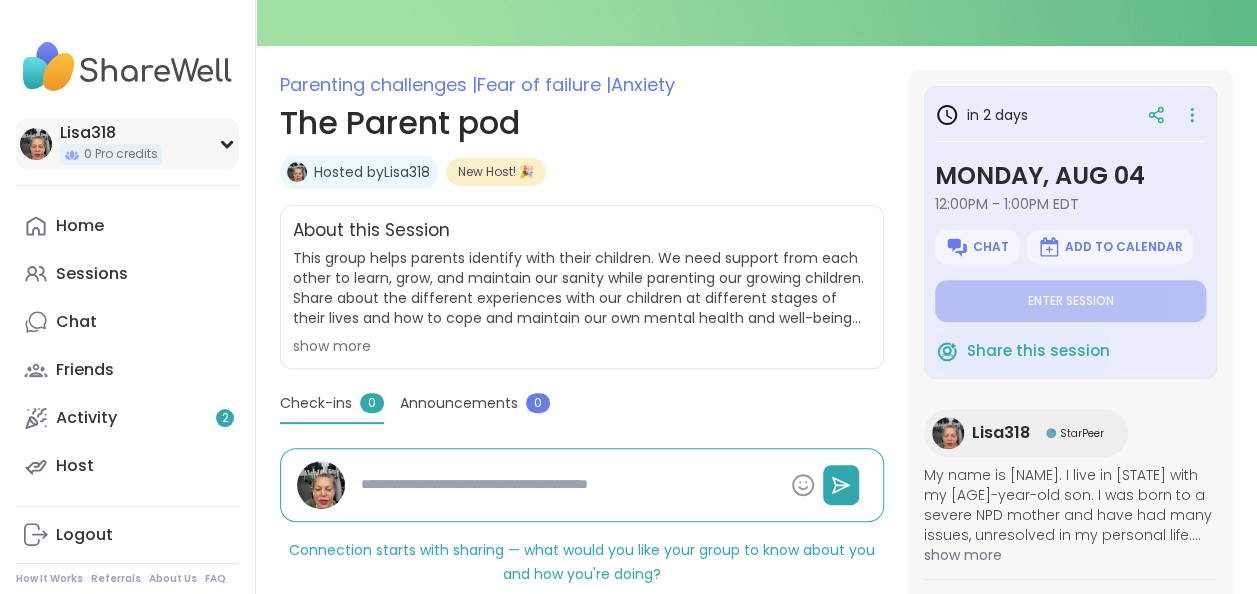 click at bounding box center [36, 144] 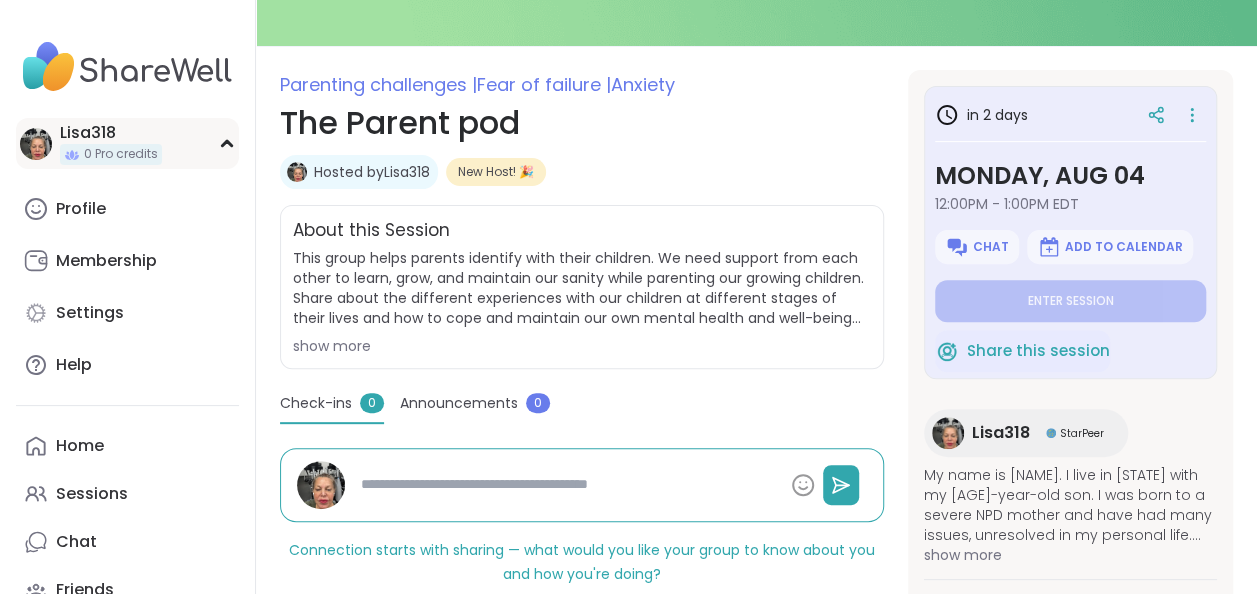click at bounding box center [36, 144] 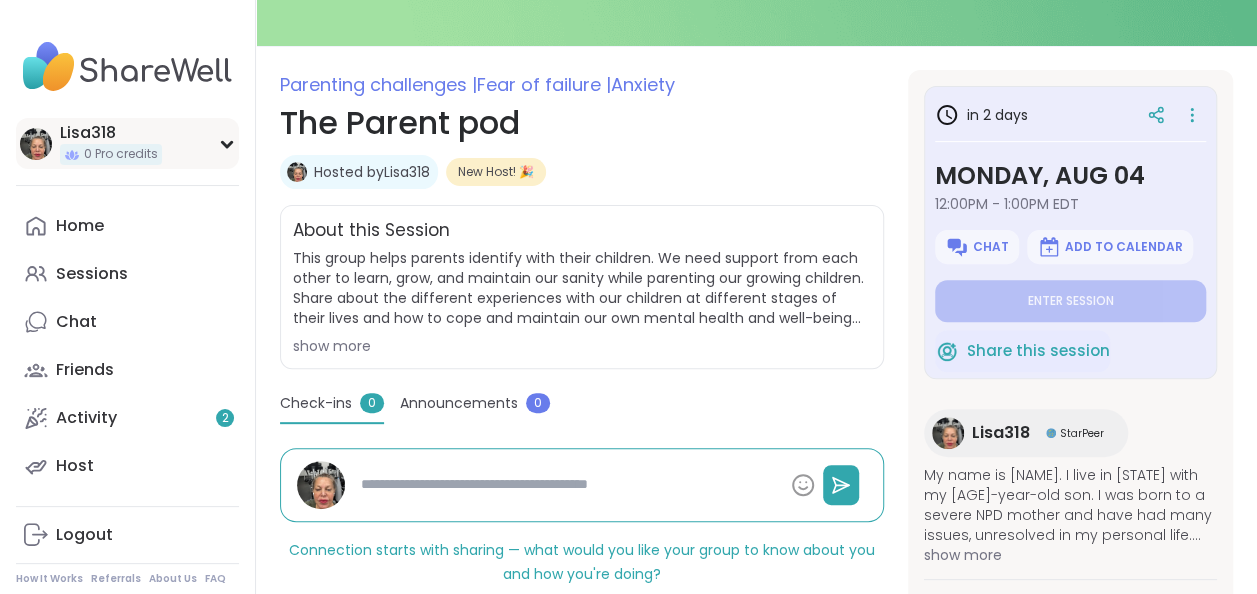 click at bounding box center (36, 144) 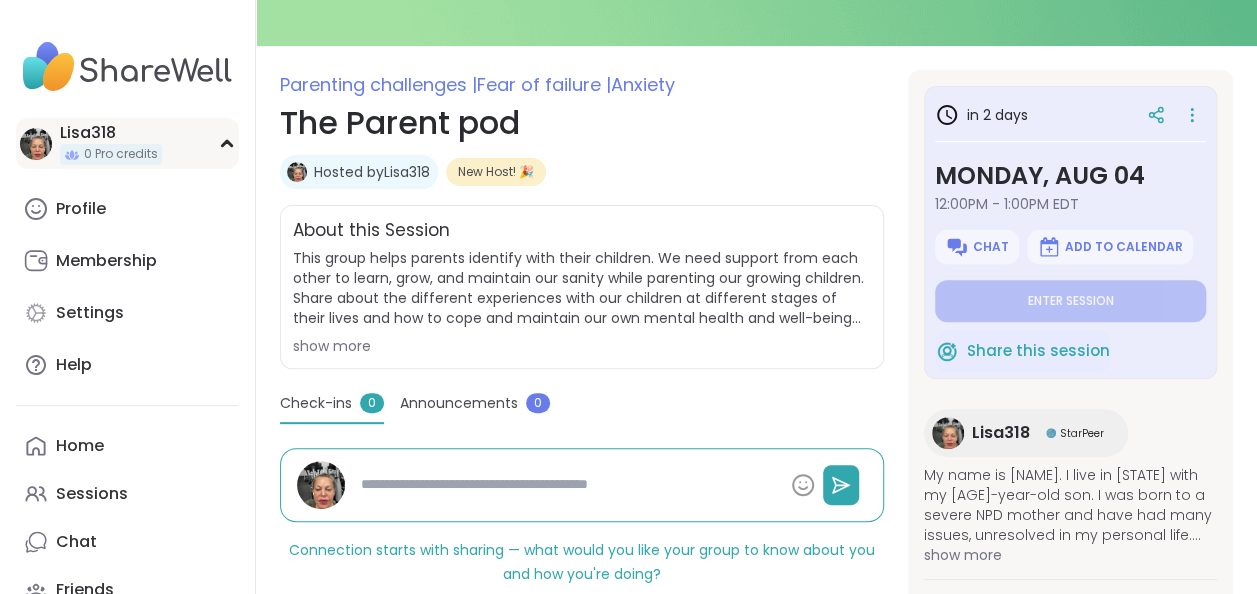 click at bounding box center [36, 144] 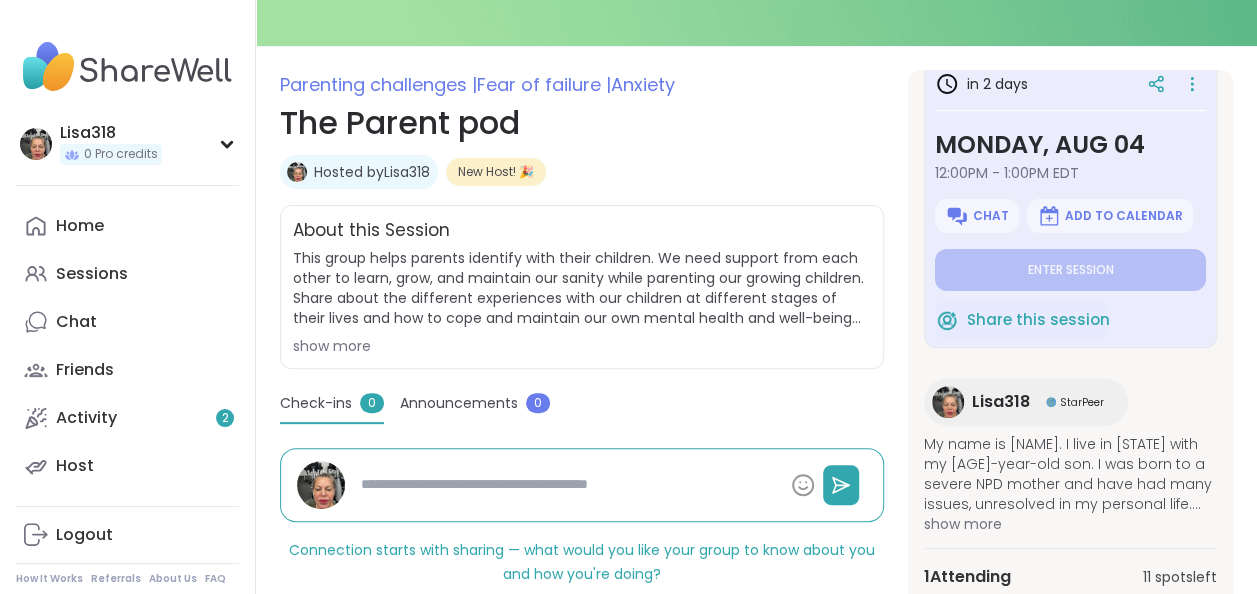 scroll, scrollTop: 84, scrollLeft: 0, axis: vertical 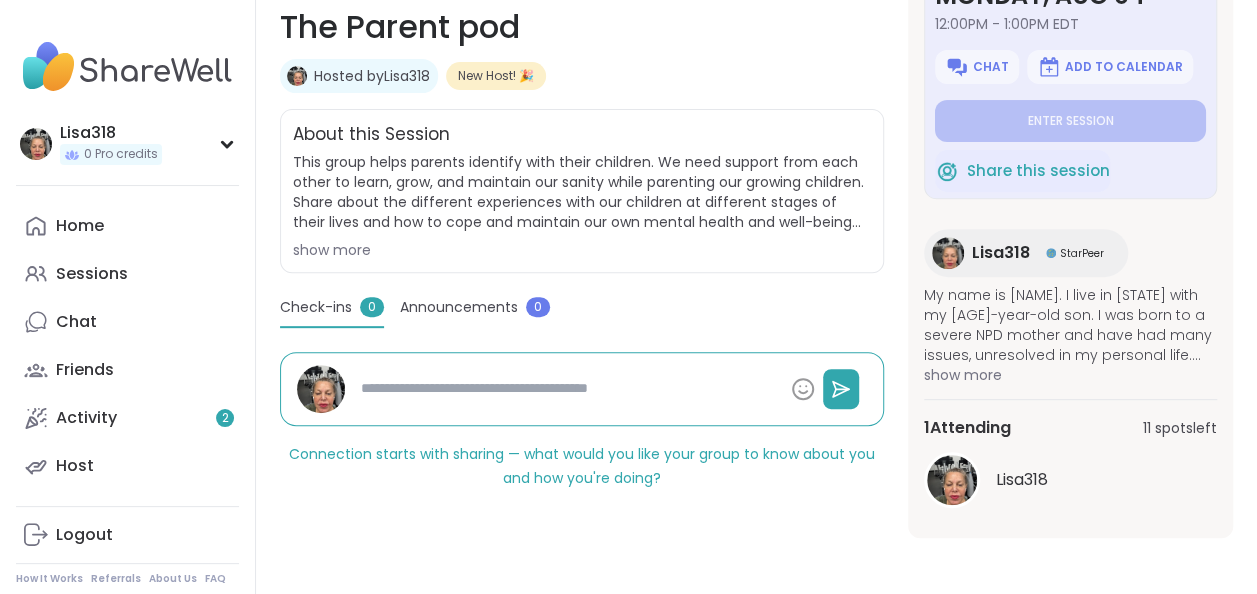 click at bounding box center (948, 253) 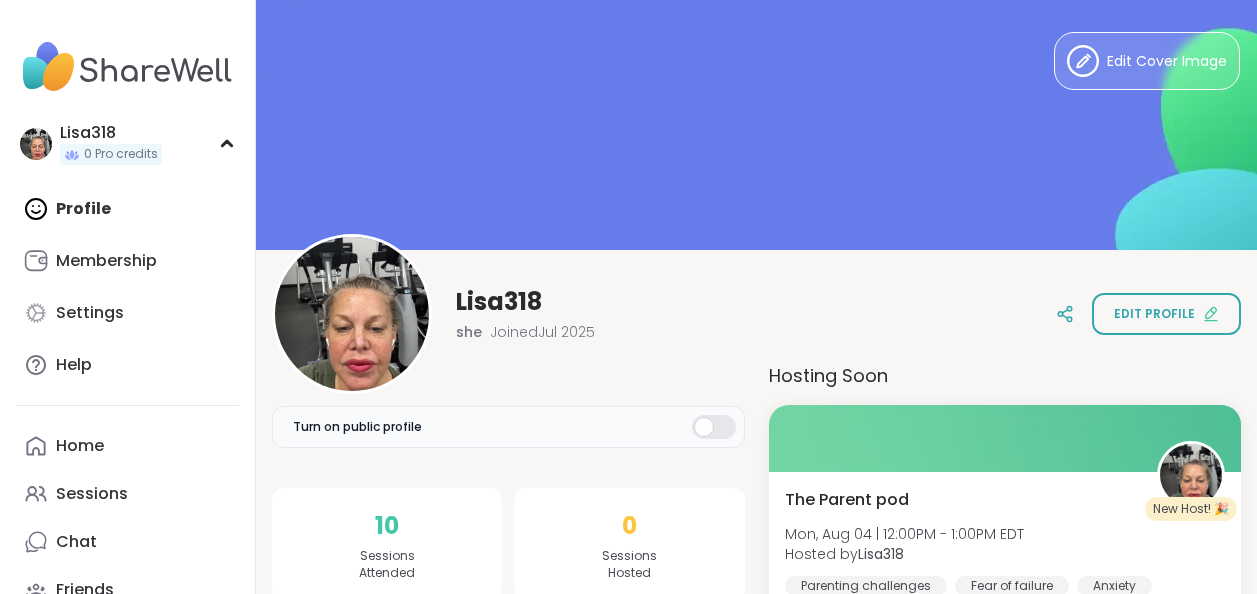 scroll, scrollTop: 0, scrollLeft: 0, axis: both 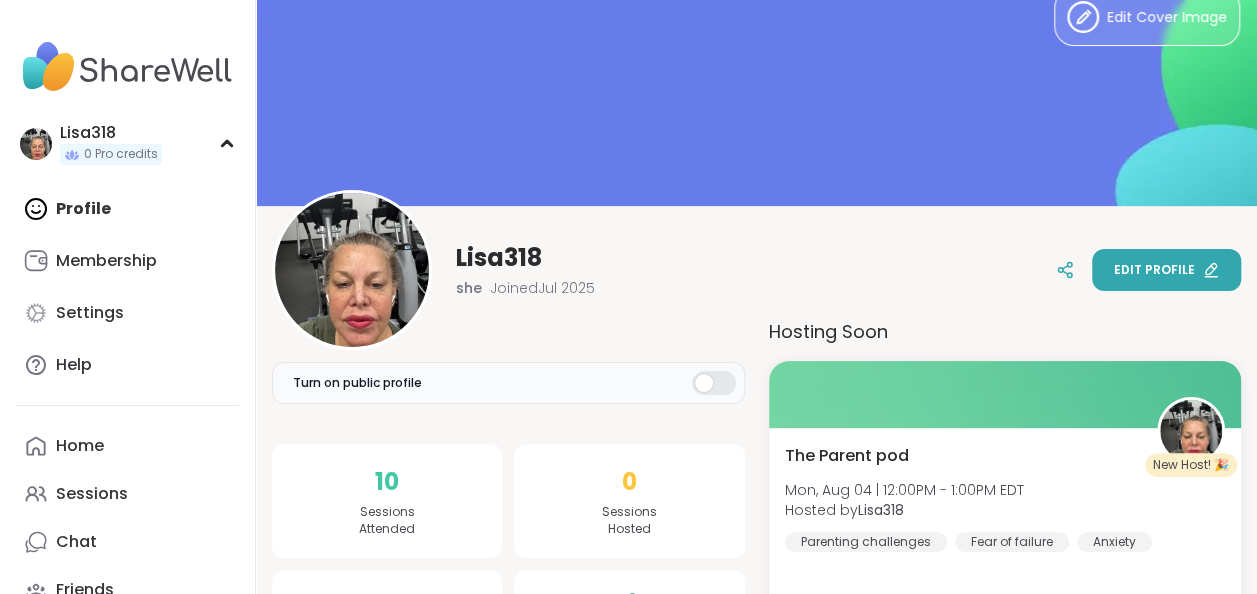click on "Edit profile" at bounding box center (1154, 270) 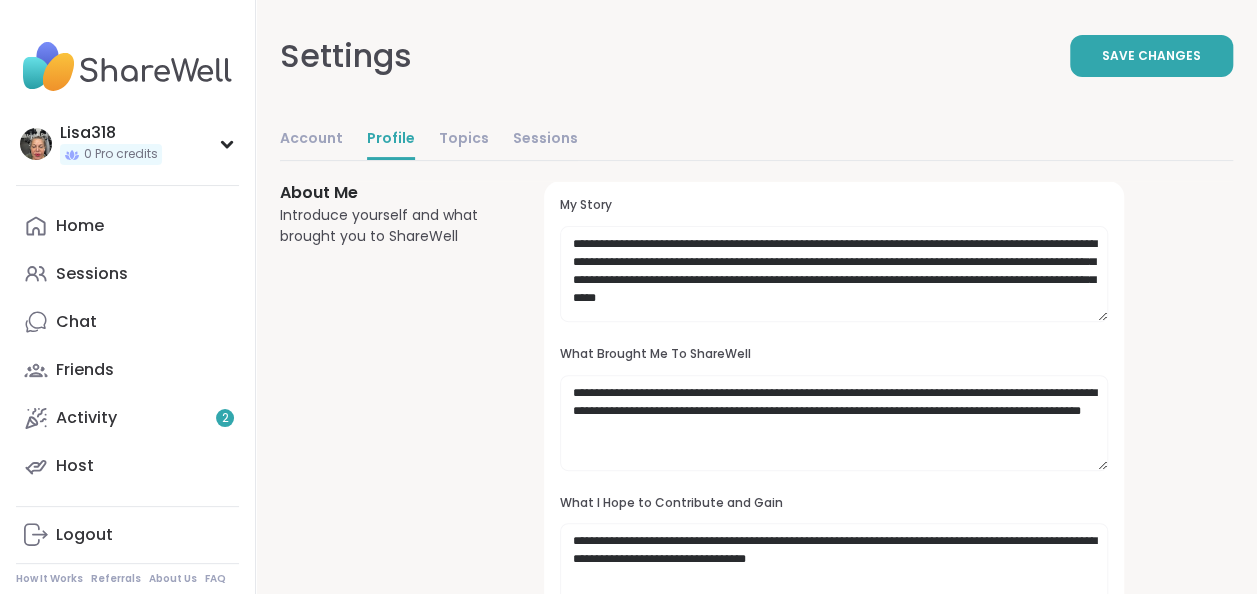 scroll, scrollTop: 218, scrollLeft: 0, axis: vertical 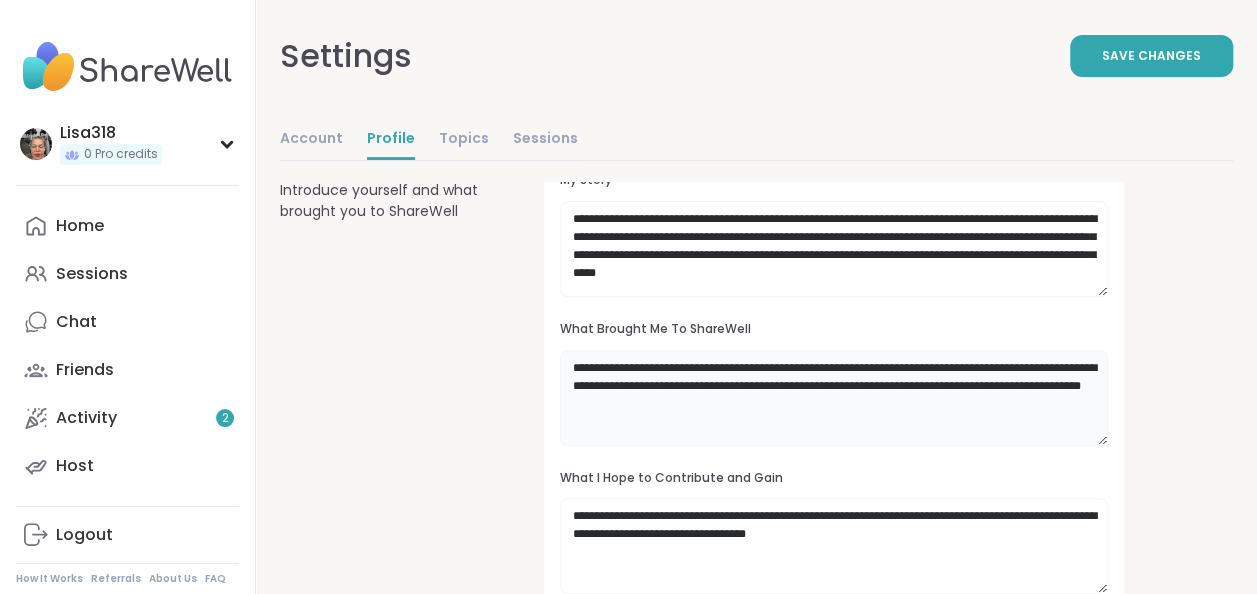 click on "**********" at bounding box center (834, 398) 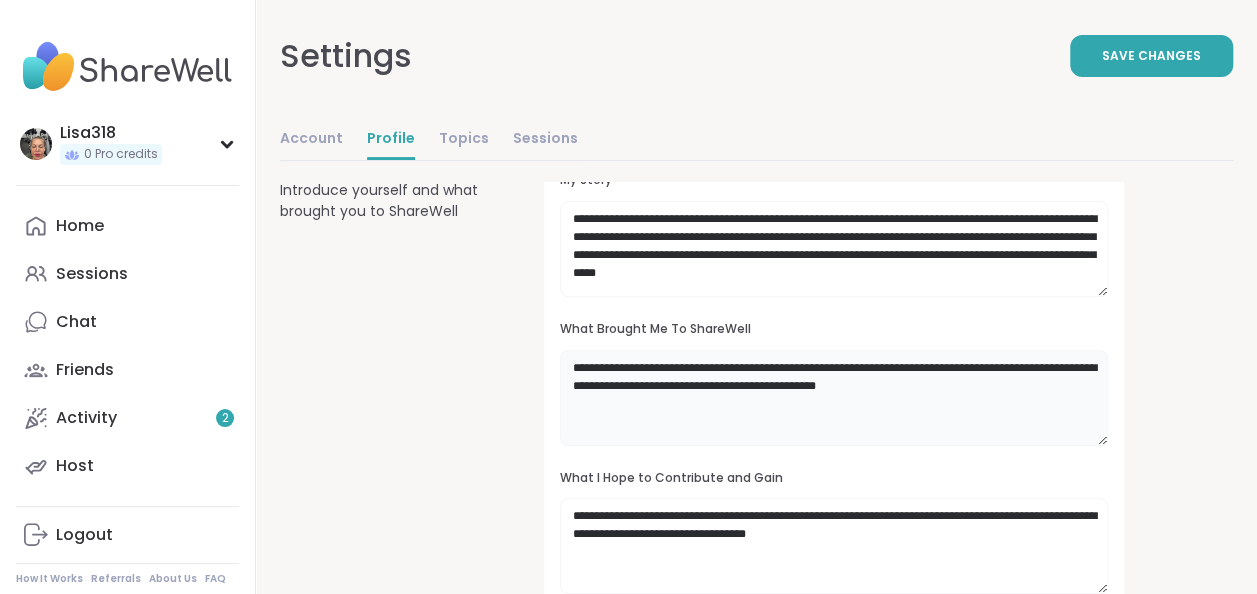 click on "**********" at bounding box center [834, 398] 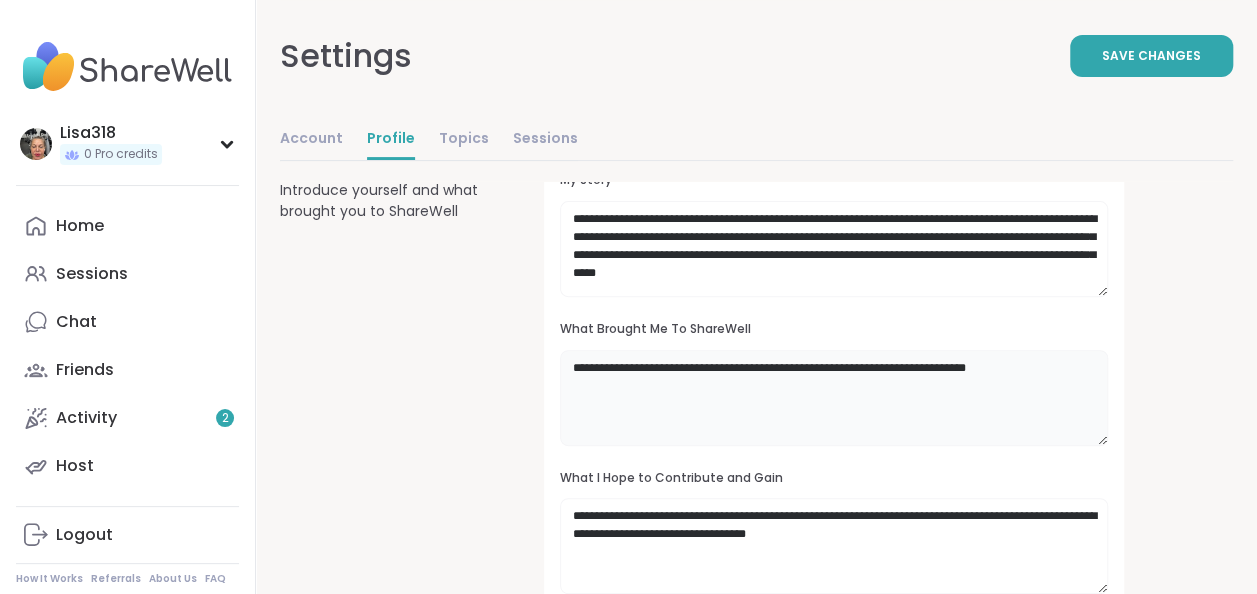 click on "**********" at bounding box center (834, 398) 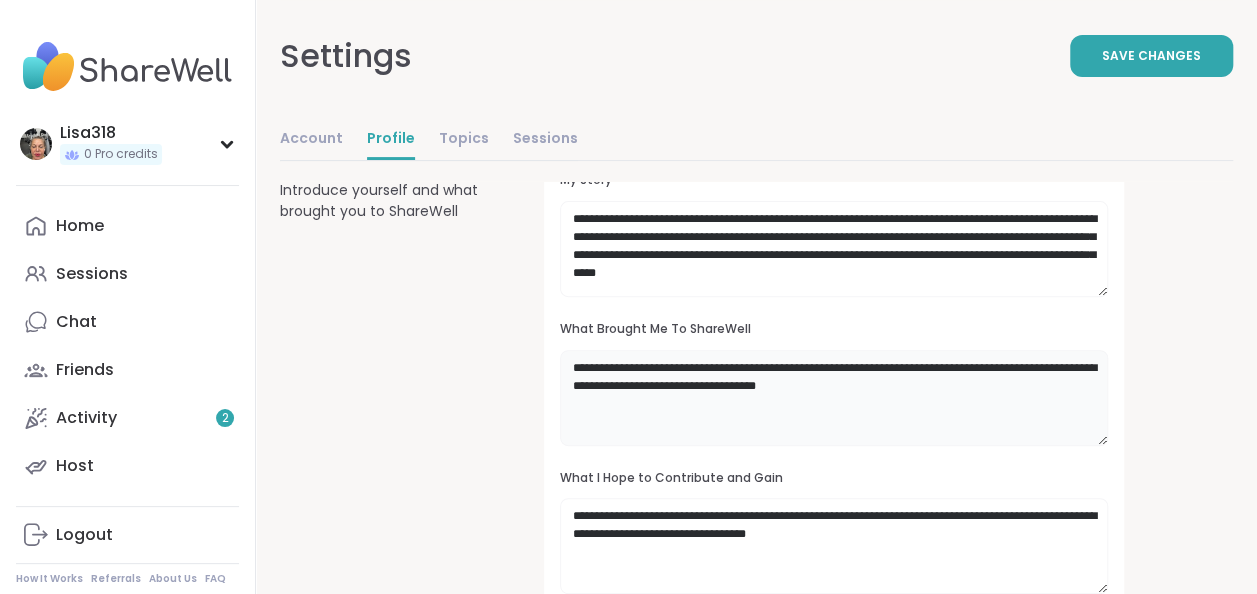 type on "**********" 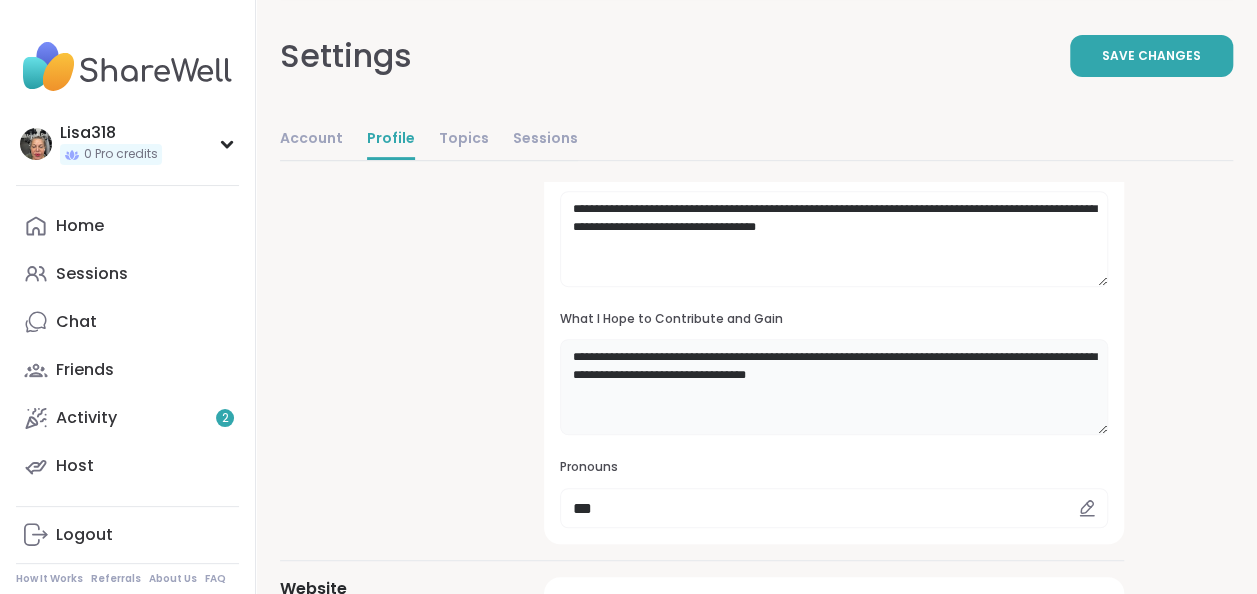 scroll, scrollTop: 360, scrollLeft: 0, axis: vertical 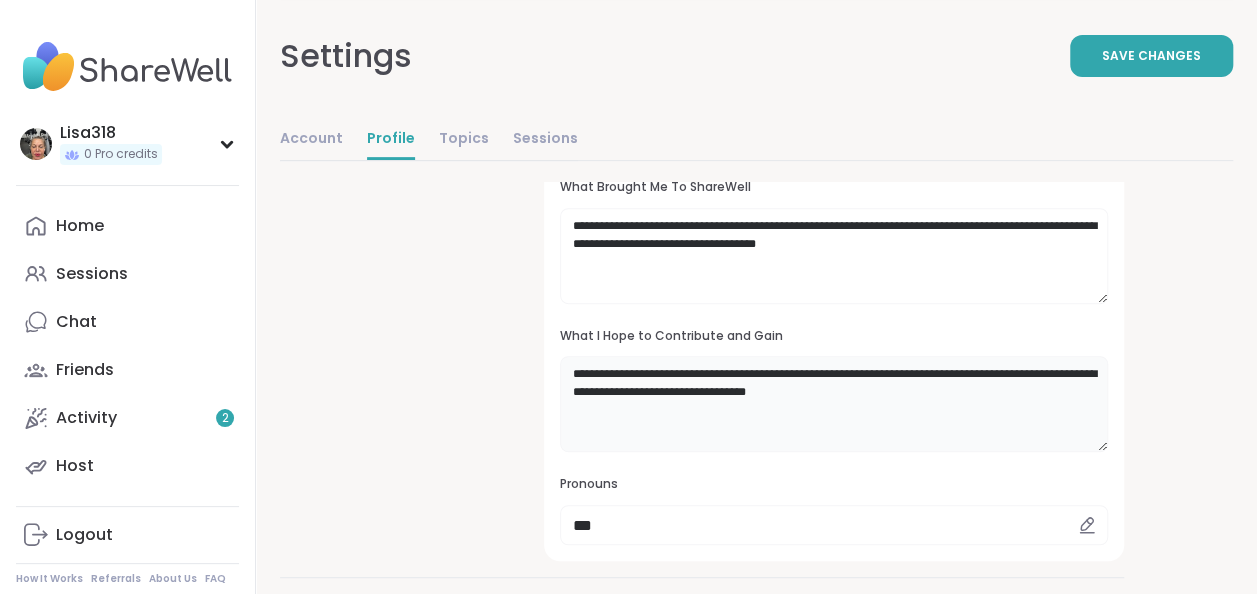 click on "**********" at bounding box center [834, 404] 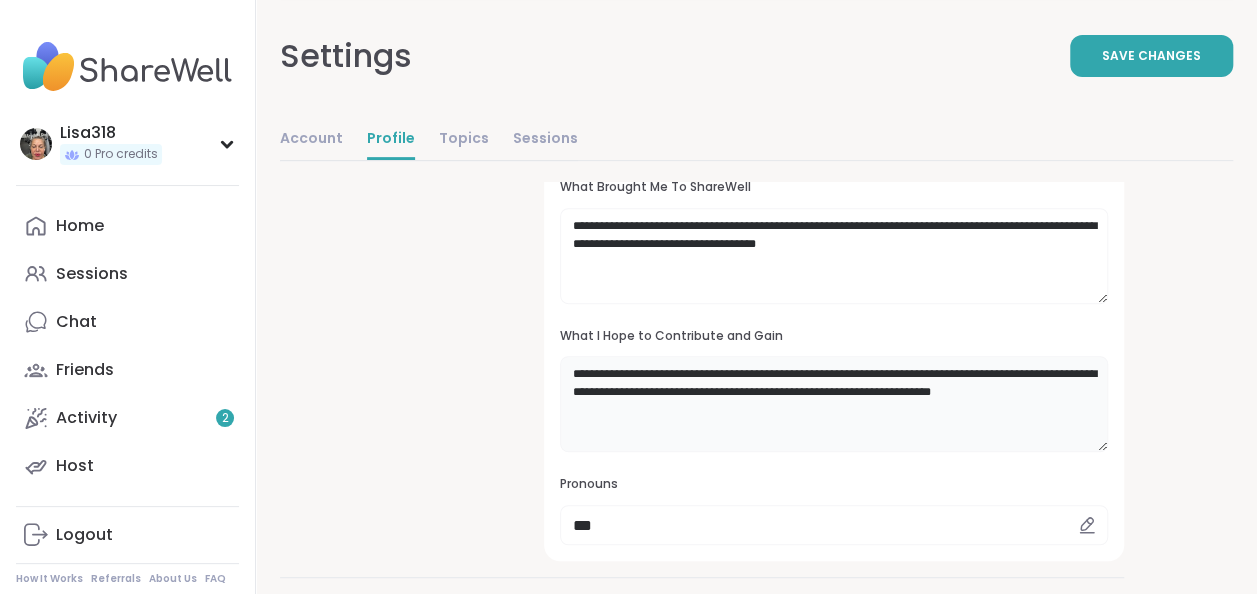 click on "**********" at bounding box center (834, 404) 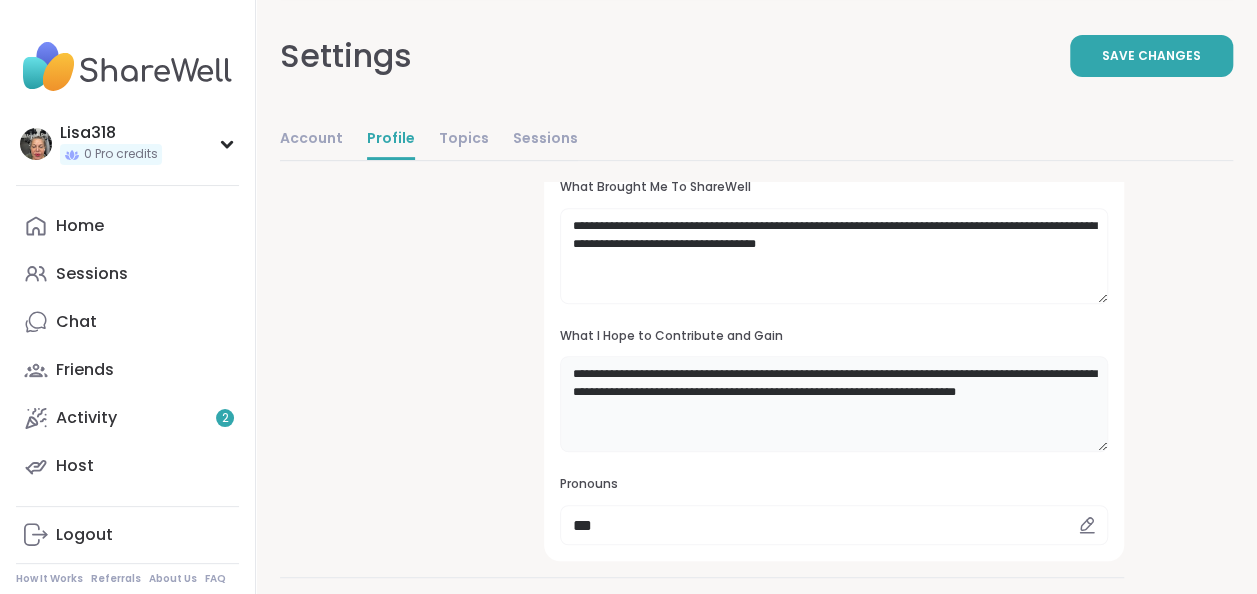 click on "**********" at bounding box center (834, 404) 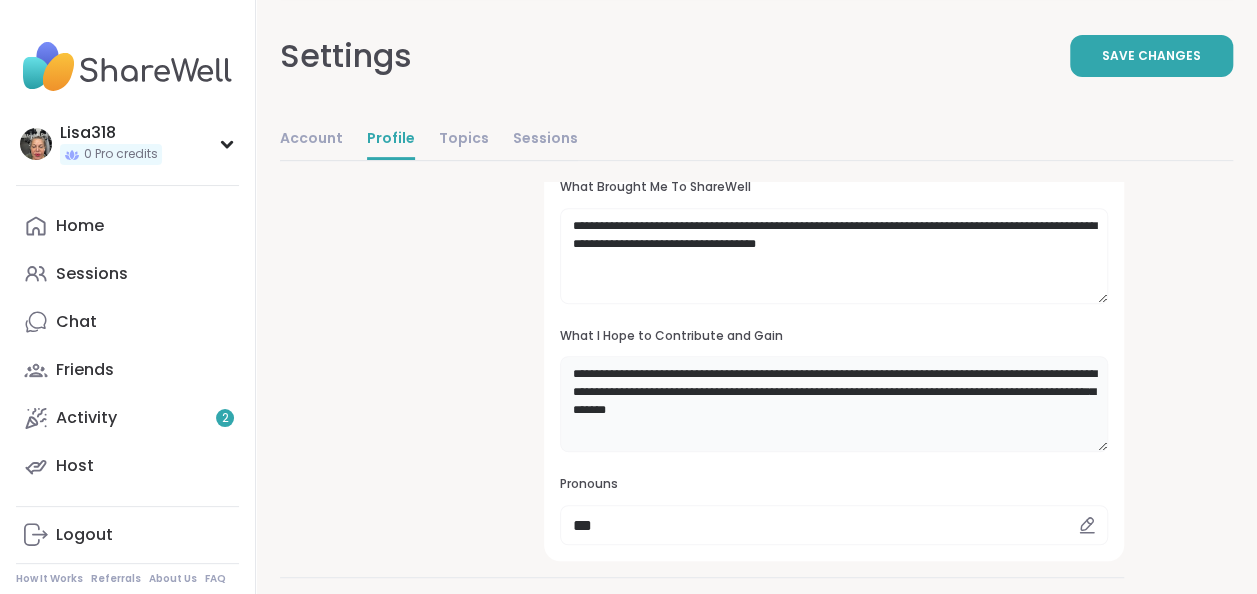 click on "**********" at bounding box center [834, 404] 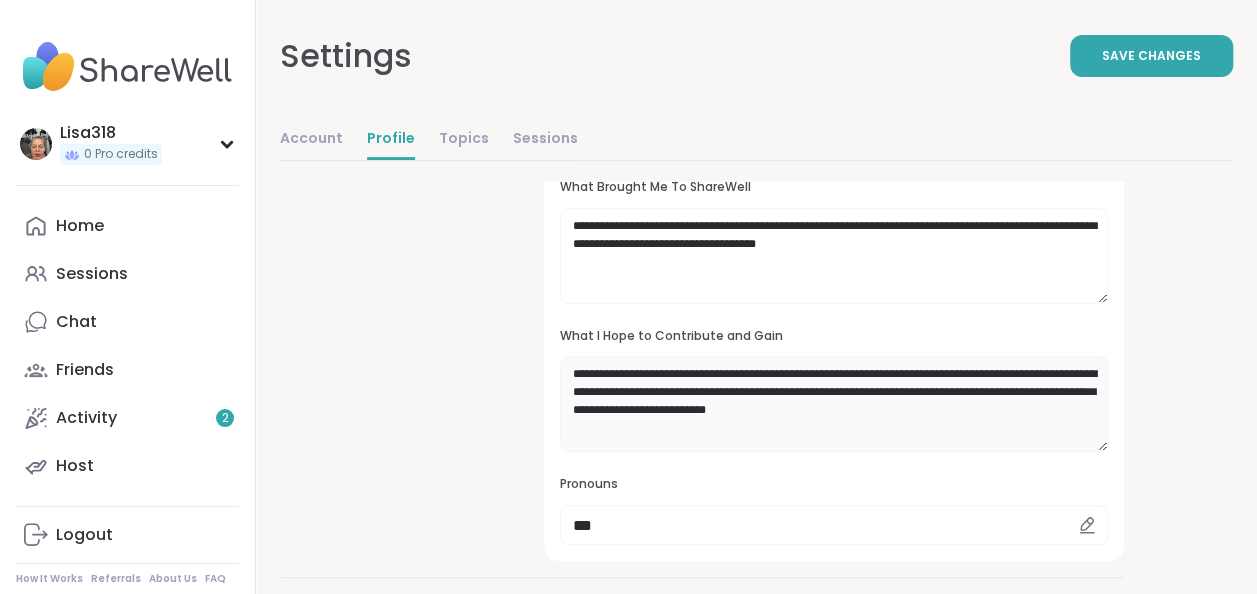 click on "**********" at bounding box center [834, 404] 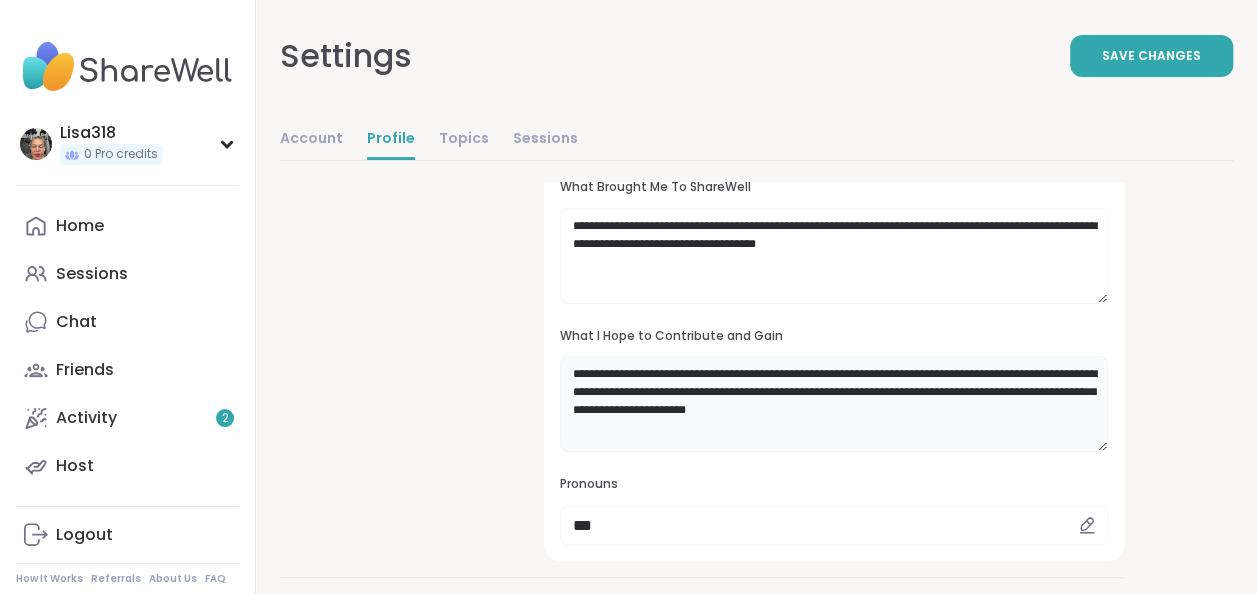 click on "**********" at bounding box center [834, 404] 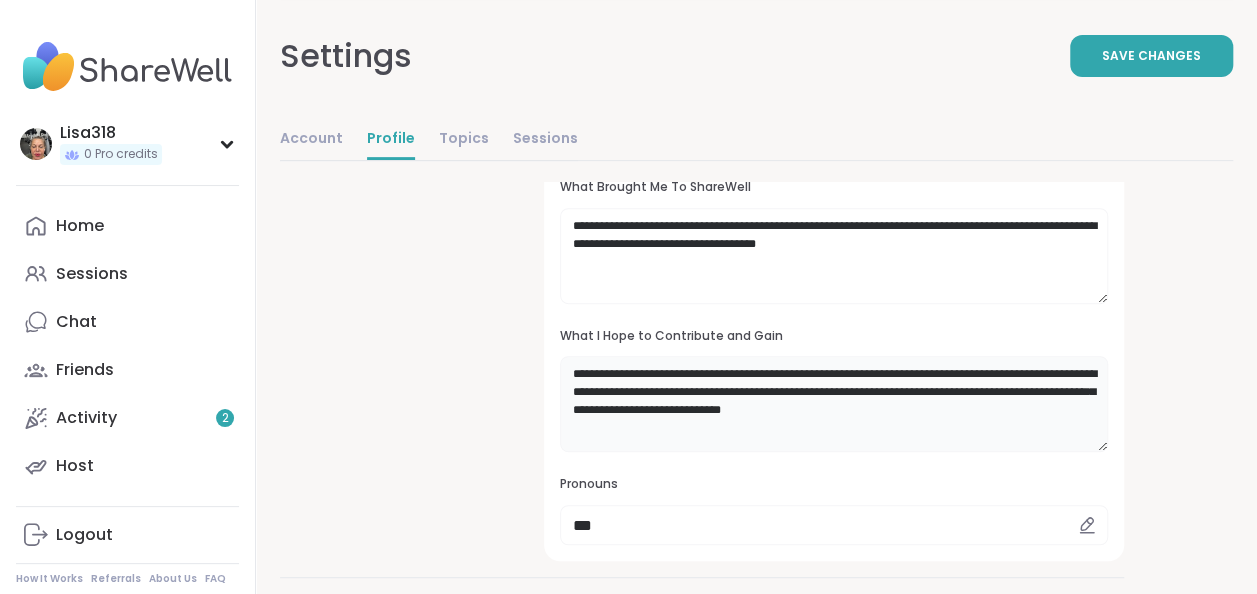 click on "**********" at bounding box center (834, 404) 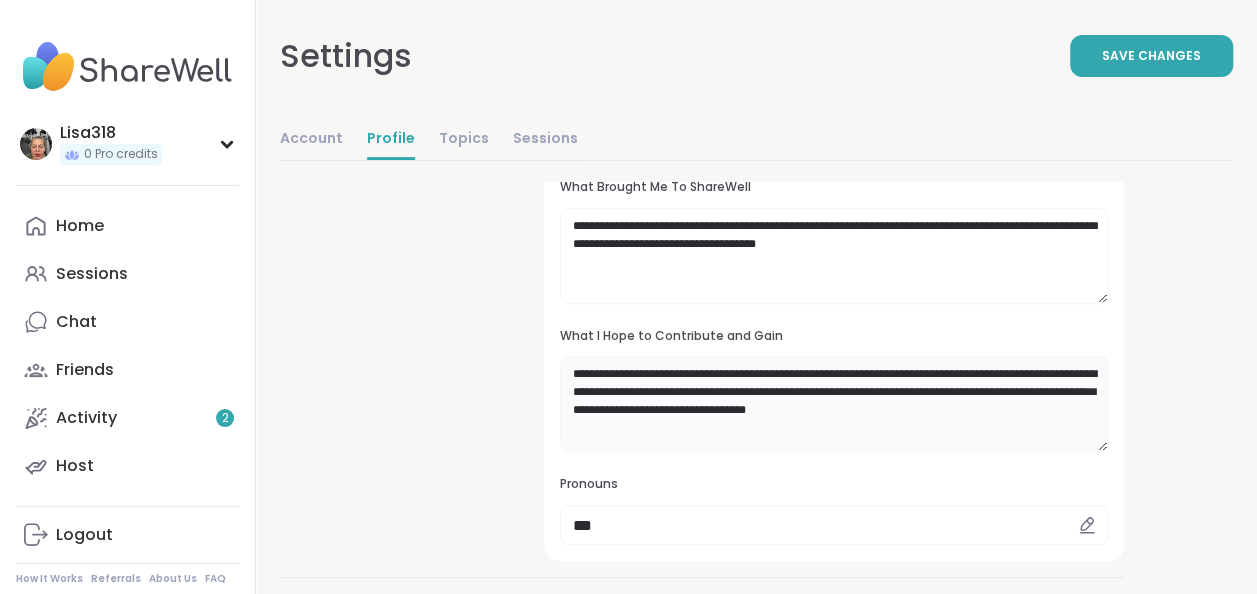 click on "**********" at bounding box center (834, 404) 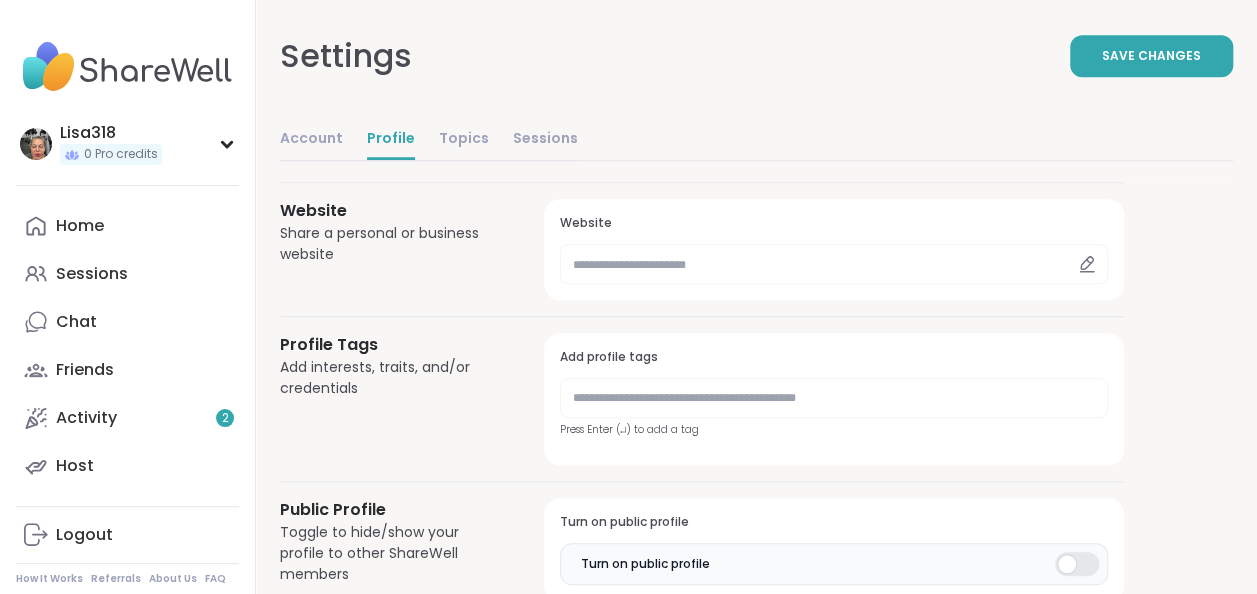 scroll, scrollTop: 757, scrollLeft: 0, axis: vertical 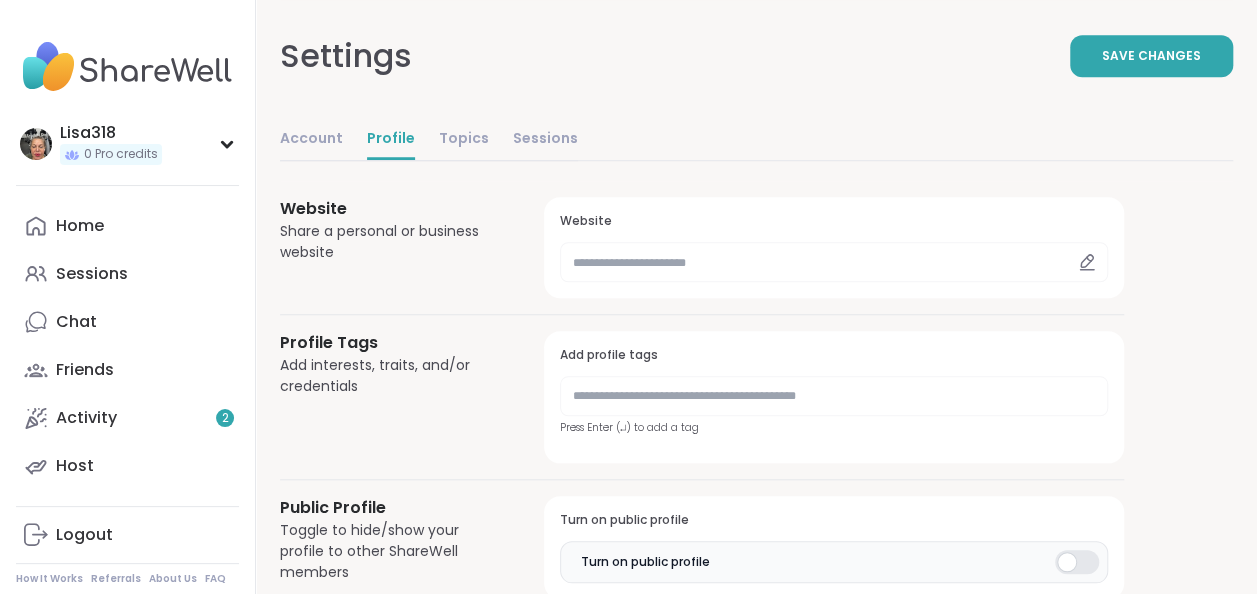 type on "**********" 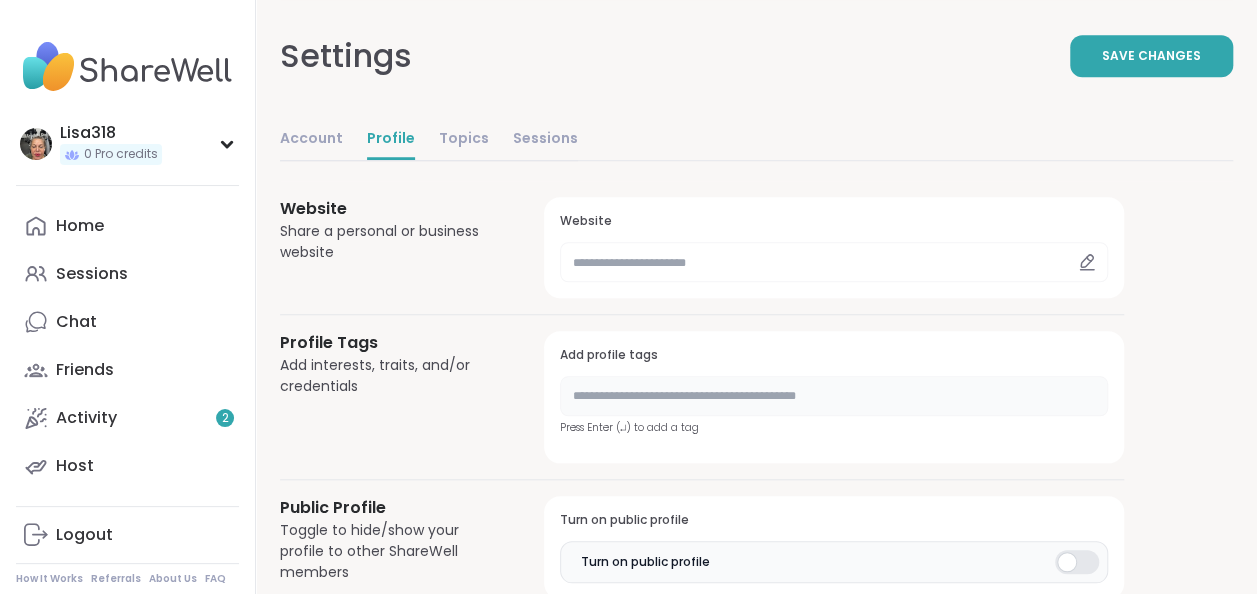 click at bounding box center (834, 396) 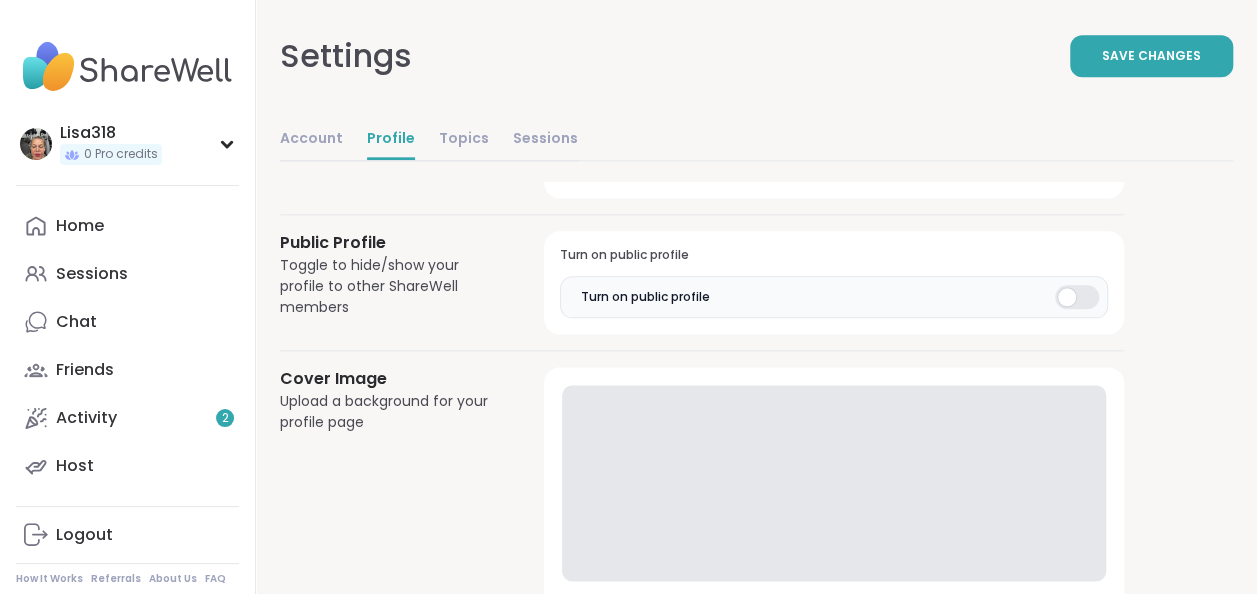 scroll, scrollTop: 1102, scrollLeft: 0, axis: vertical 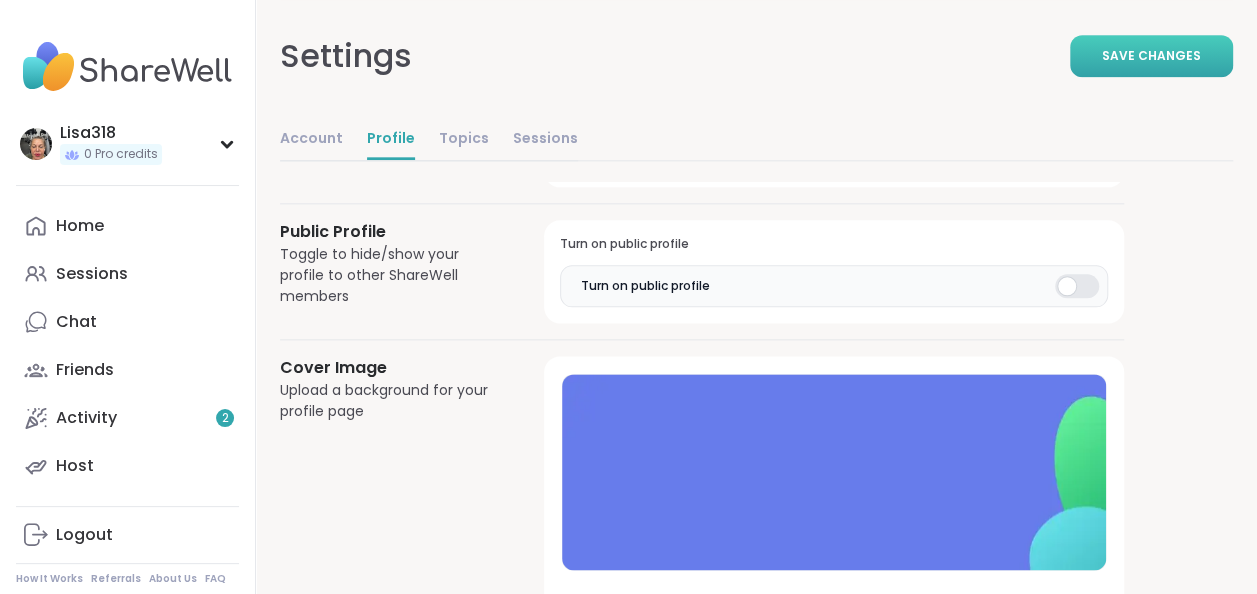 type on "**********" 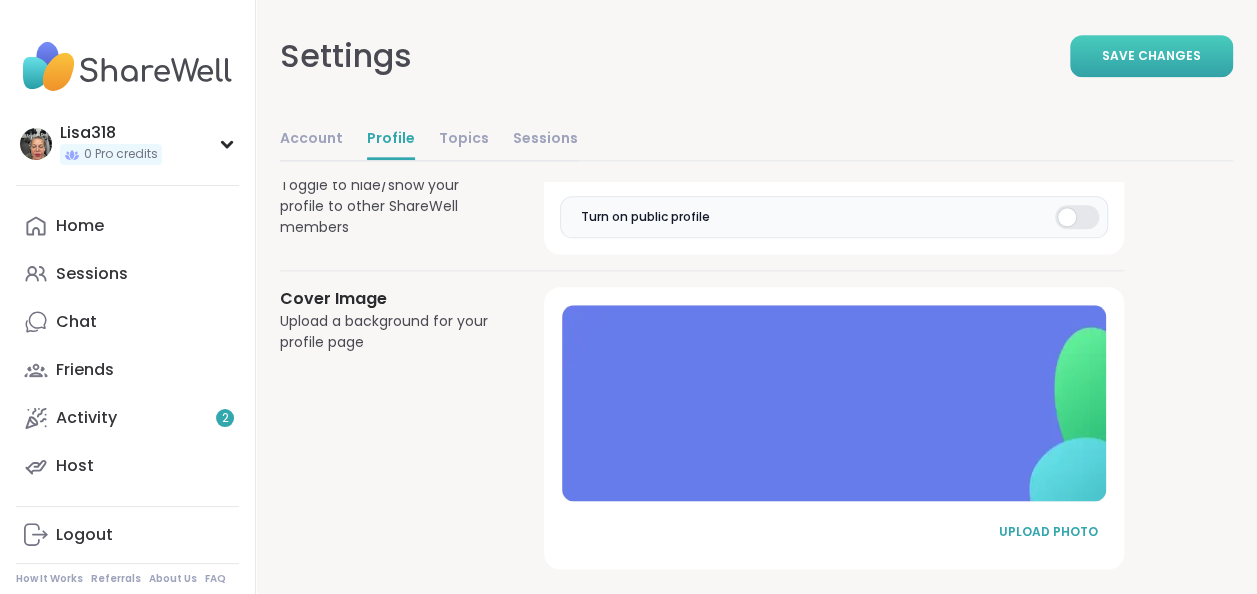 click on "Save Changes" at bounding box center (1151, 56) 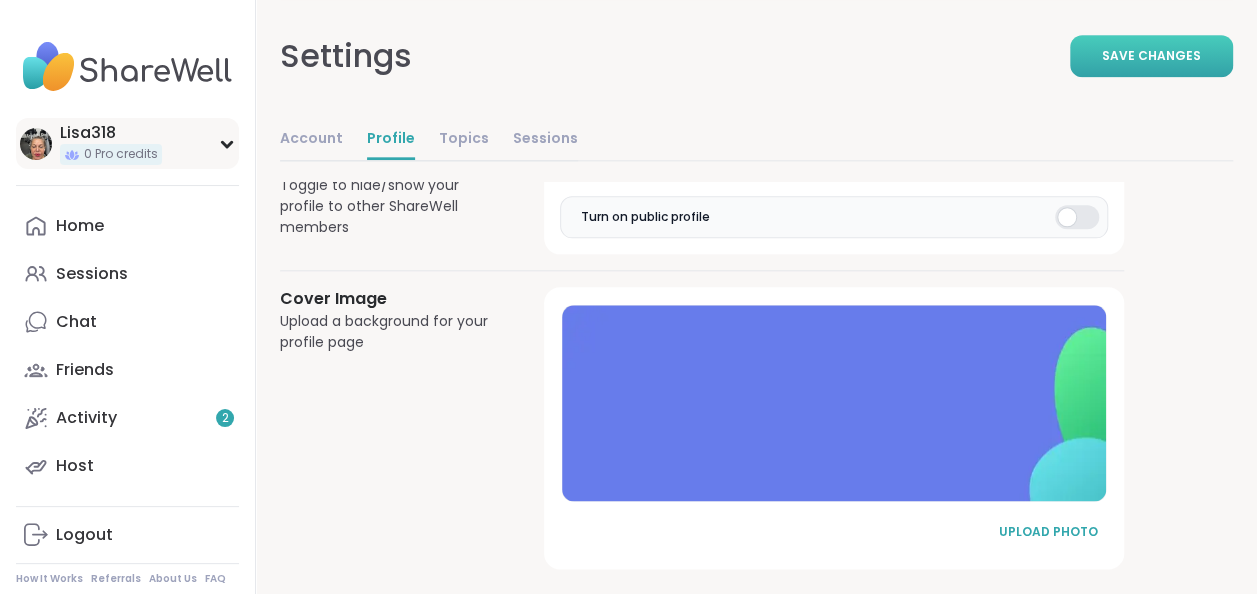 click on "Lisa318" at bounding box center (111, 133) 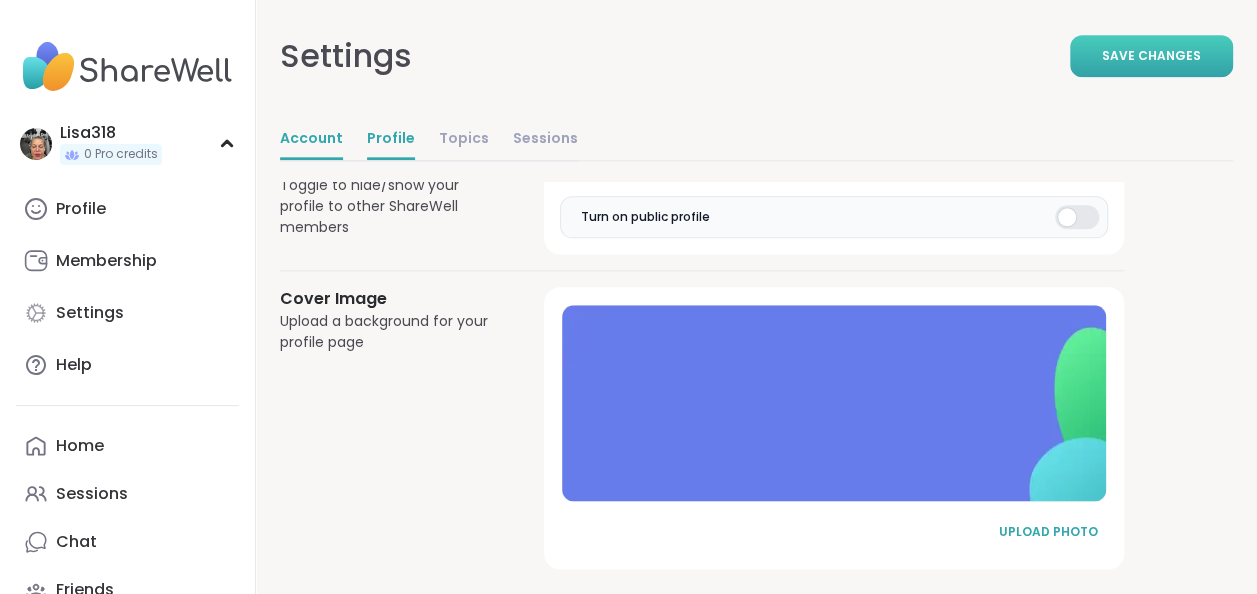 click on "Account" at bounding box center [311, 140] 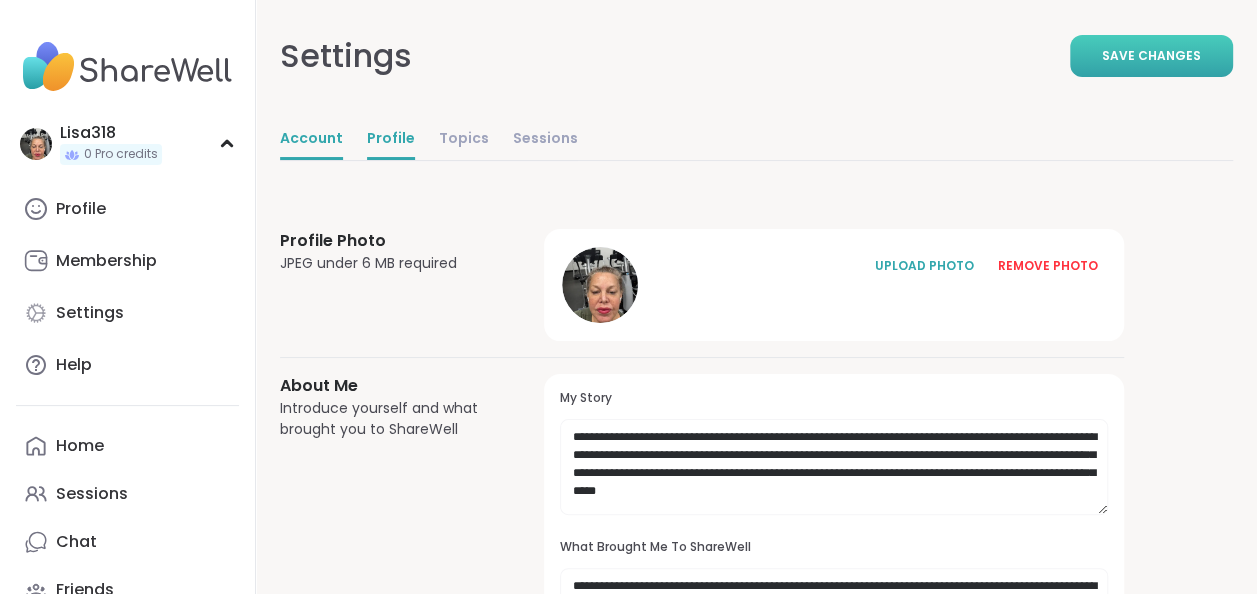 select on "**" 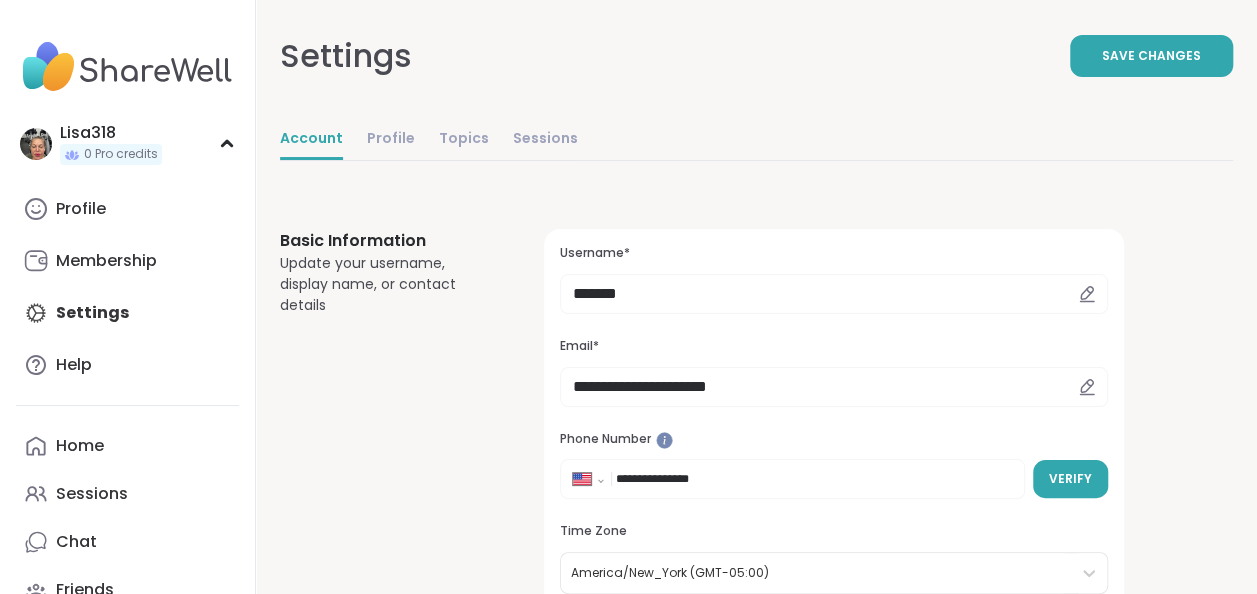 scroll, scrollTop: 0, scrollLeft: 0, axis: both 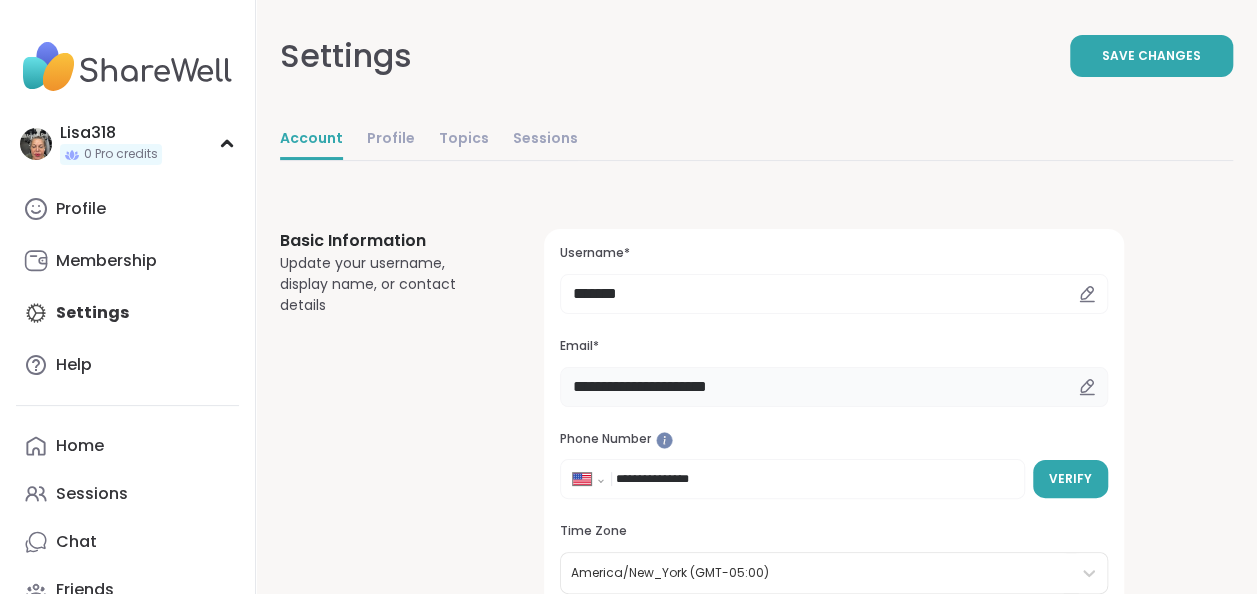 click on "**********" at bounding box center (834, 387) 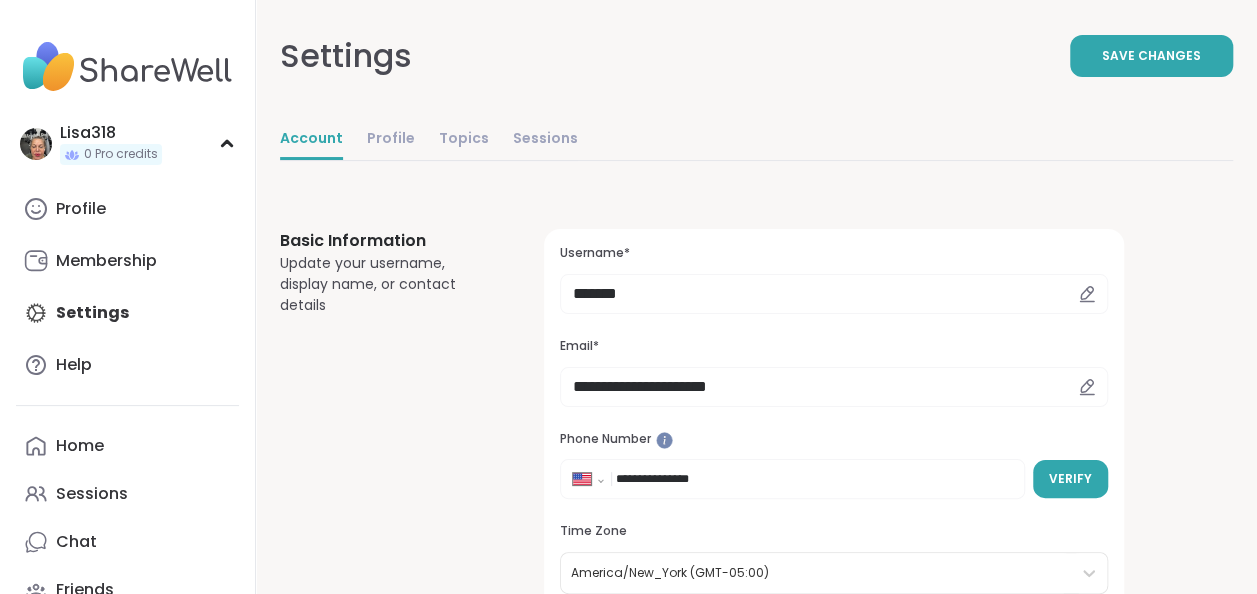 click on "**********" at bounding box center (756, 1264) 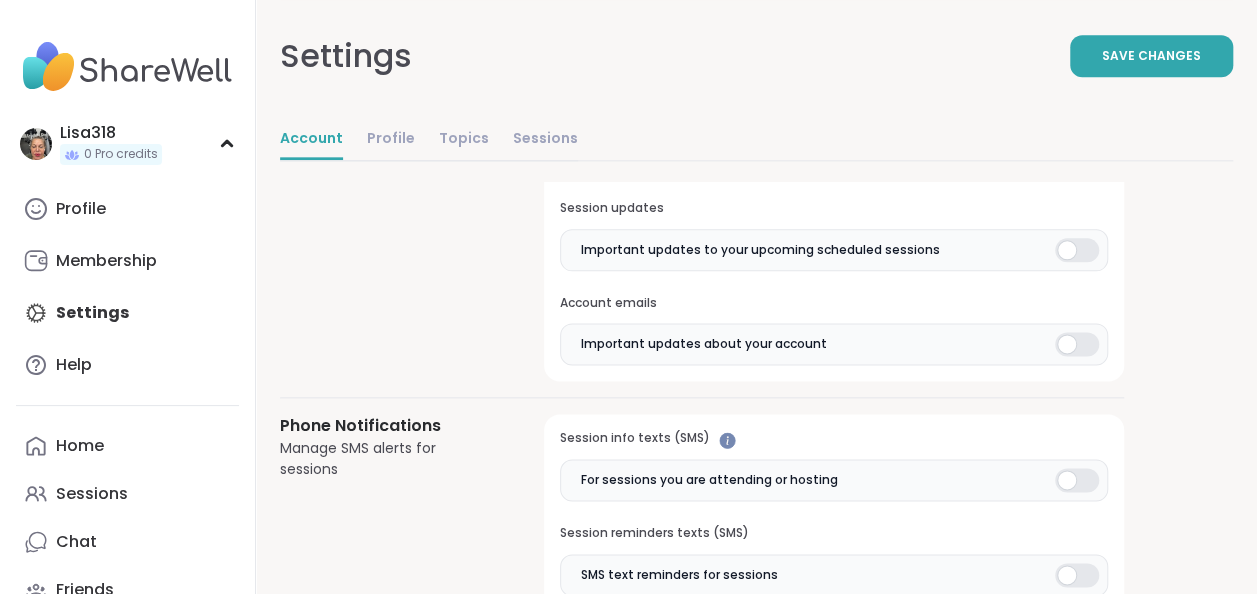 scroll, scrollTop: 1124, scrollLeft: 0, axis: vertical 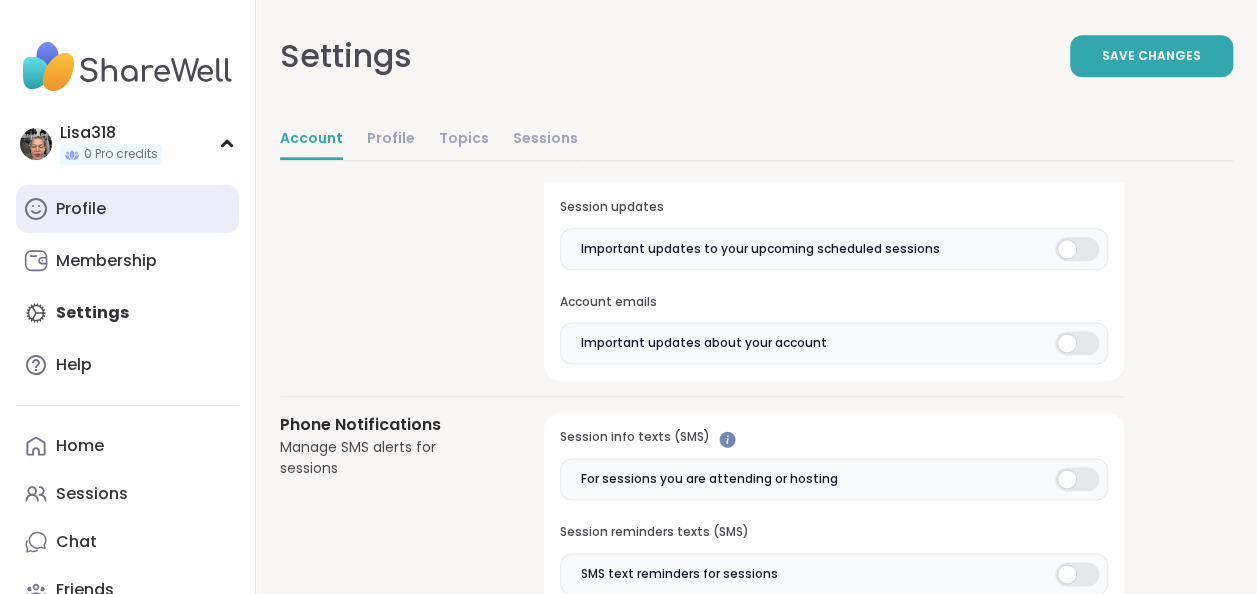 click on "Profile" at bounding box center (81, 209) 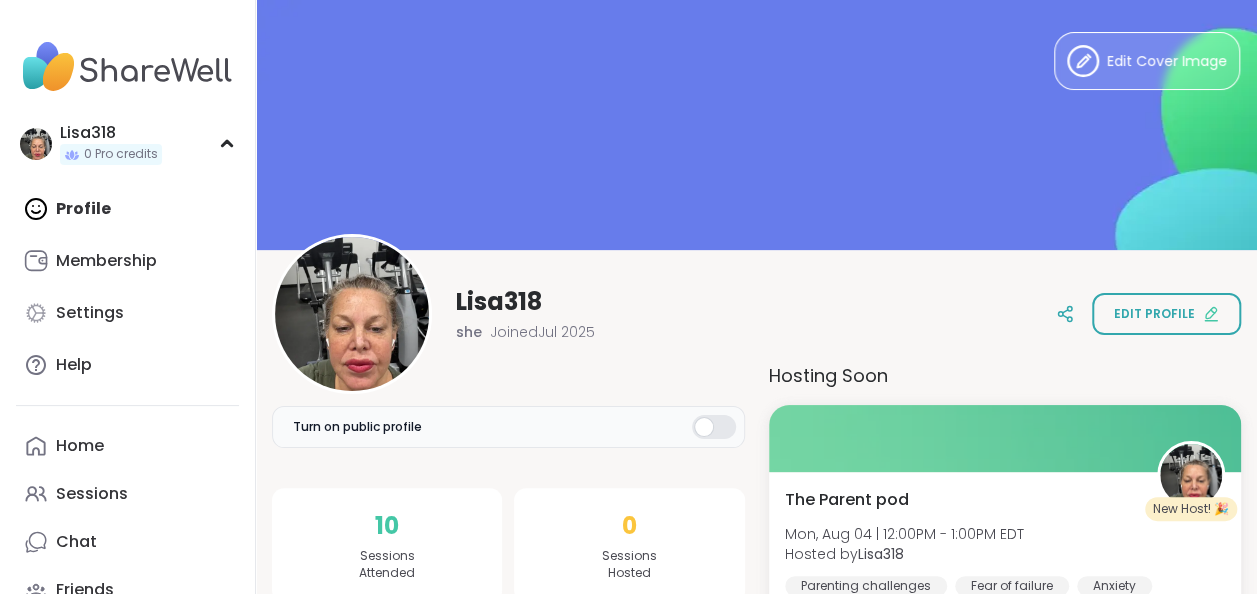 scroll, scrollTop: 0, scrollLeft: 0, axis: both 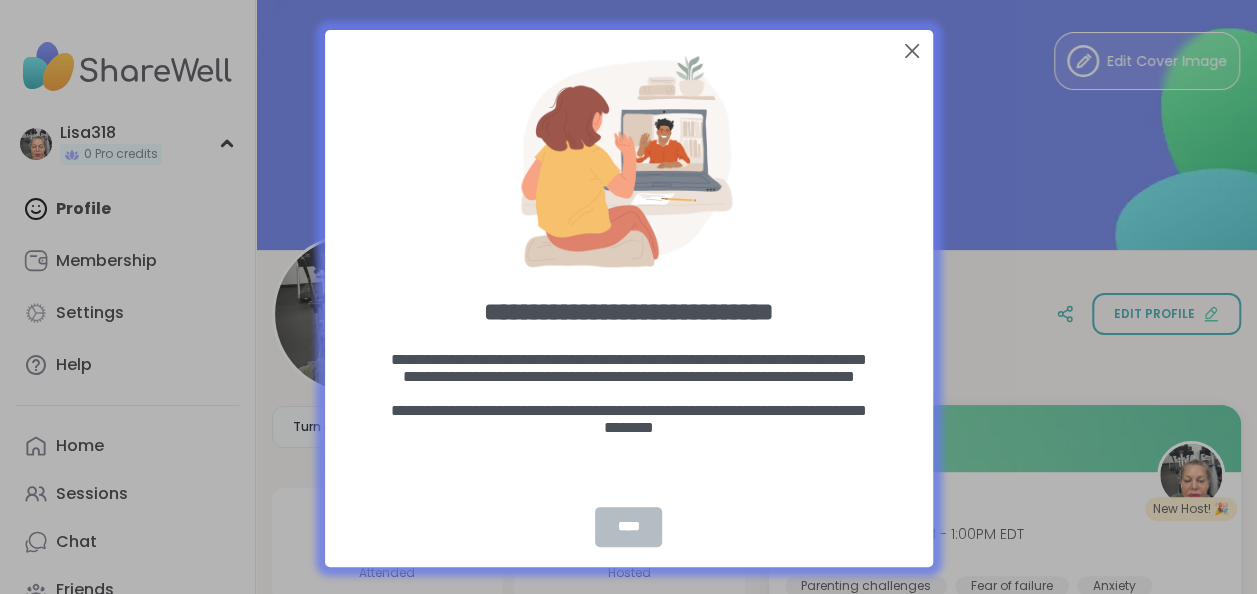 click on "****" at bounding box center [628, 527] 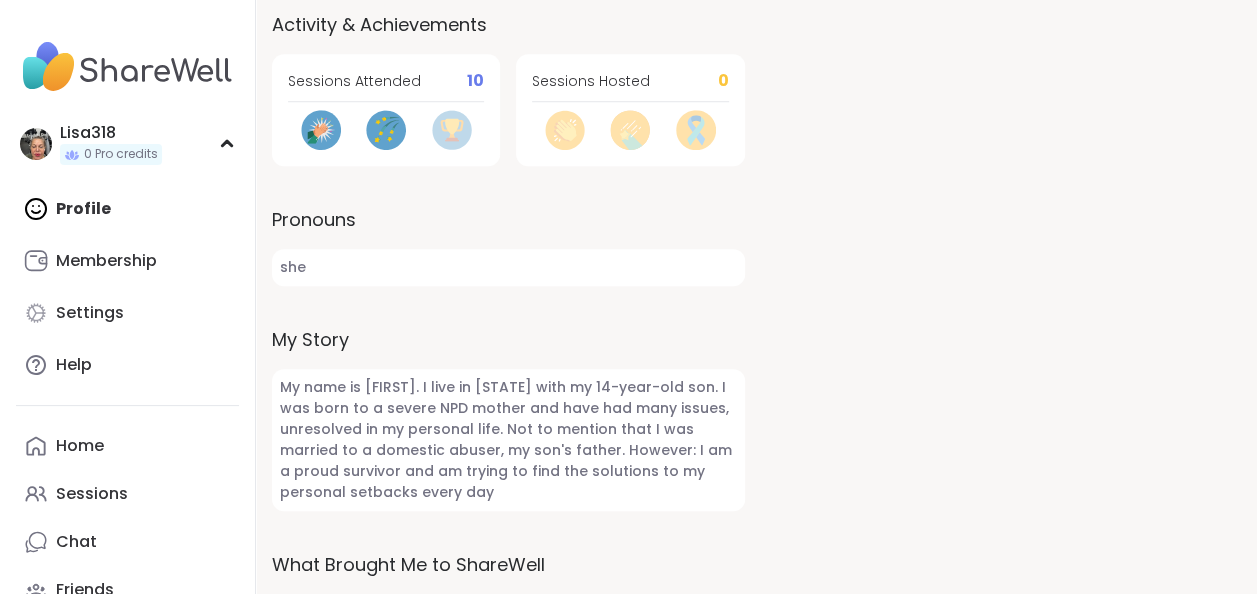 scroll, scrollTop: 820, scrollLeft: 0, axis: vertical 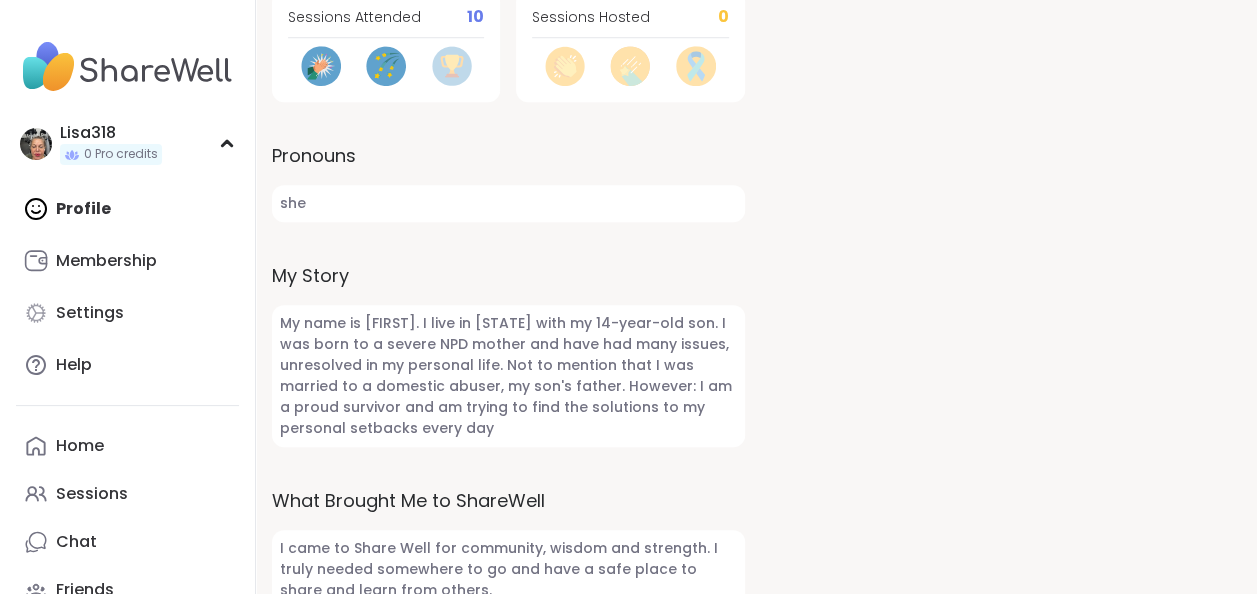 click on "My name is [FIRST]. I live in [STATE] with my 14-year-old son. I was born to a severe NPD mother and have had many issues, unresolved in my personal life. Not to mention that I was married to a domestic abuser, my son's father. However: I am a proud survivor and am trying to find the solutions to my personal setbacks every day" at bounding box center (508, 376) 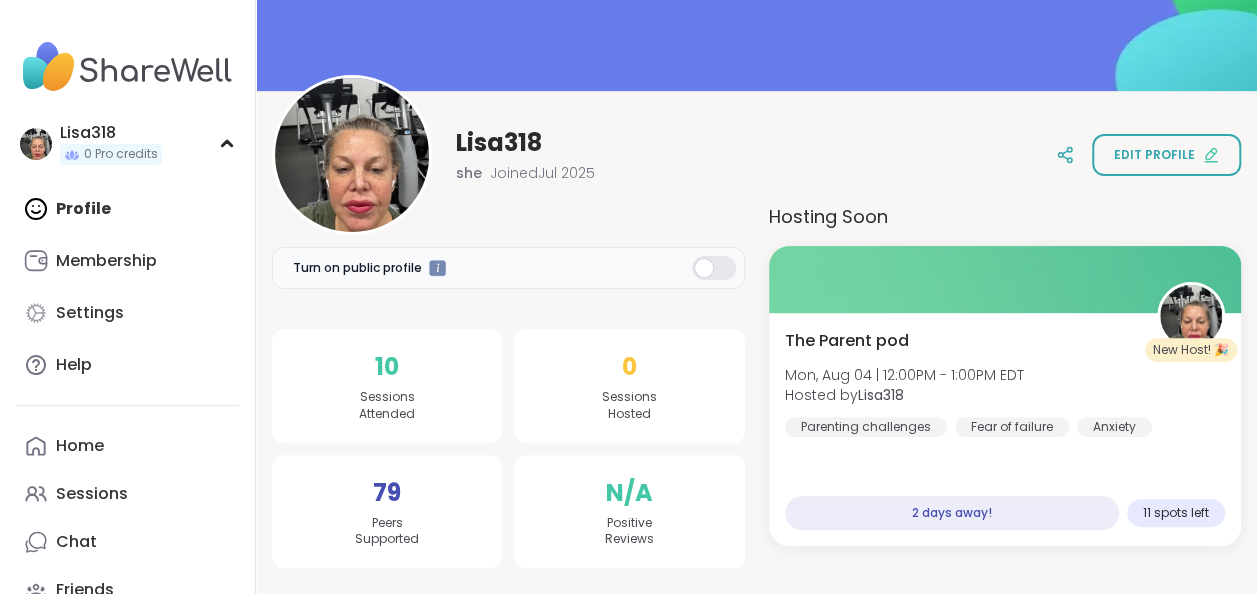 scroll, scrollTop: 158, scrollLeft: 0, axis: vertical 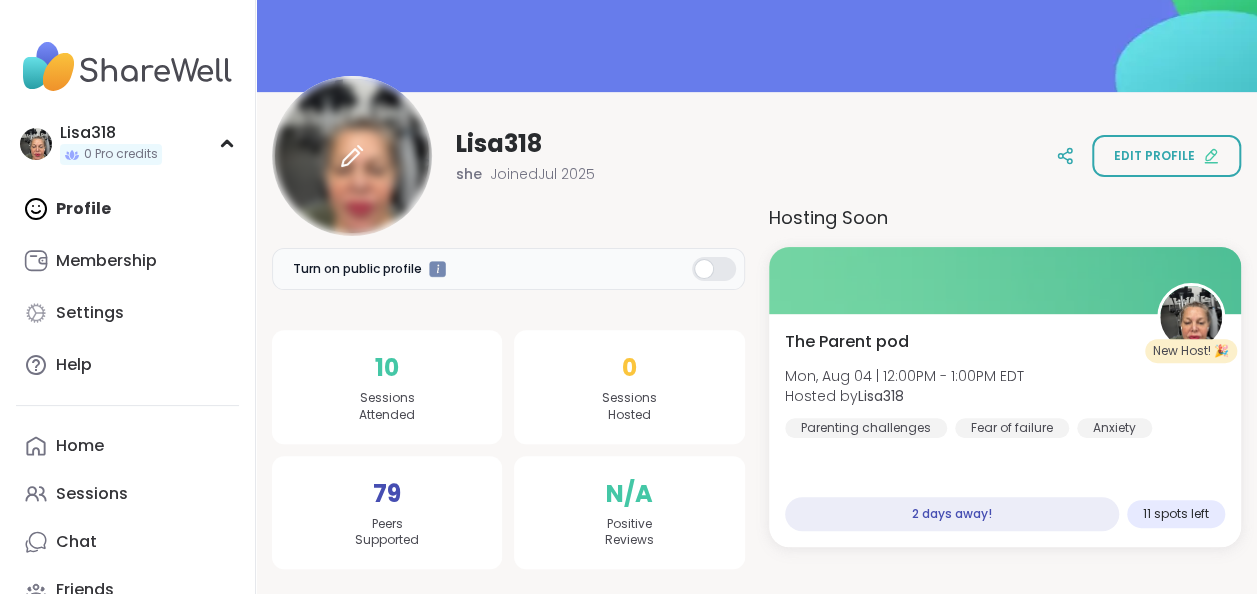 click at bounding box center (352, 156) 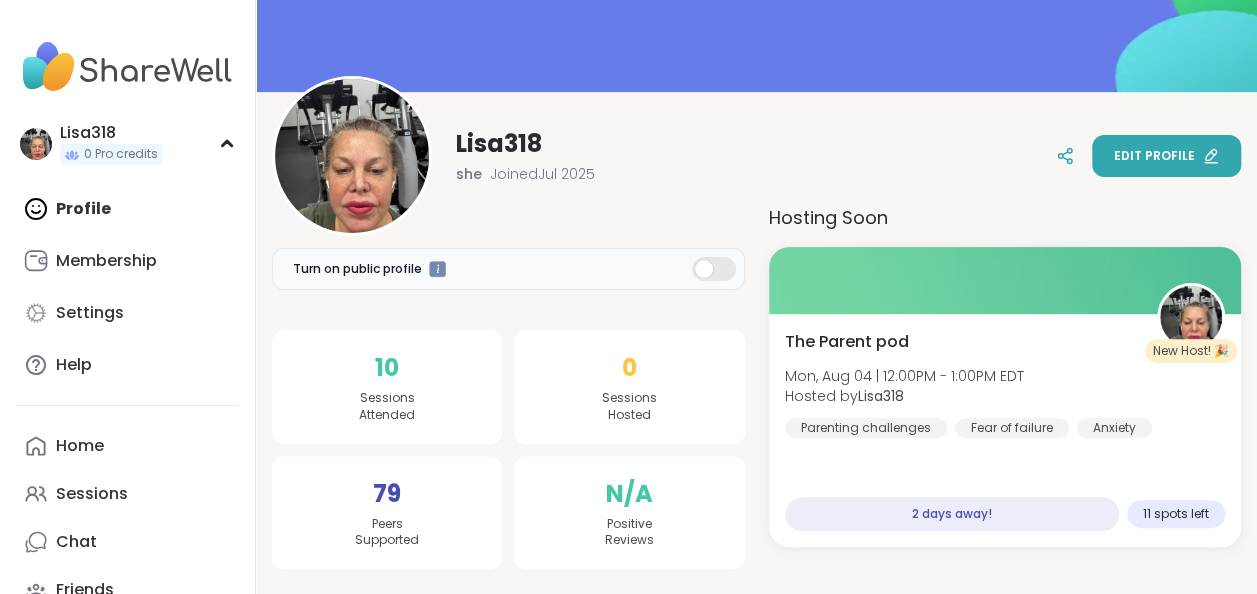 click on "Edit profile" at bounding box center (1154, 156) 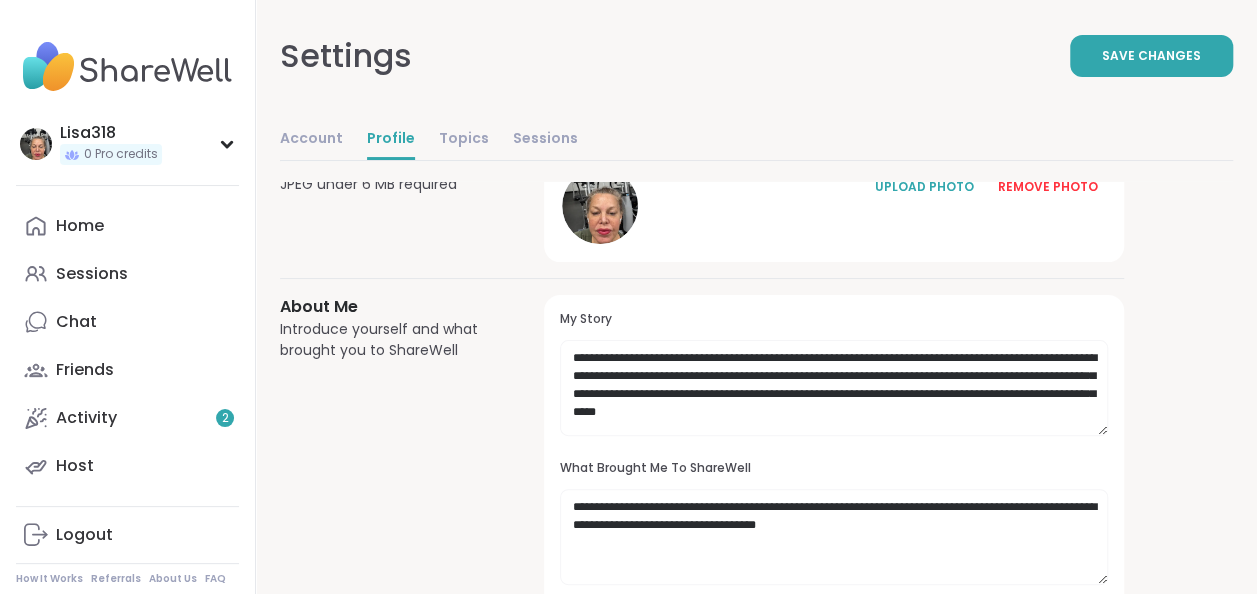 scroll, scrollTop: 82, scrollLeft: 0, axis: vertical 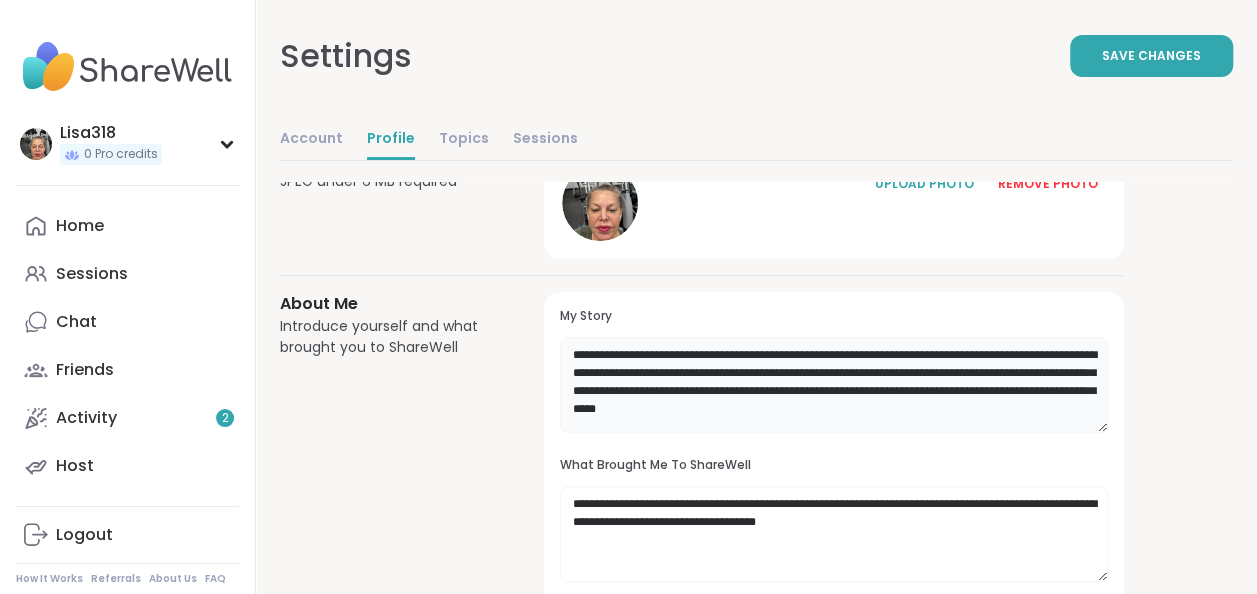click on "**********" at bounding box center (834, 385) 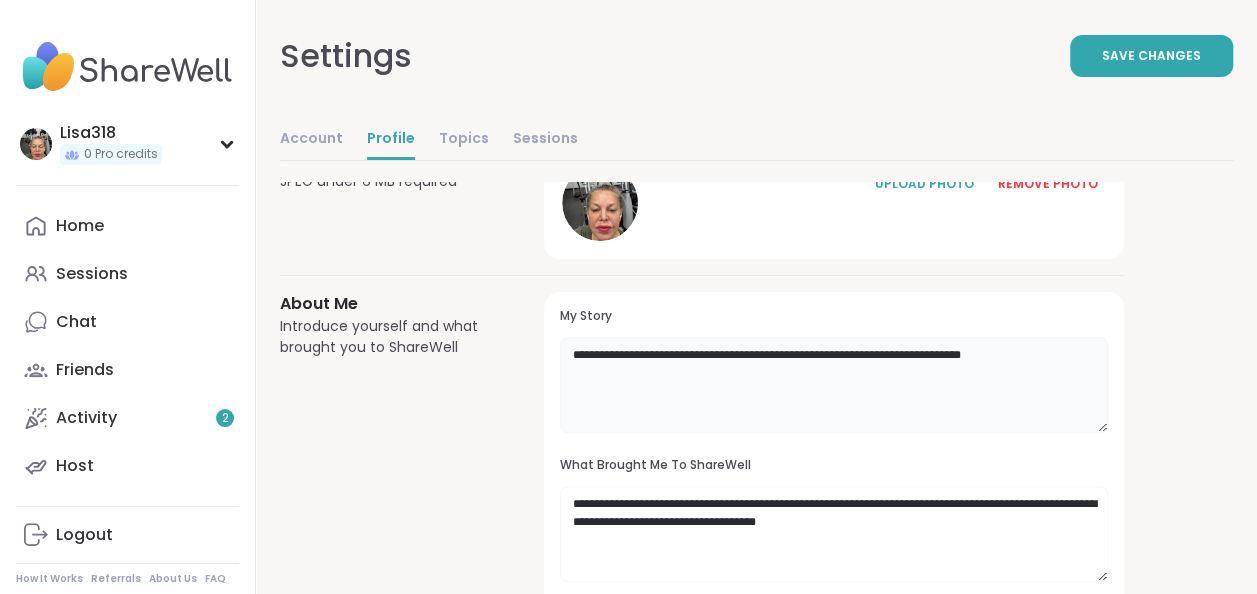 click on "**********" at bounding box center (834, 385) 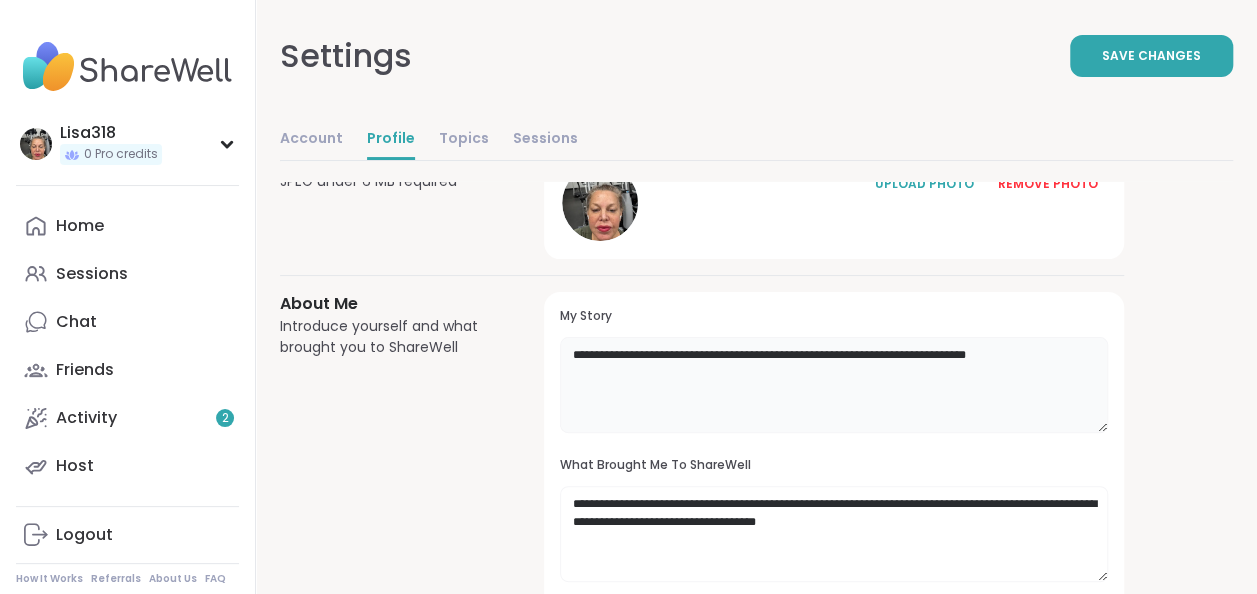 click on "**********" at bounding box center (834, 385) 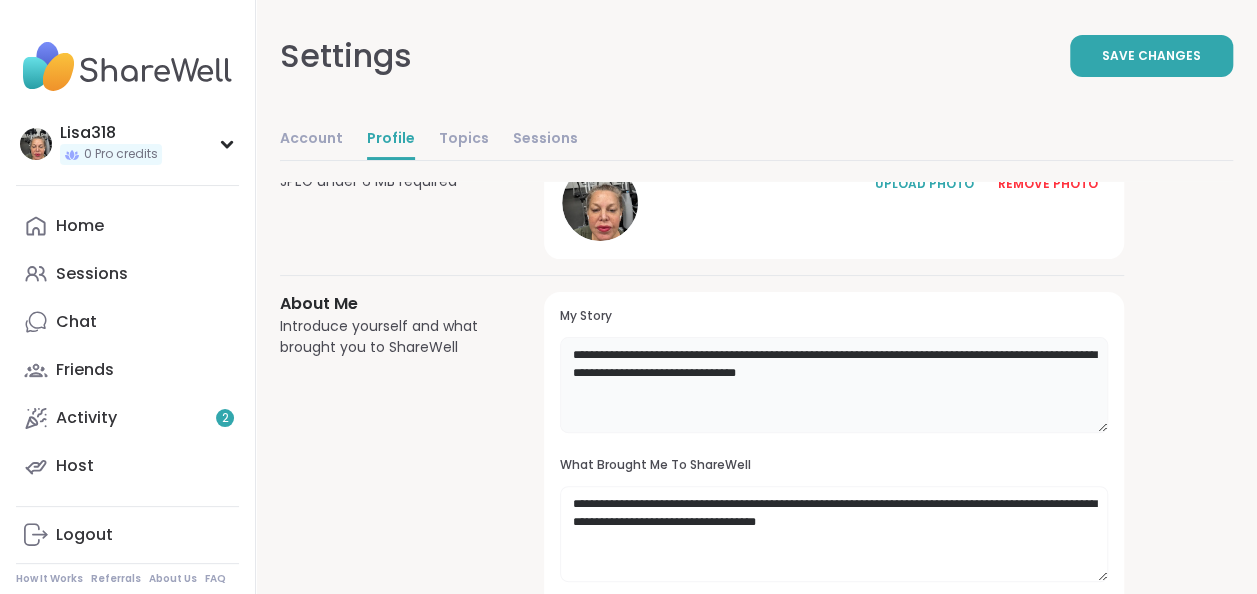 click on "**********" at bounding box center (834, 385) 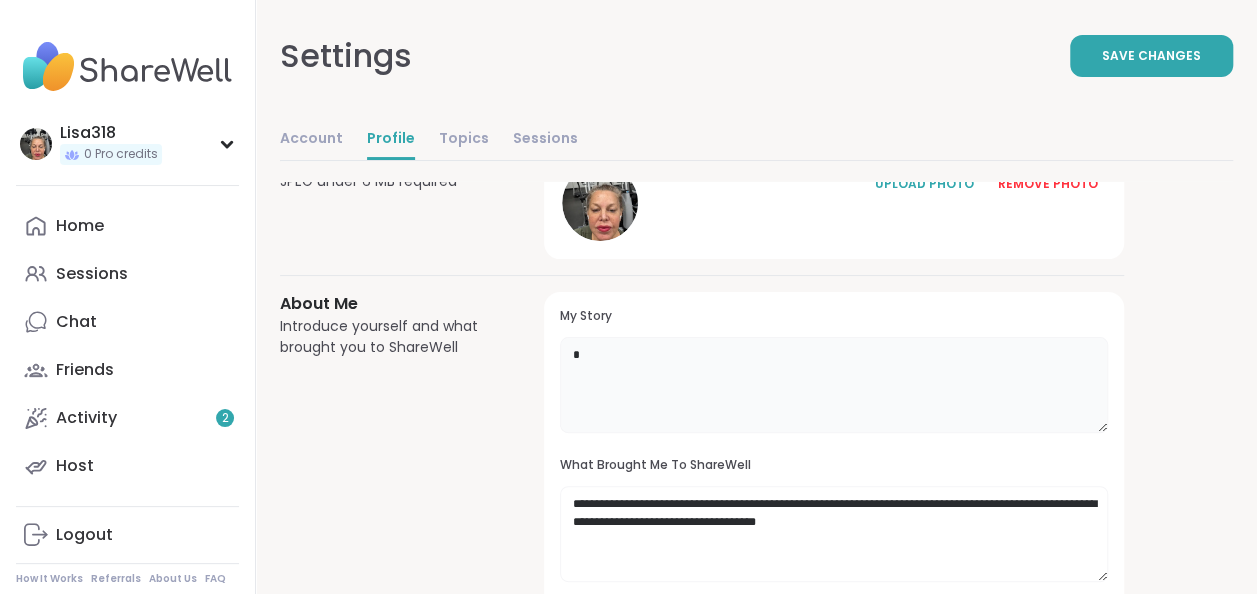 type on "**" 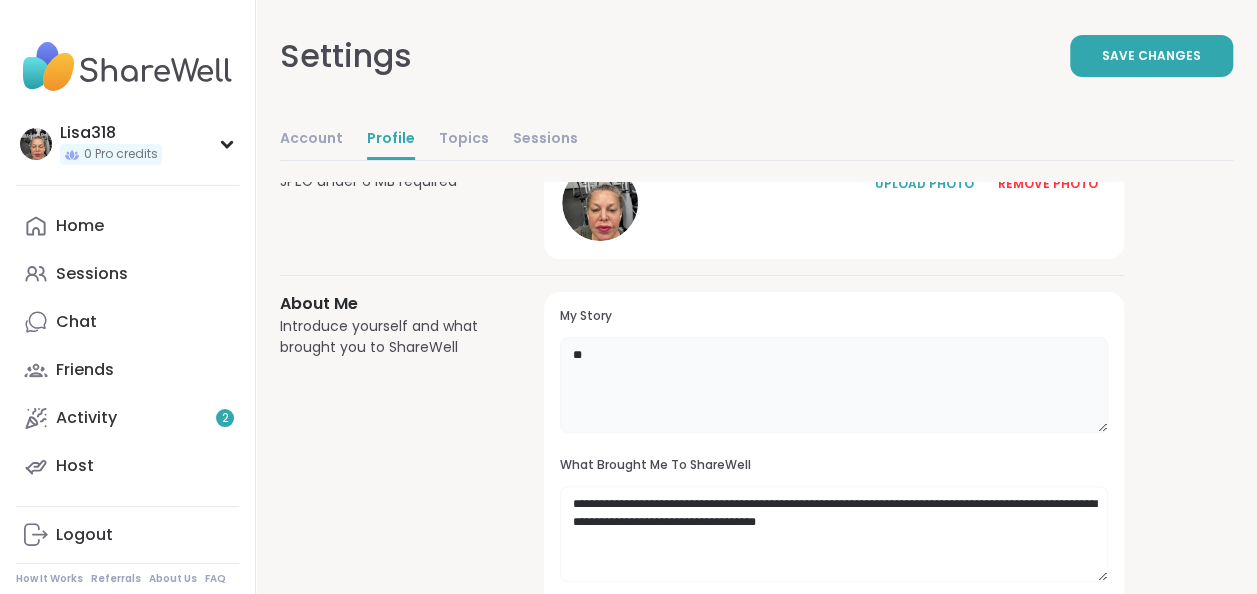 click on "**" at bounding box center [834, 385] 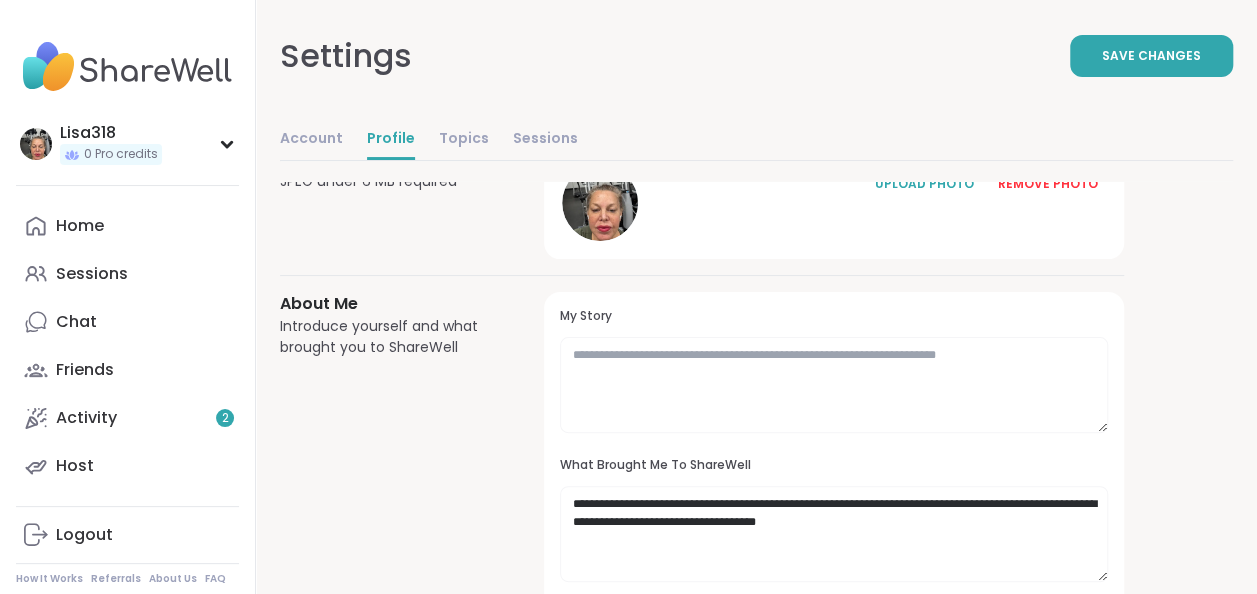 click on "**********" at bounding box center (834, 565) 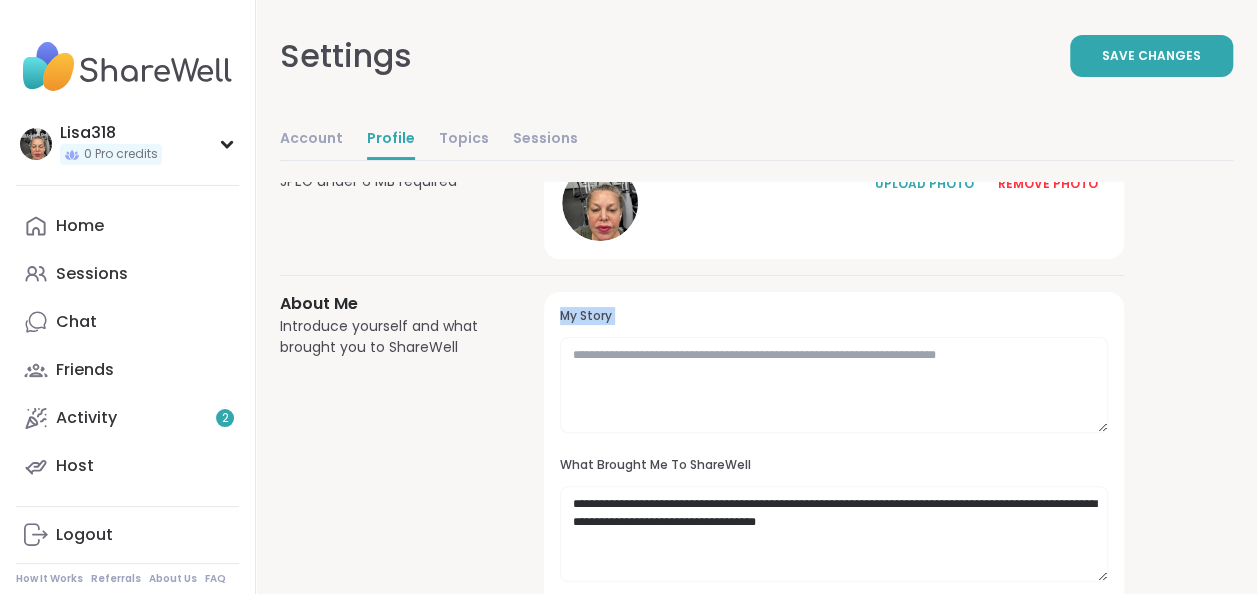click on "**********" at bounding box center [834, 565] 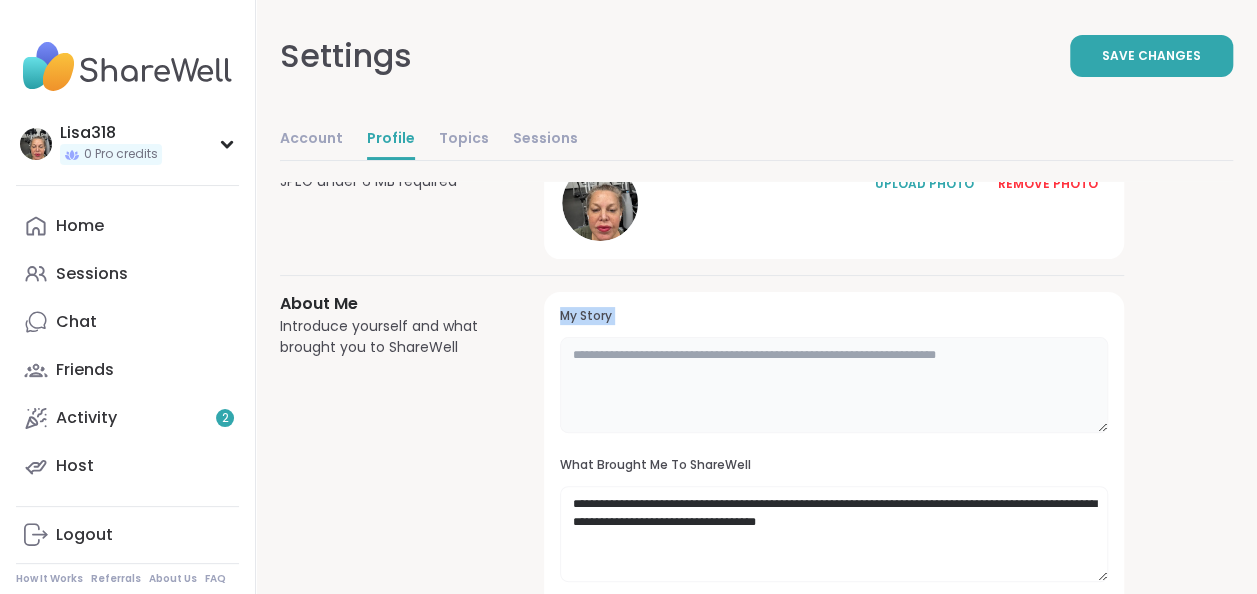 click at bounding box center [834, 385] 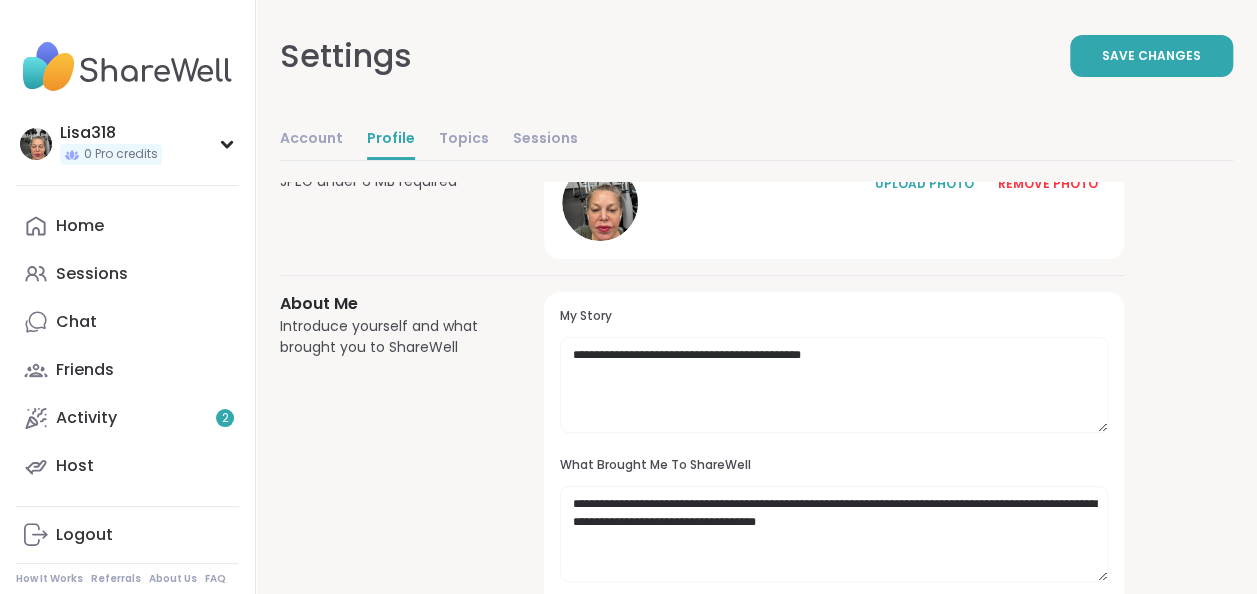 click on "My Story" at bounding box center (834, 316) 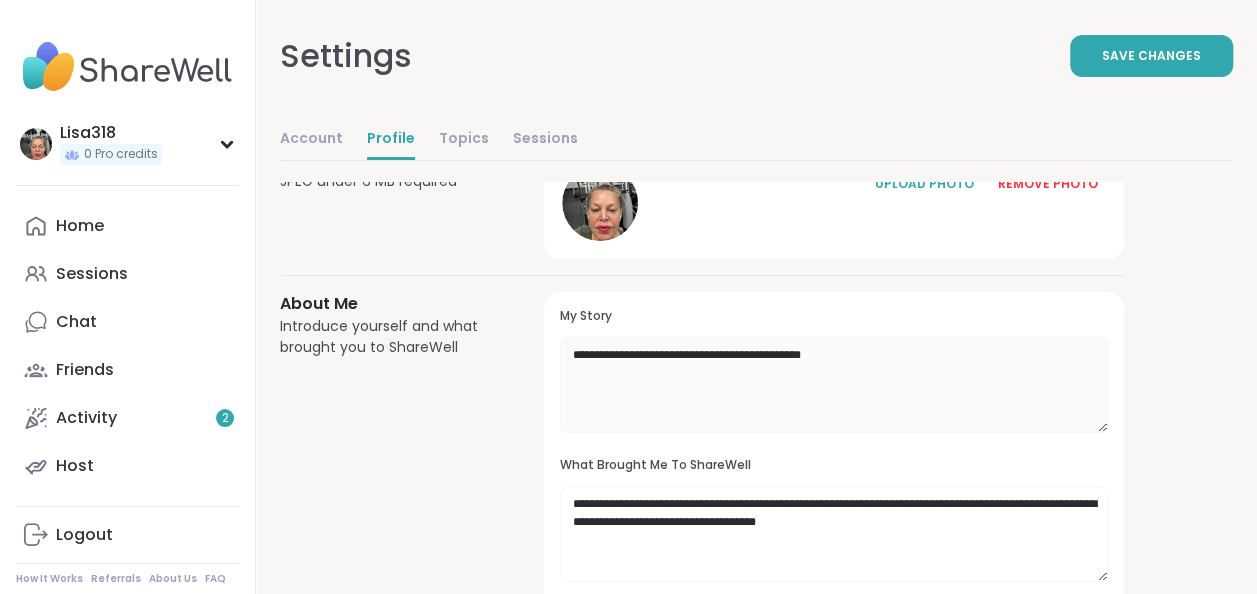 click on "**********" at bounding box center (834, 385) 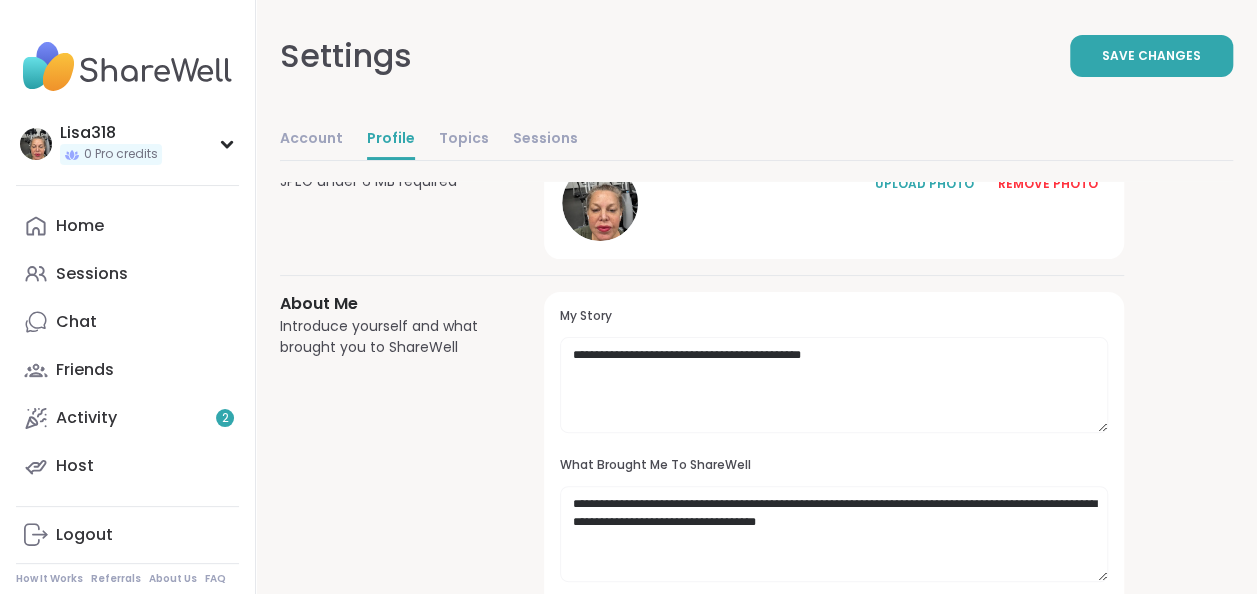 click on "My Story" at bounding box center [834, 316] 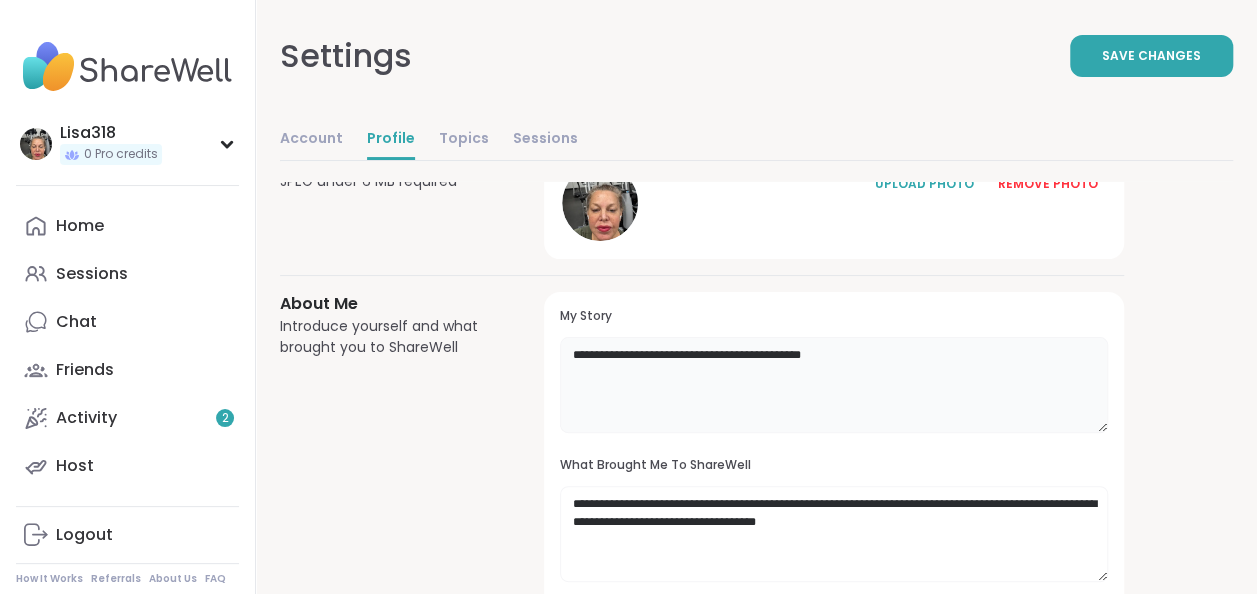 click on "**********" at bounding box center (834, 385) 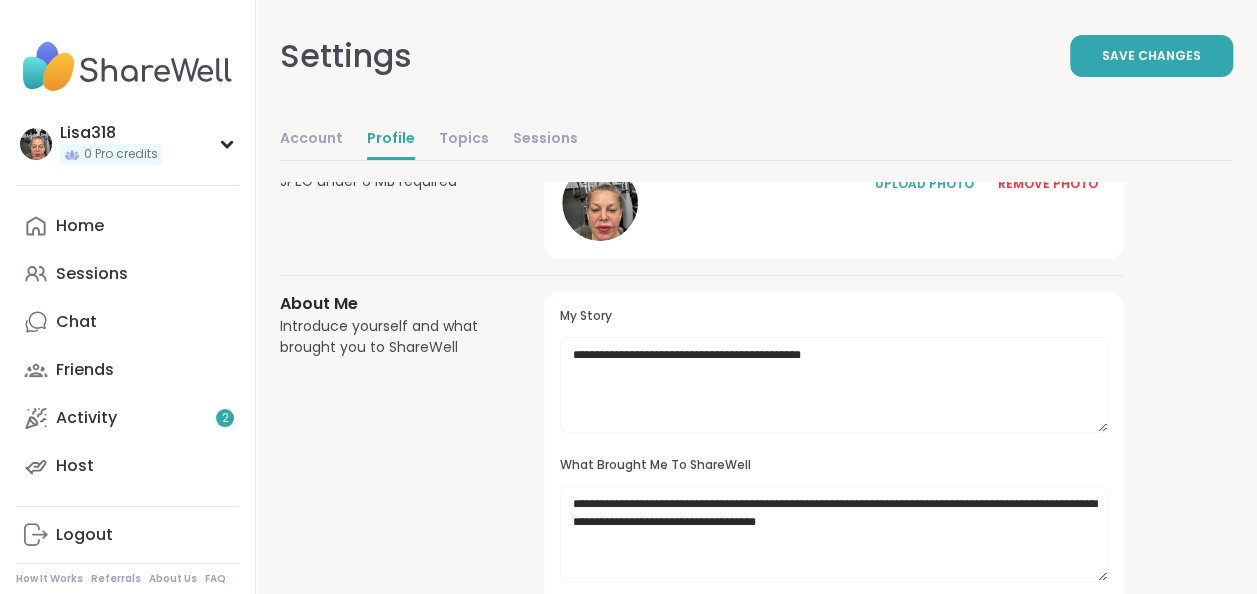 click on "**********" at bounding box center (834, 565) 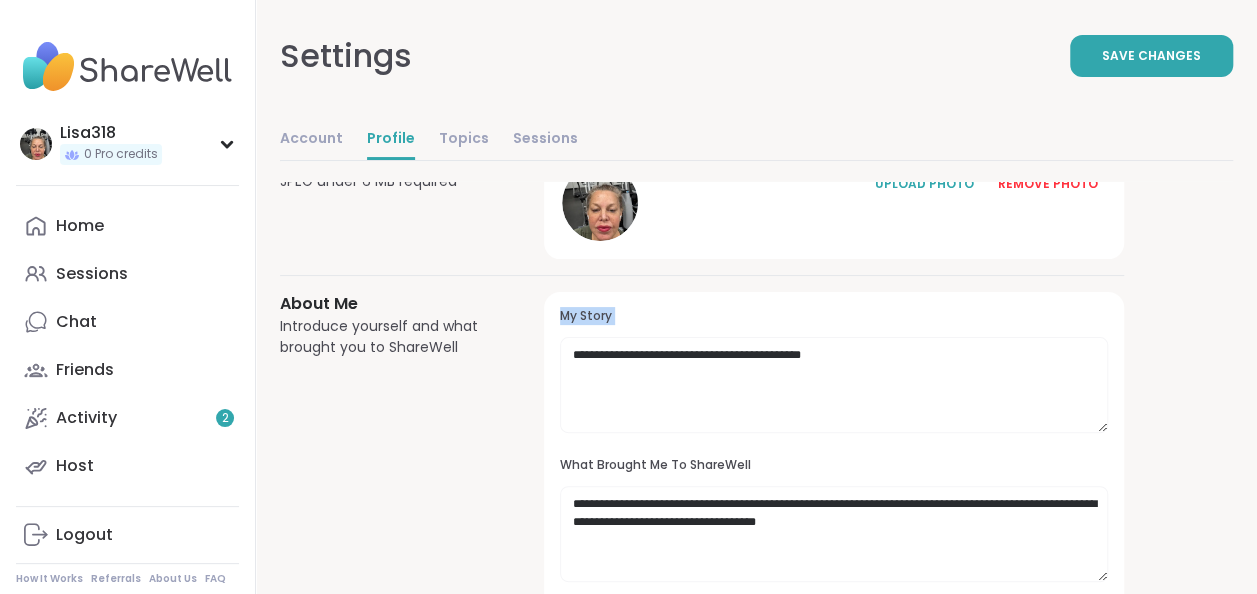 click on "**********" at bounding box center [834, 565] 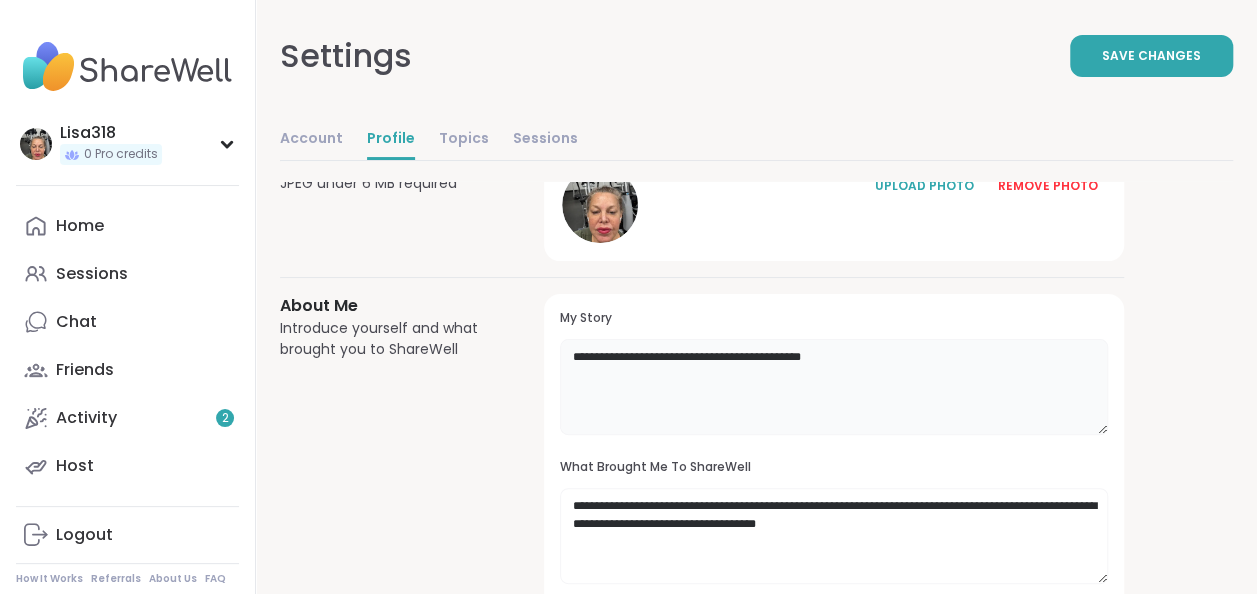 click on "**********" at bounding box center [834, 387] 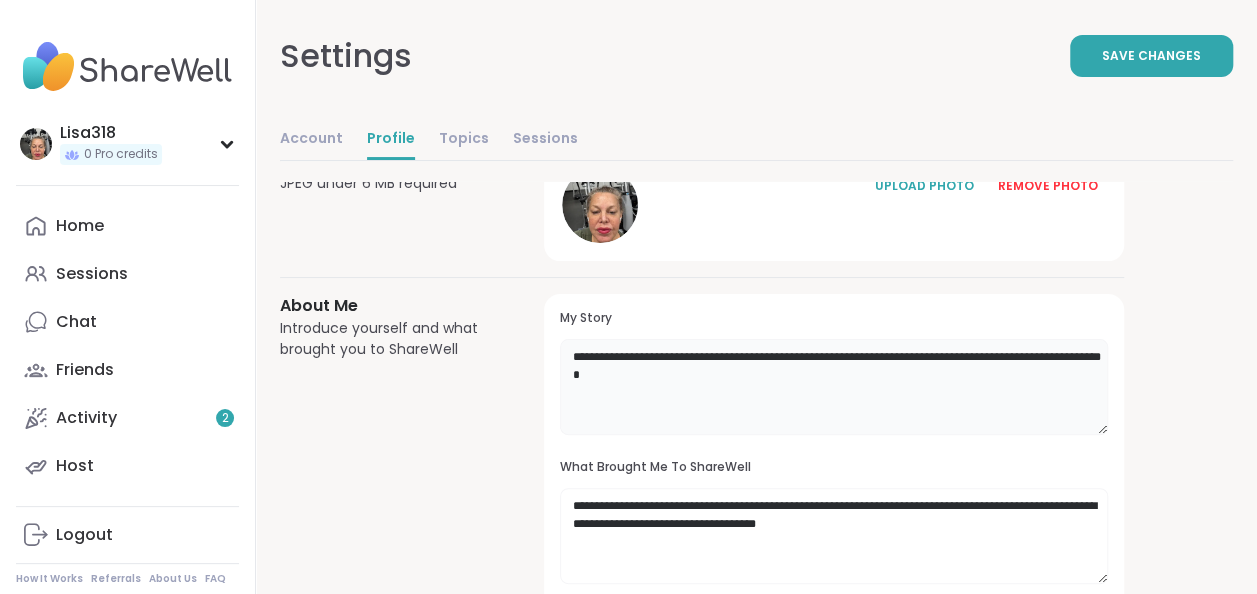click on "**********" at bounding box center [834, 387] 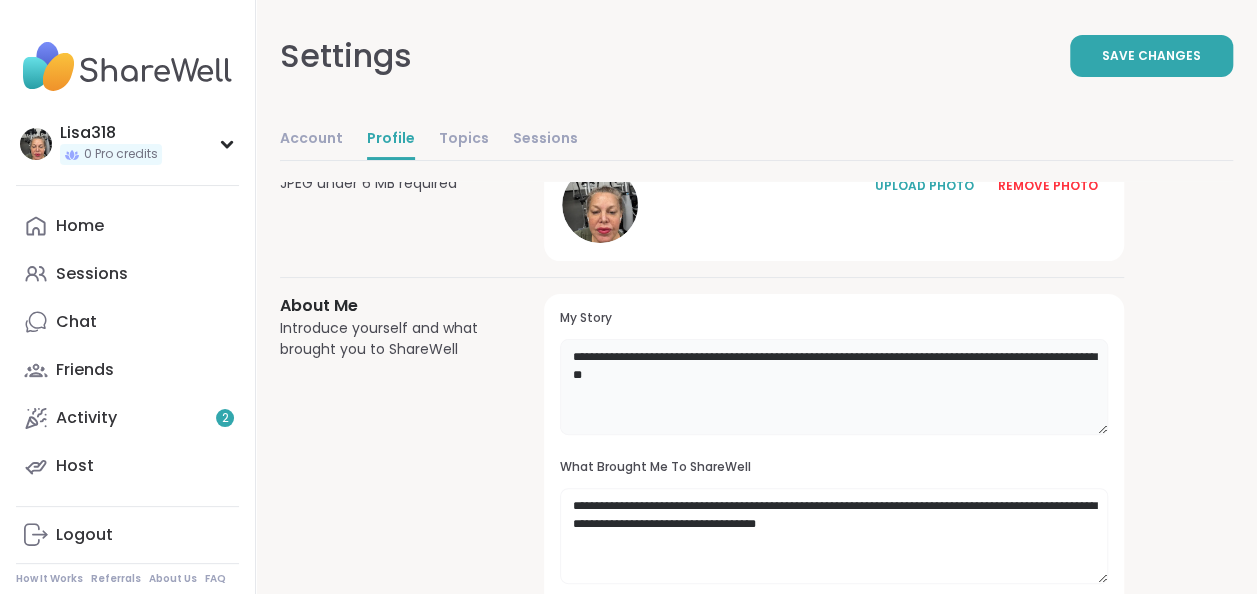 click on "**********" at bounding box center (834, 387) 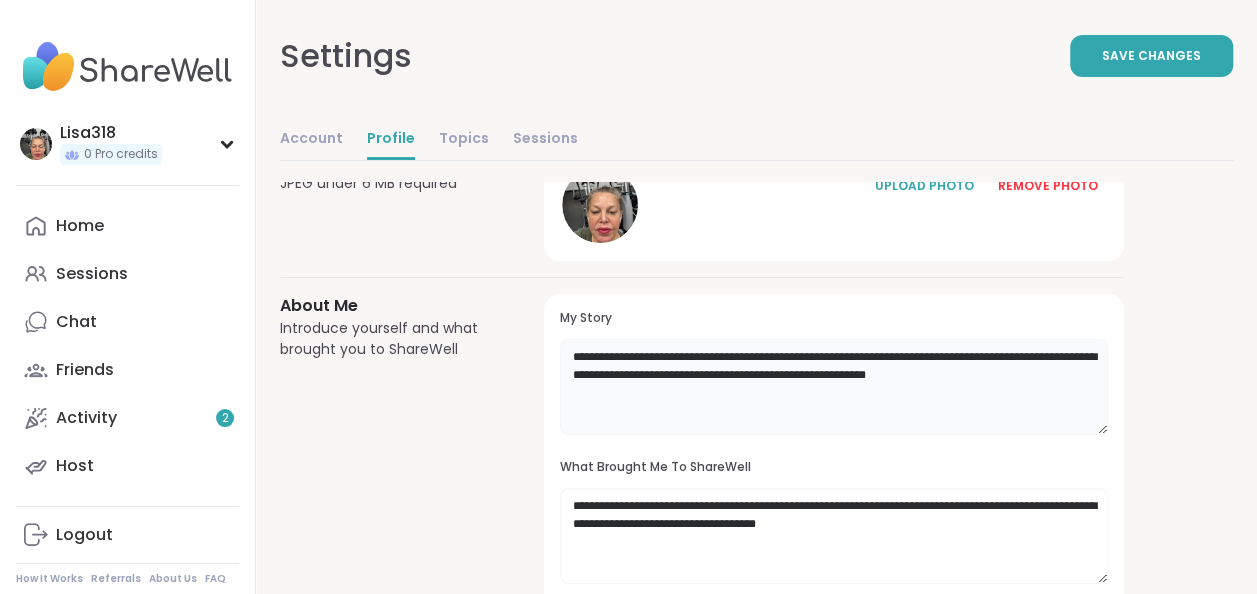 click on "**********" at bounding box center [834, 387] 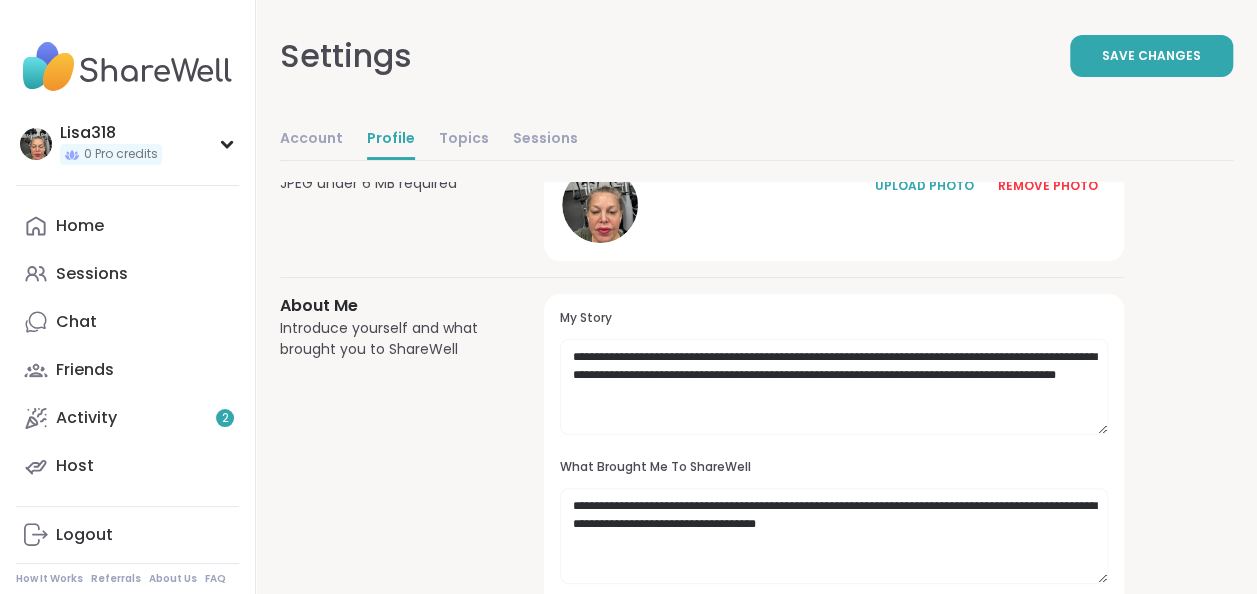 click on "Settings Save Changes" at bounding box center (756, 56) 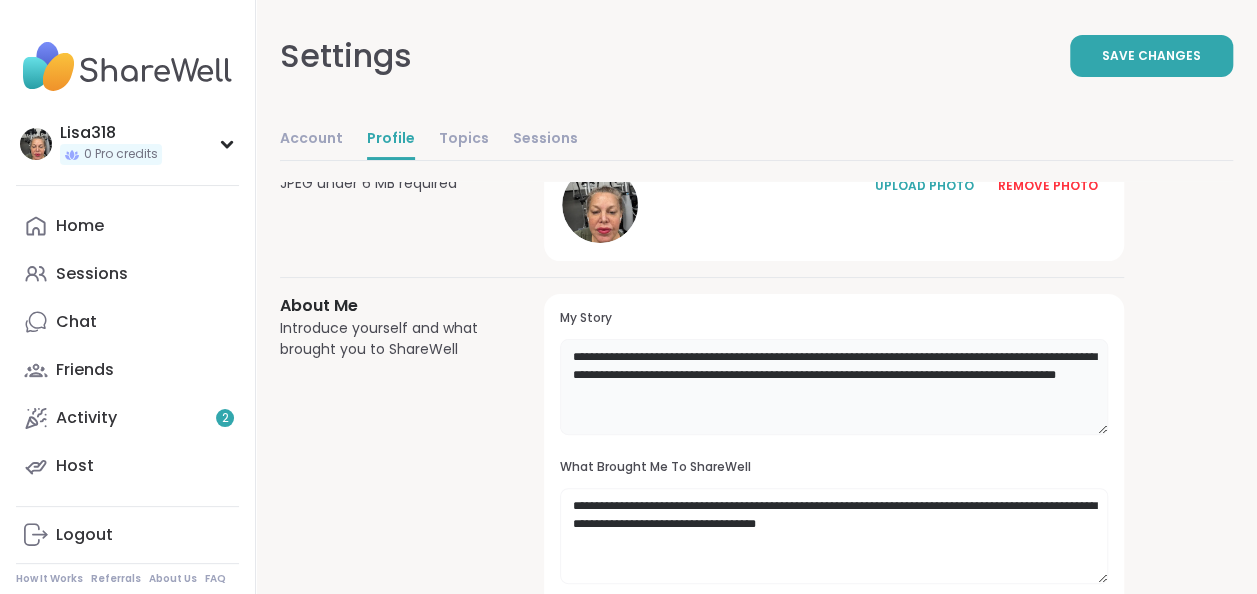 click on "**********" at bounding box center (834, 387) 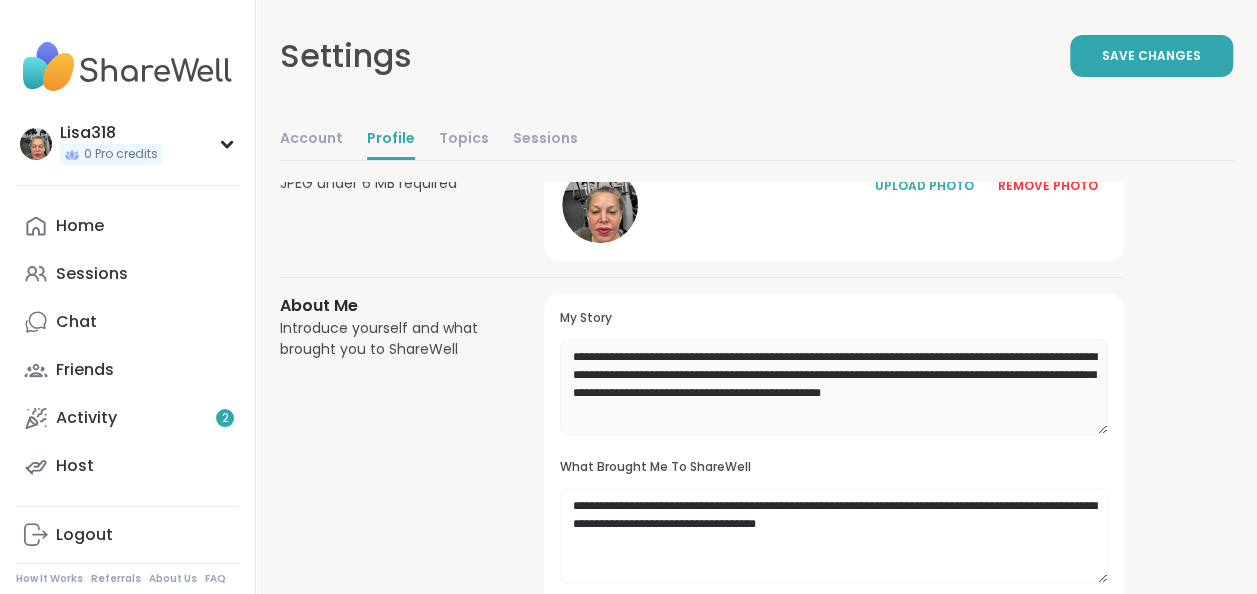 click on "**********" at bounding box center [834, 387] 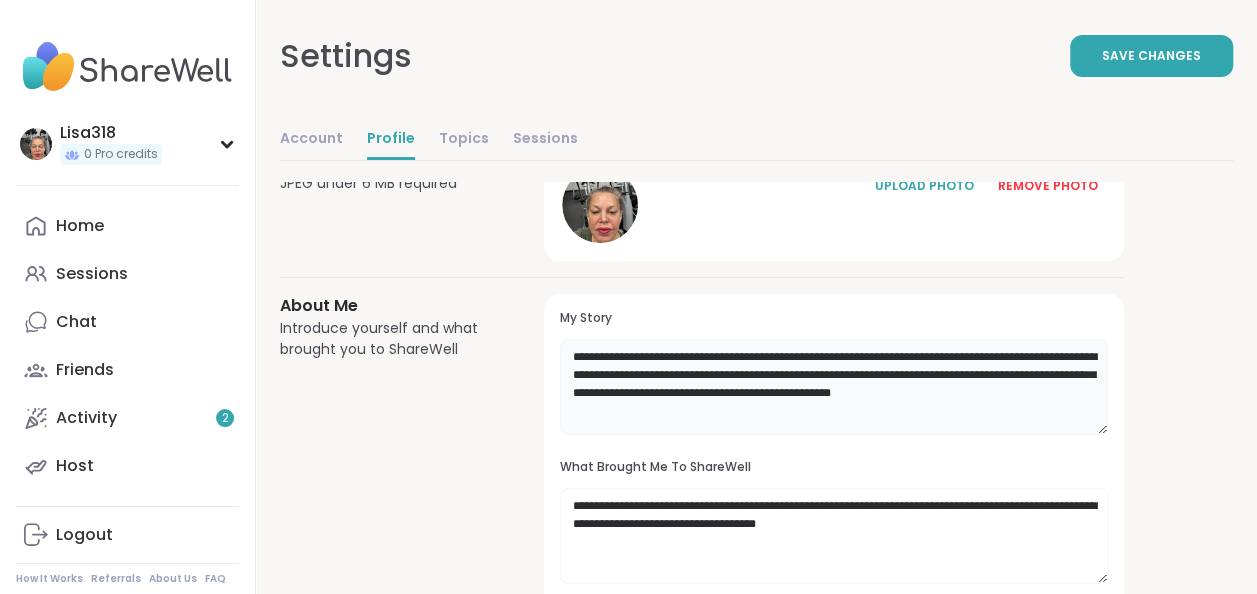 click on "**********" at bounding box center (834, 387) 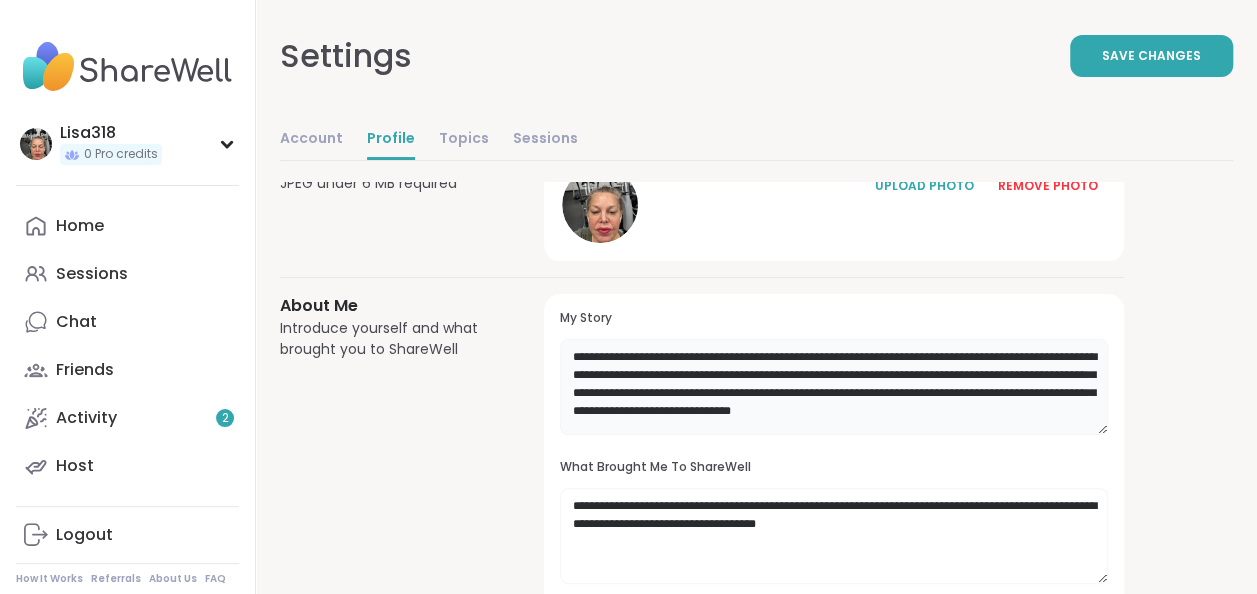 scroll, scrollTop: 2, scrollLeft: 0, axis: vertical 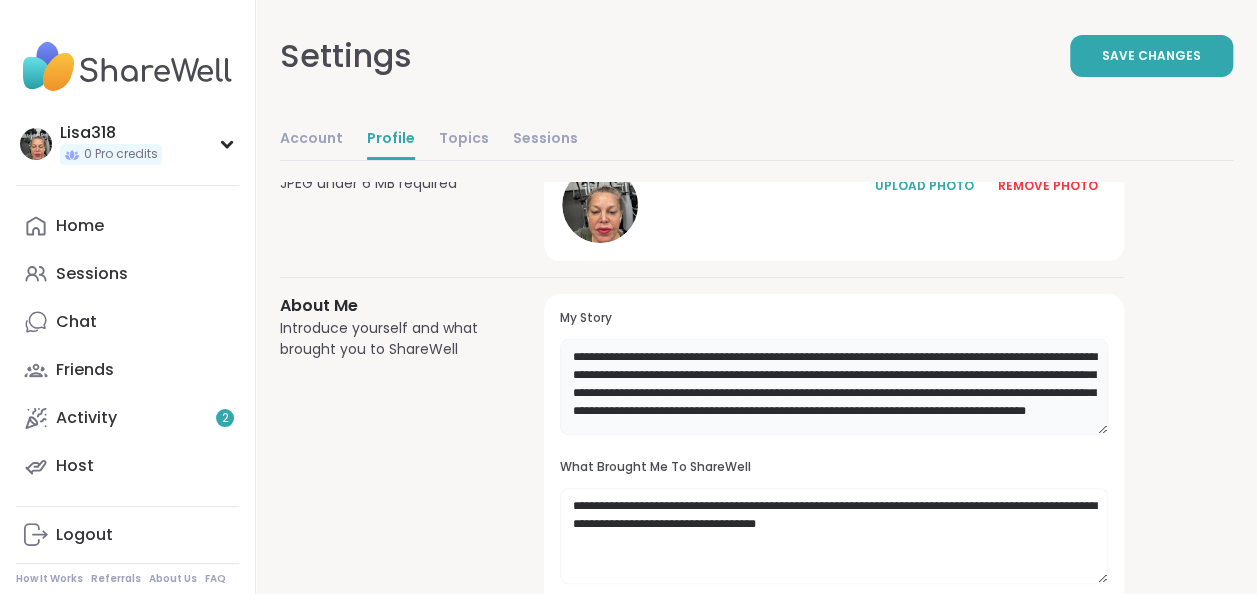 click on "**********" at bounding box center [834, 387] 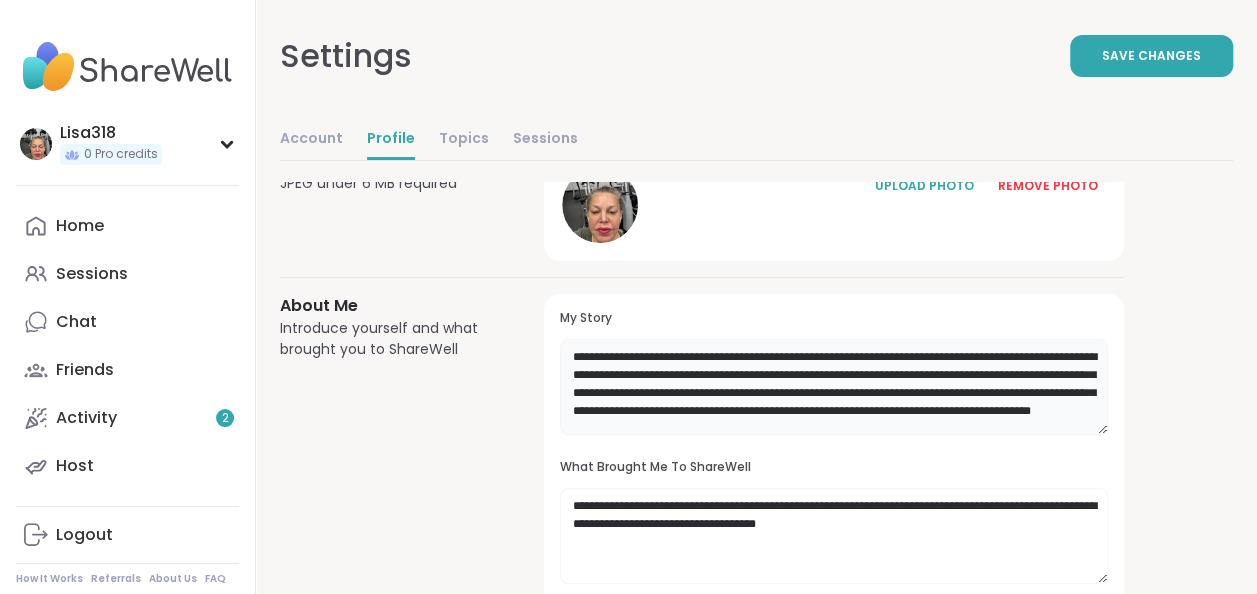 click on "**********" at bounding box center [834, 387] 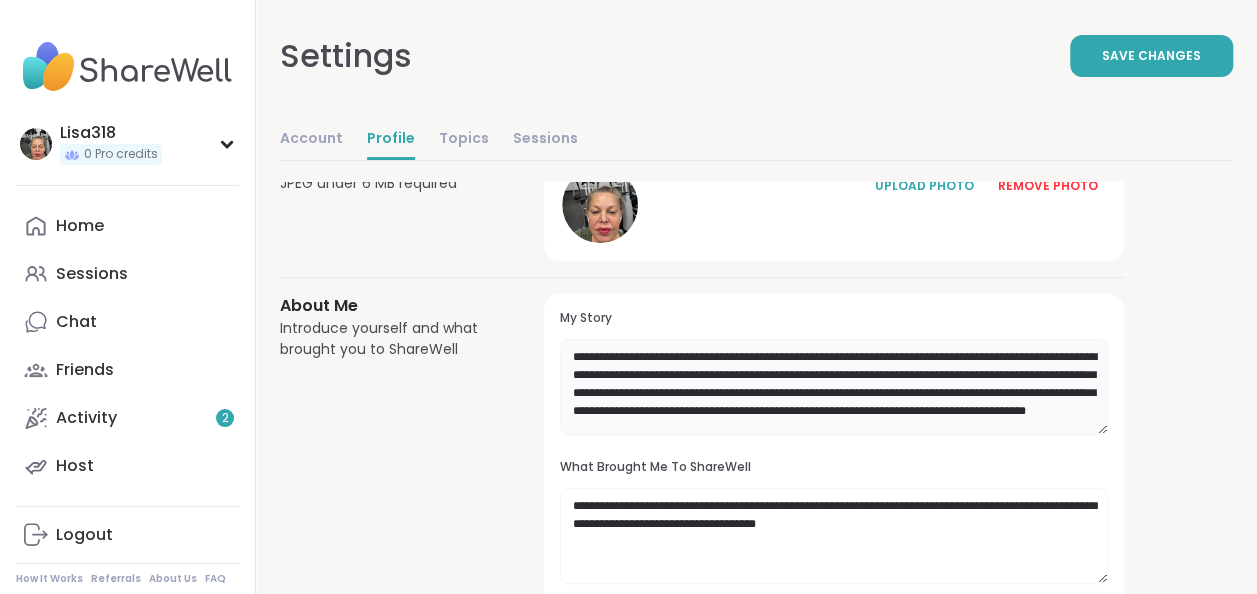click on "**********" at bounding box center (834, 387) 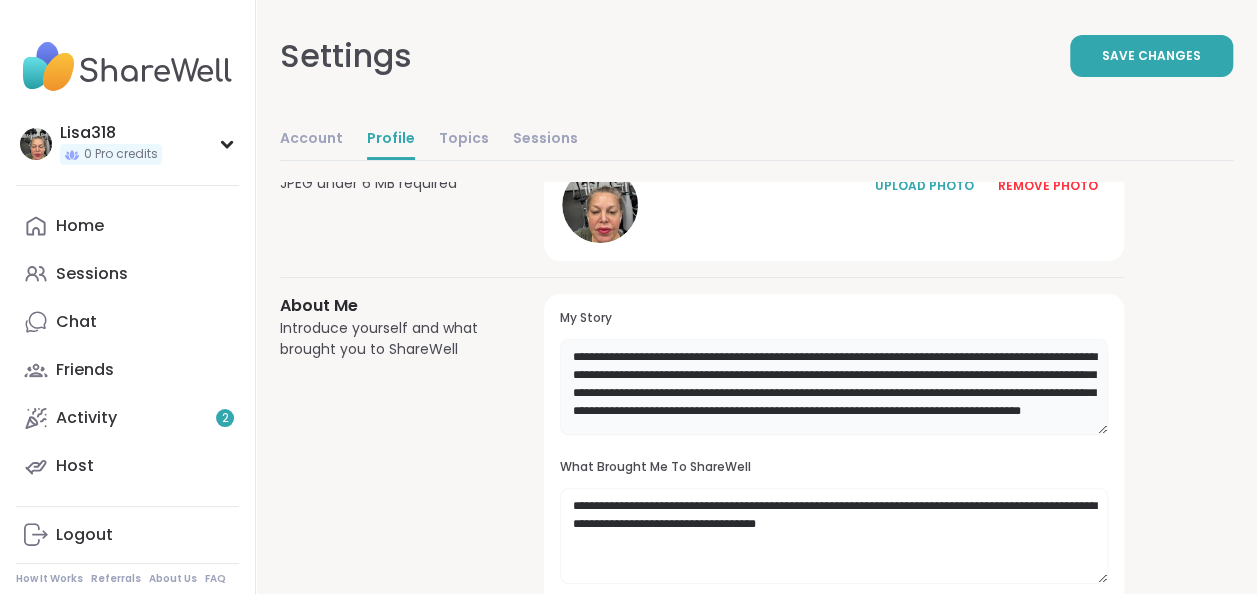 type on "**********" 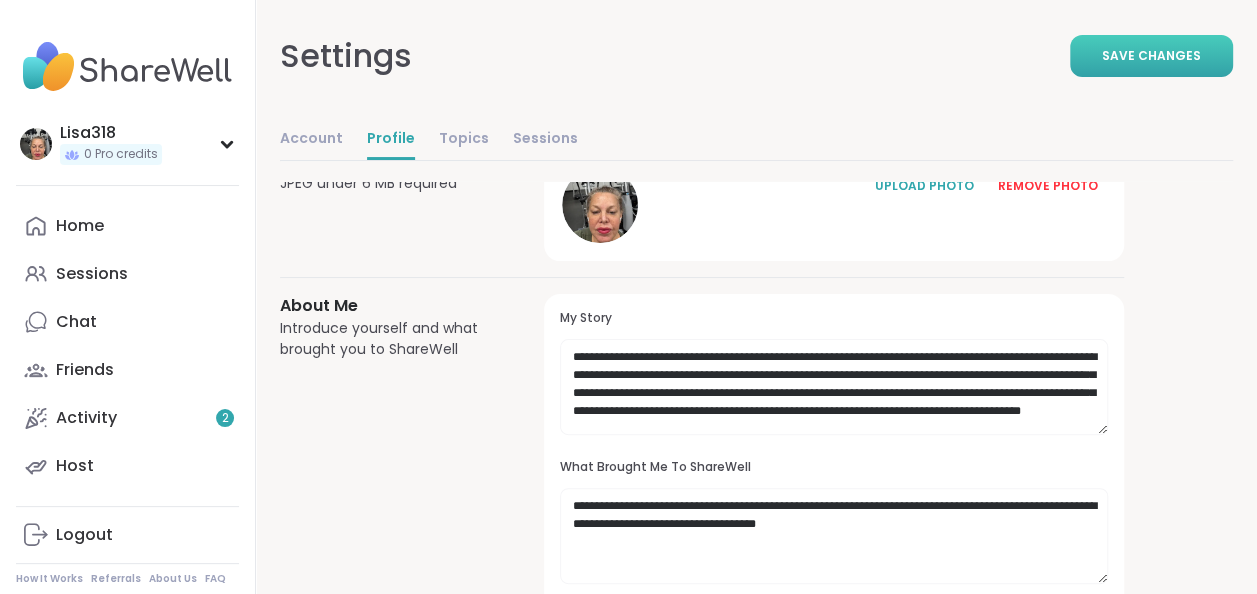 click on "Save Changes" at bounding box center (1151, 56) 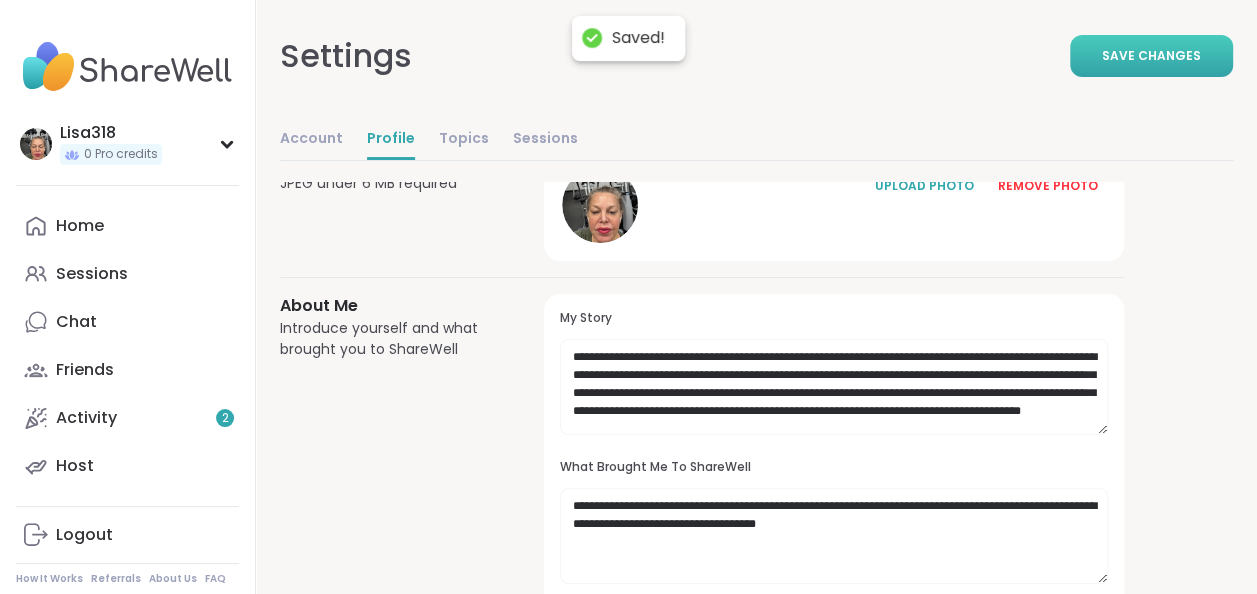 scroll, scrollTop: 11, scrollLeft: 0, axis: vertical 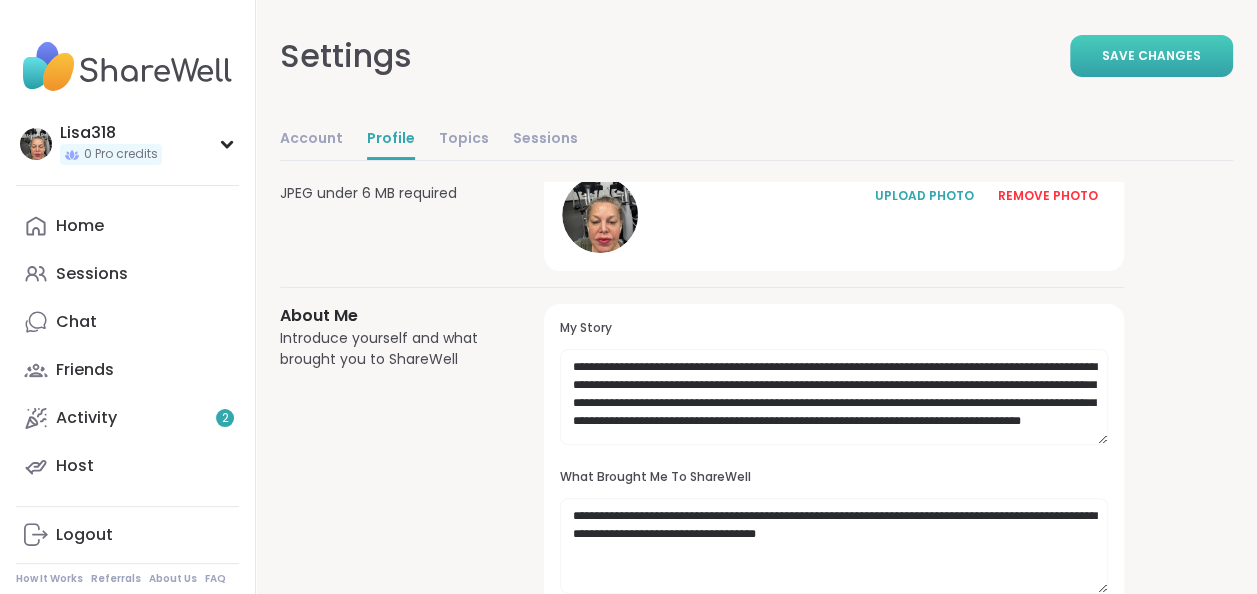 click on "Save Changes" at bounding box center (1151, 56) 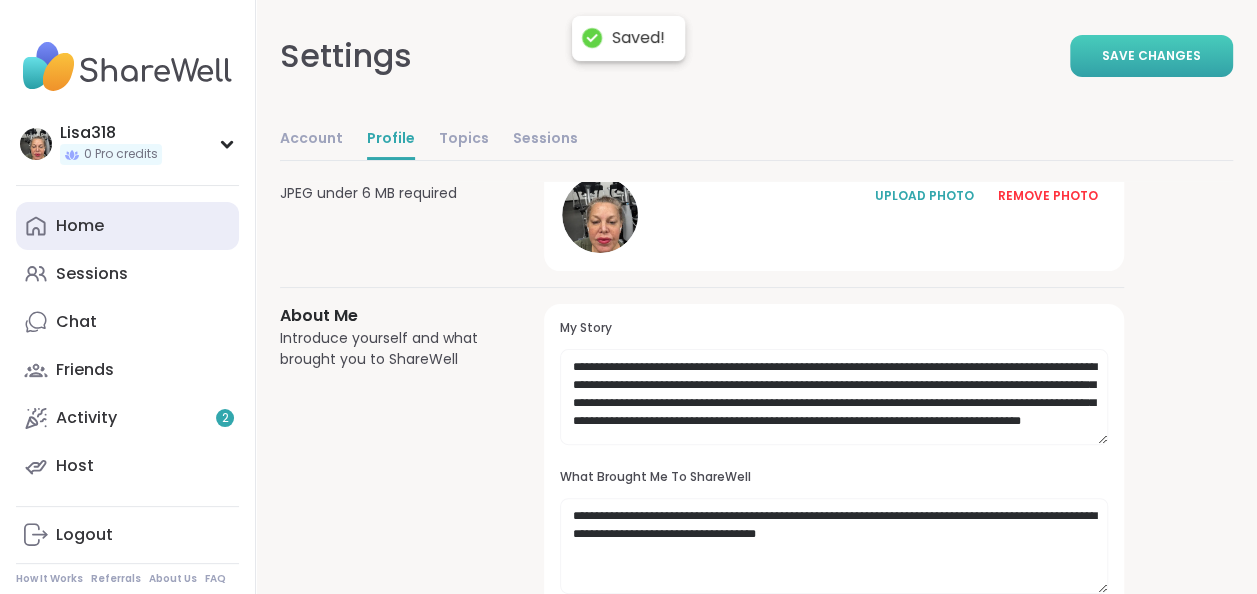 click on "Home" at bounding box center [80, 226] 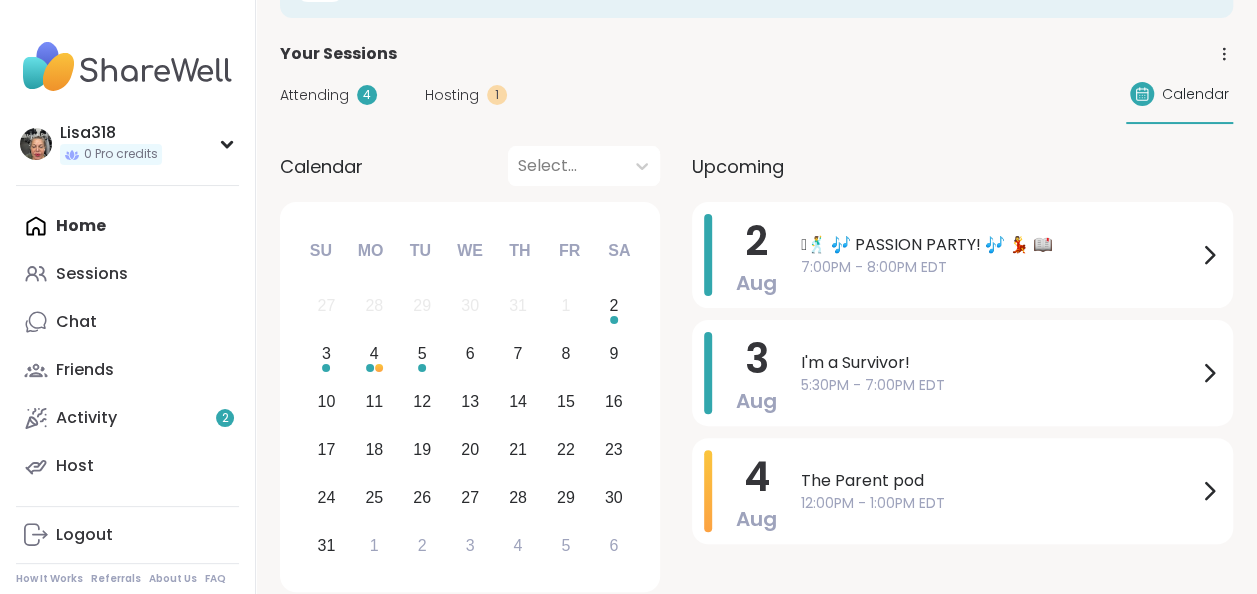 scroll, scrollTop: 87, scrollLeft: 0, axis: vertical 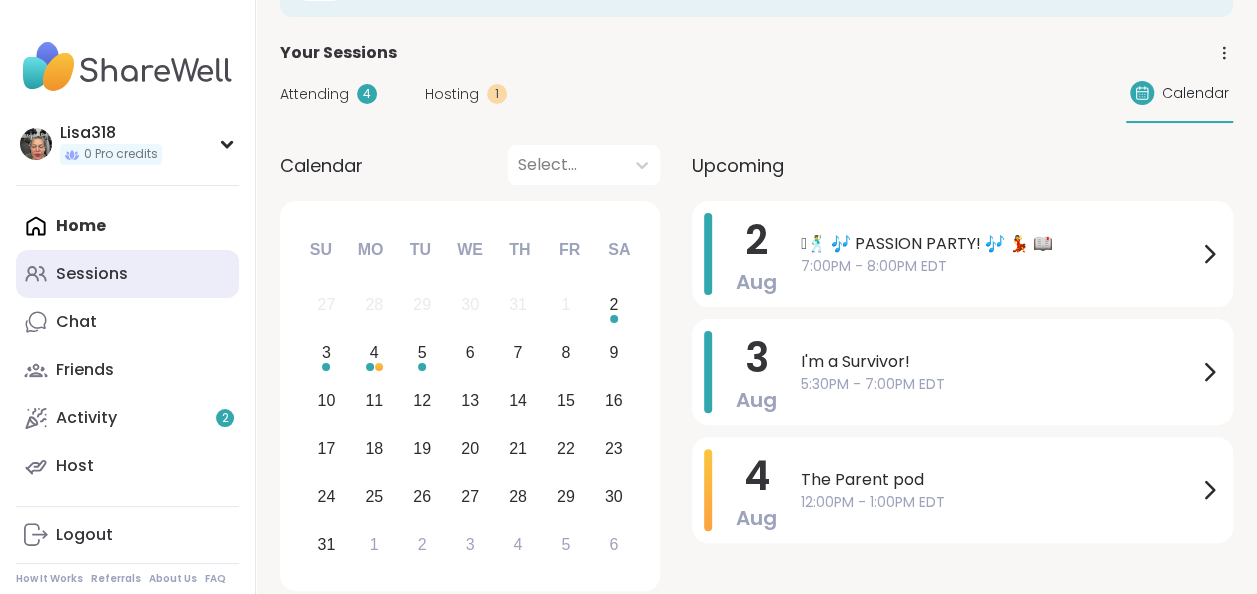 click on "Sessions" at bounding box center [92, 274] 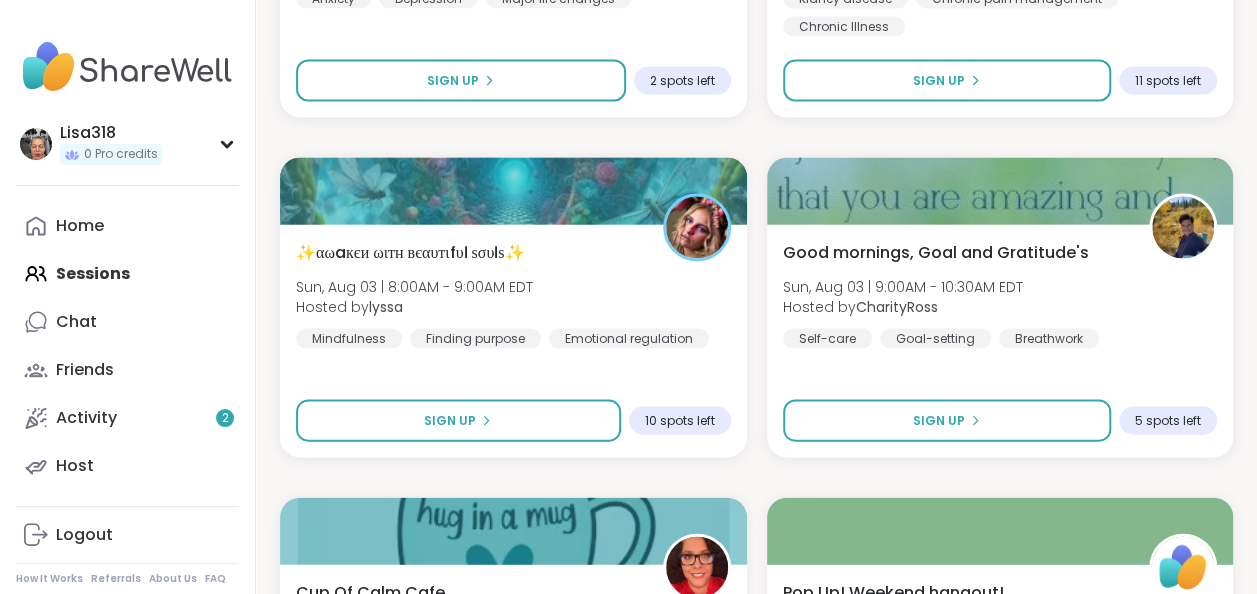 scroll, scrollTop: 5982, scrollLeft: 0, axis: vertical 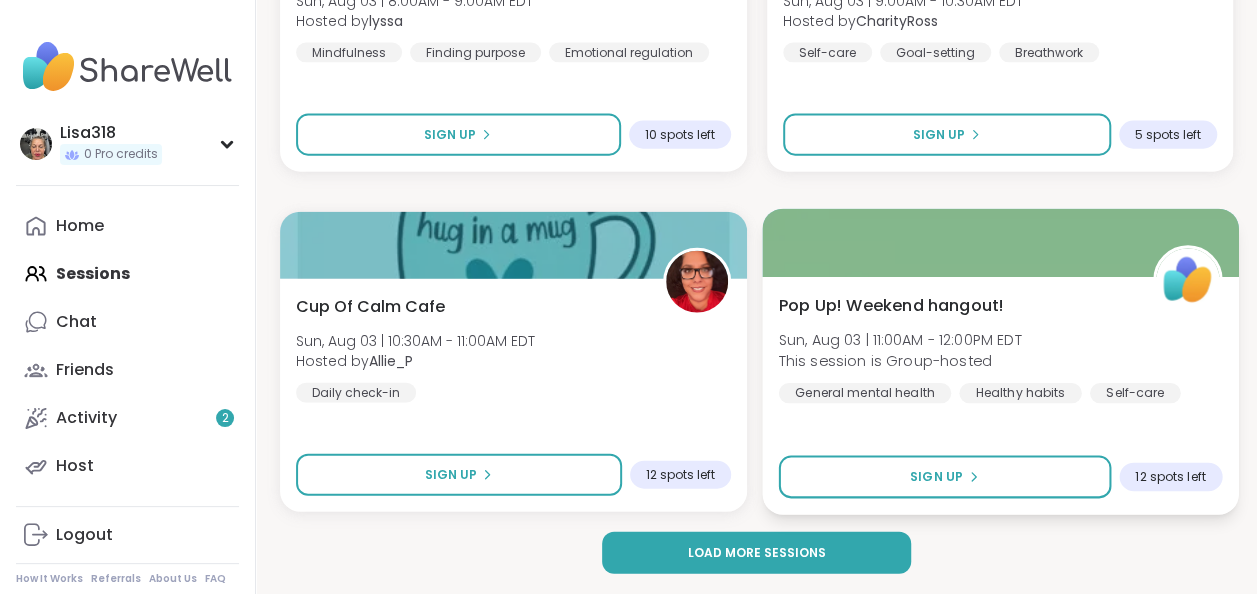 click on "Sun, Aug 03 | 11:00AM - 12:00PM EDT" at bounding box center (899, 340) 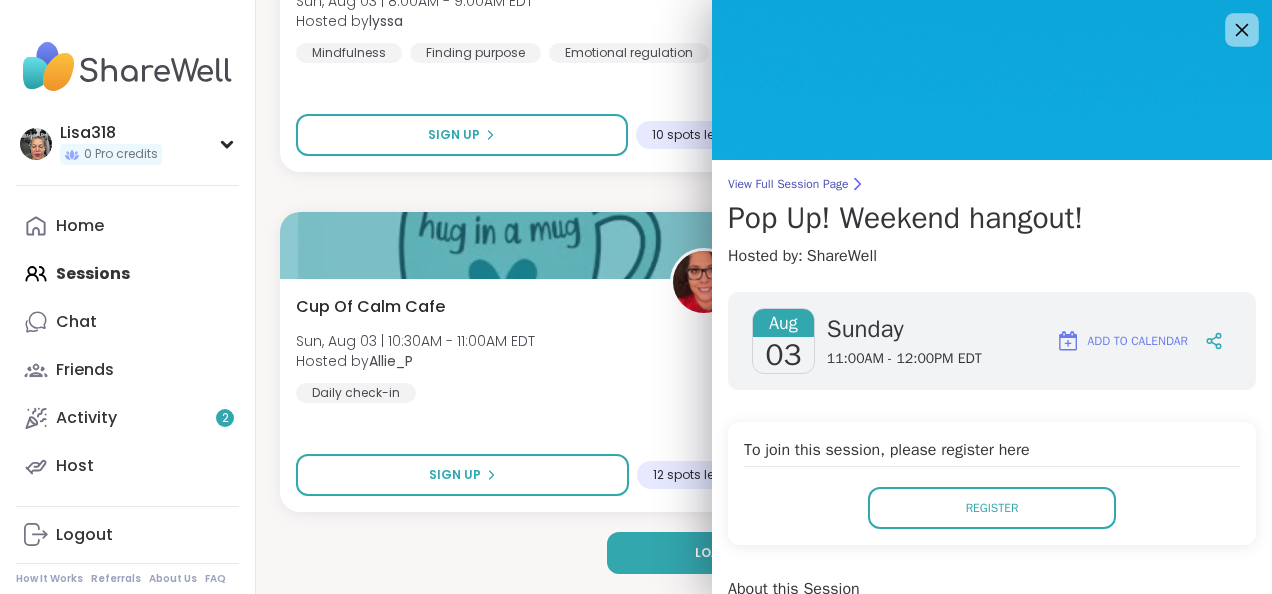click 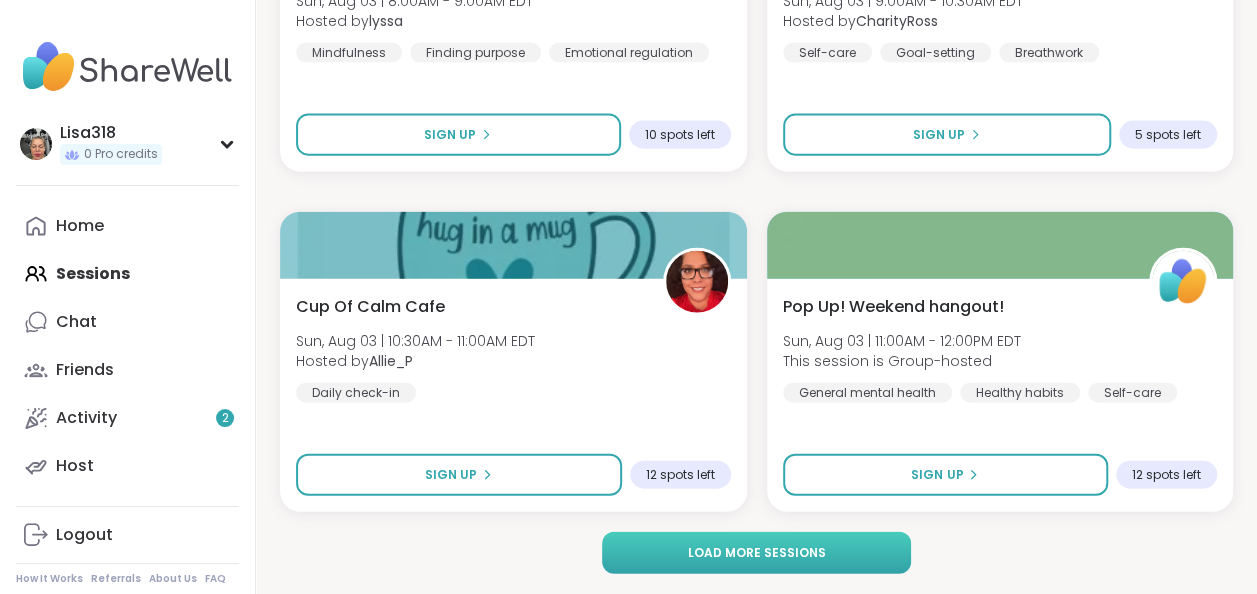 click on "Load more sessions" at bounding box center (756, 553) 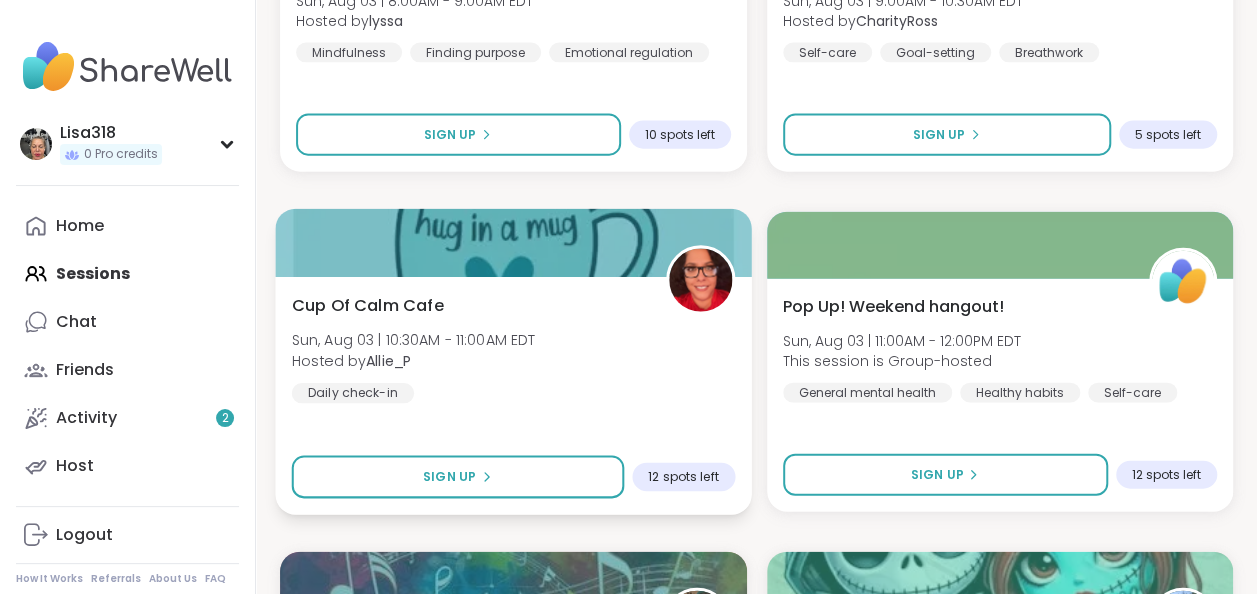click on "Cup Of Calm Cafe Sun, Aug 03 | 10:30AM - 11:00AM EDT Hosted by  [USERNAME] Daily check-in" at bounding box center (513, 348) 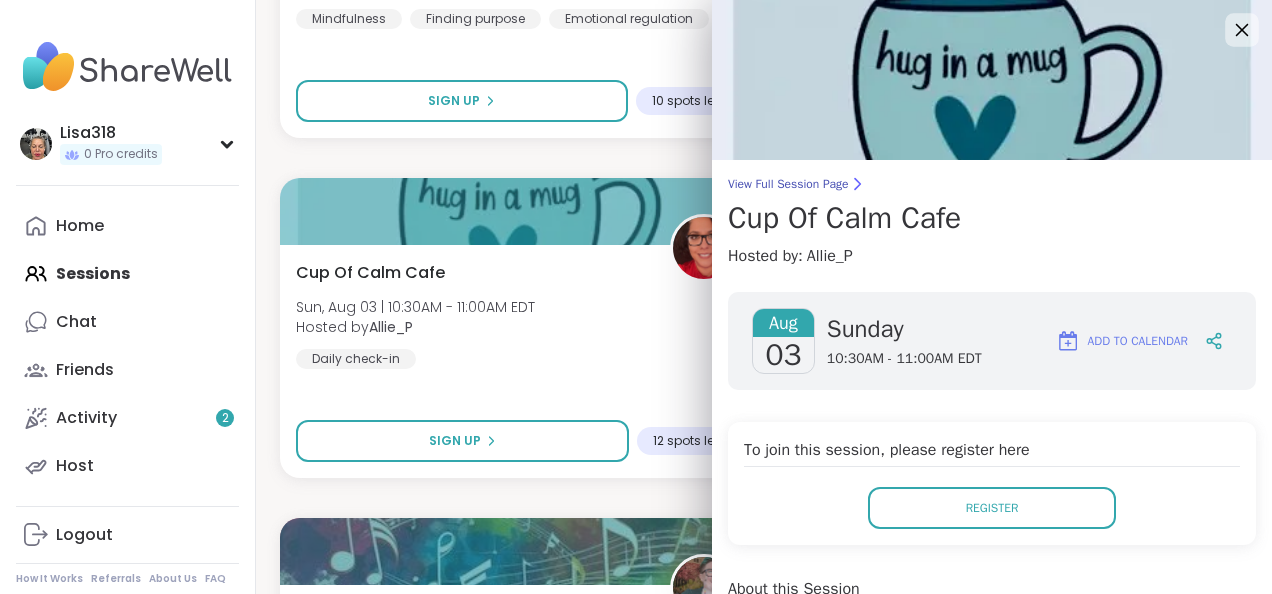 click 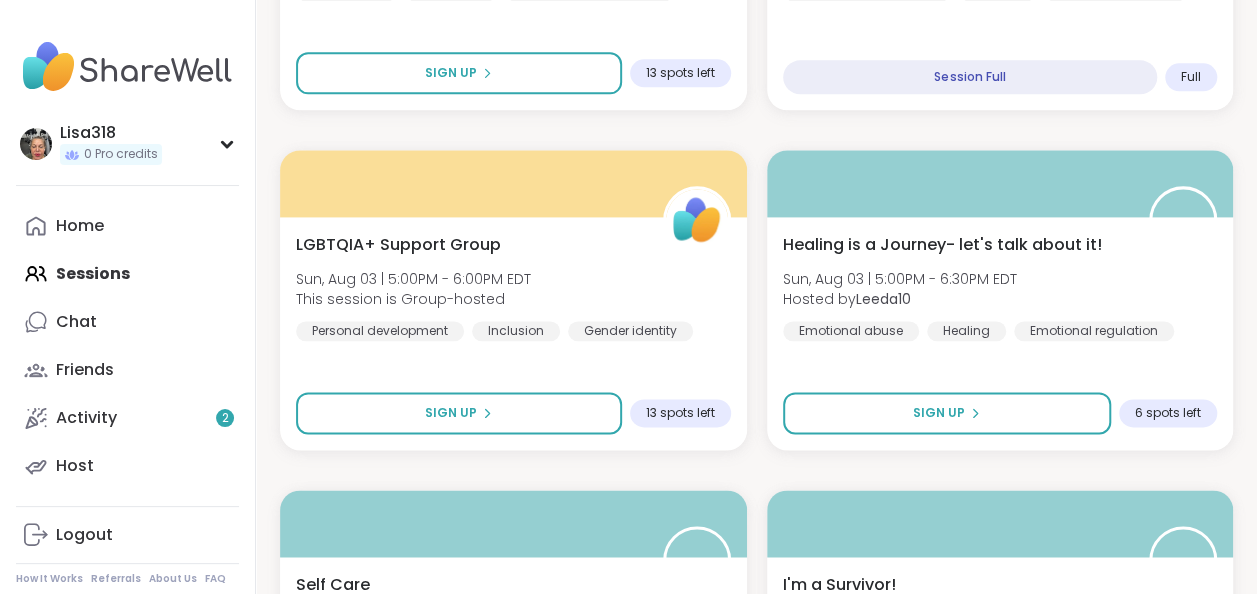scroll, scrollTop: 8765, scrollLeft: 0, axis: vertical 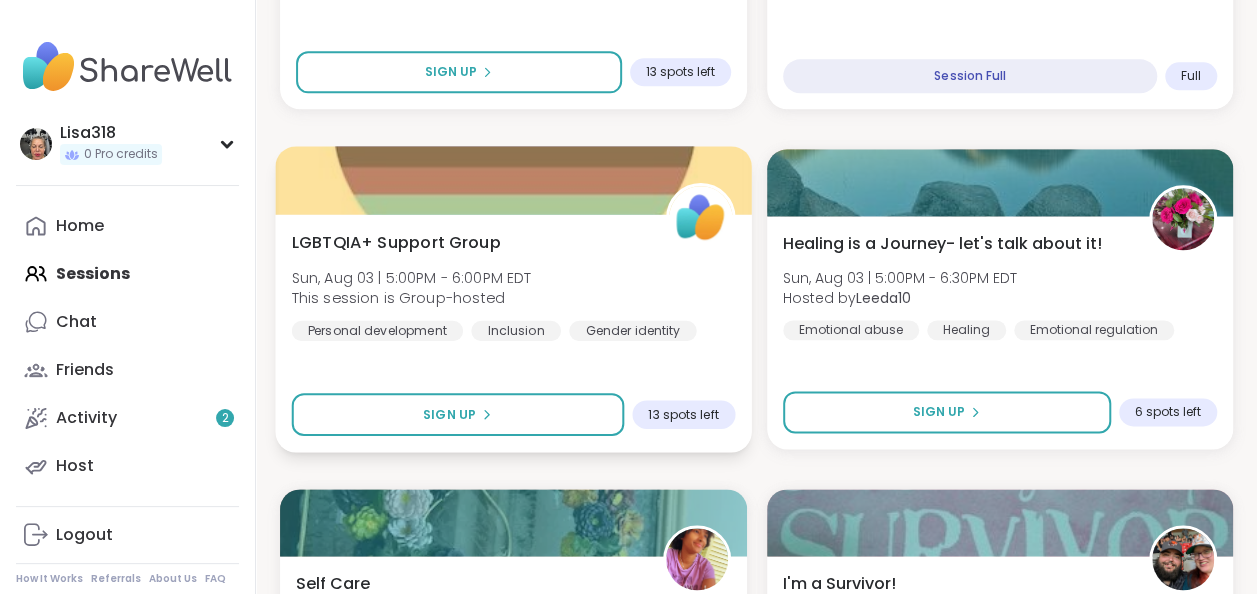 click on "LGBTQIA+ Support Group Sun, Aug 03 | 5:00PM - 6:00PM EDT This session is Group-hosted Personal development Inclusion Gender identity Sign Up 13 spots left" at bounding box center (513, 333) 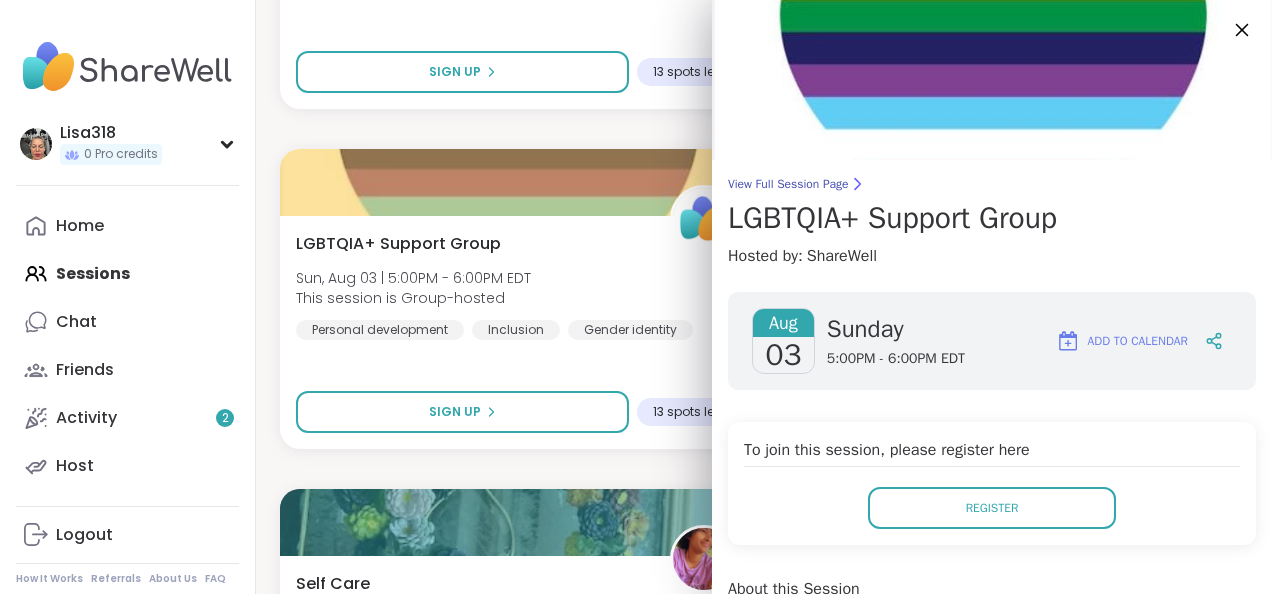 click 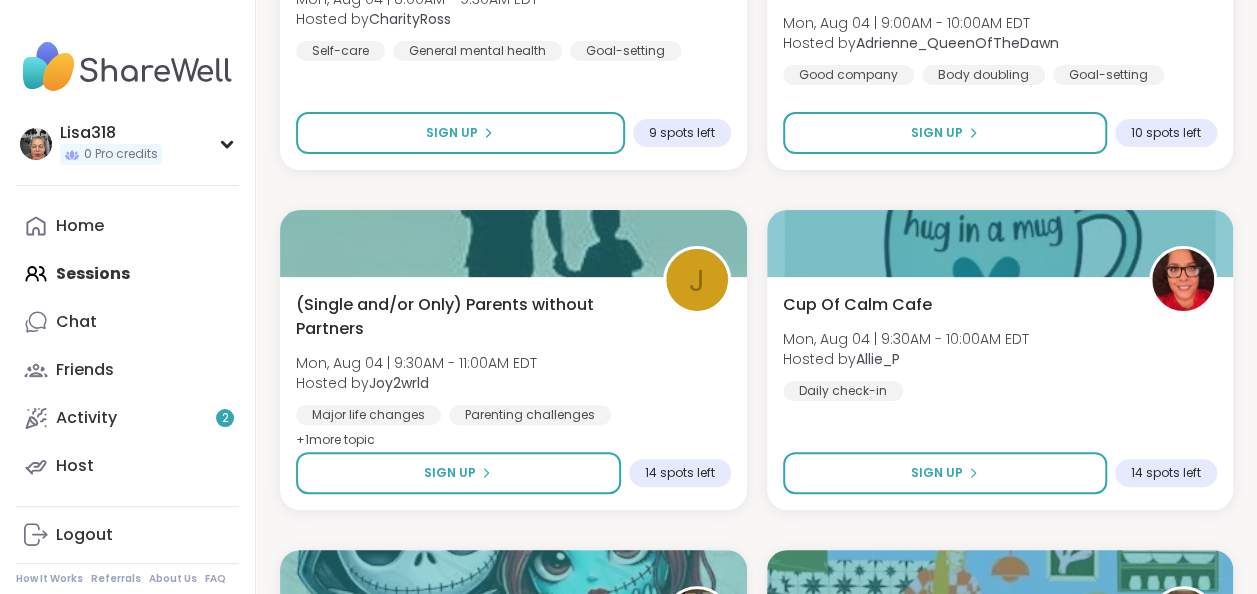 scroll, scrollTop: 12102, scrollLeft: 0, axis: vertical 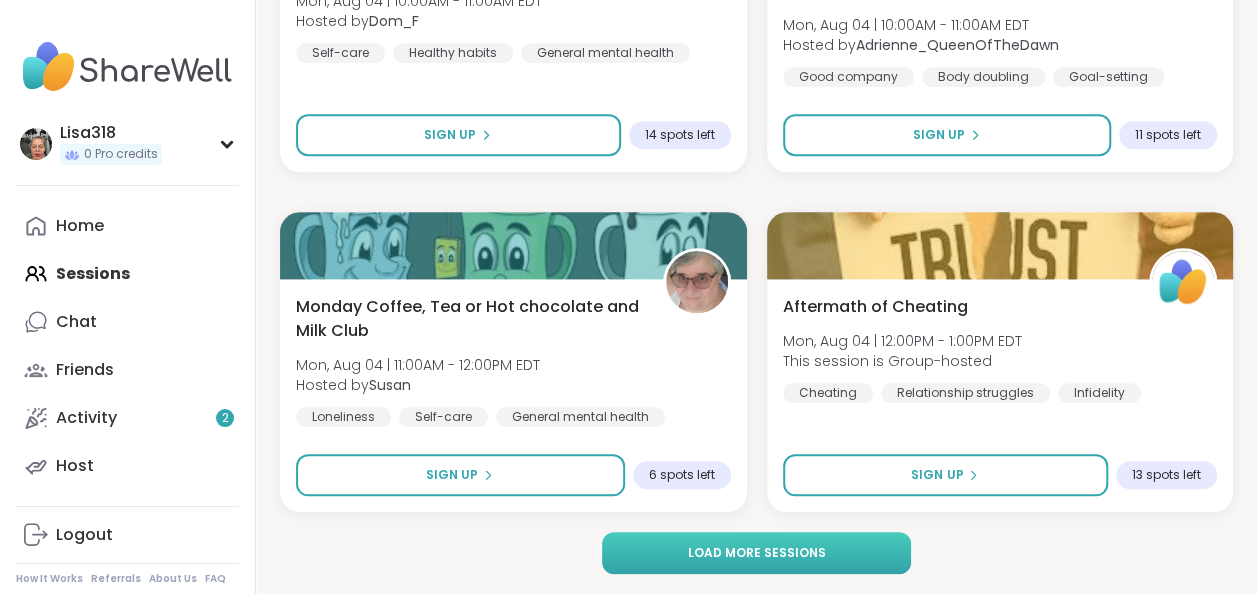 click on "Load more sessions" at bounding box center (757, 553) 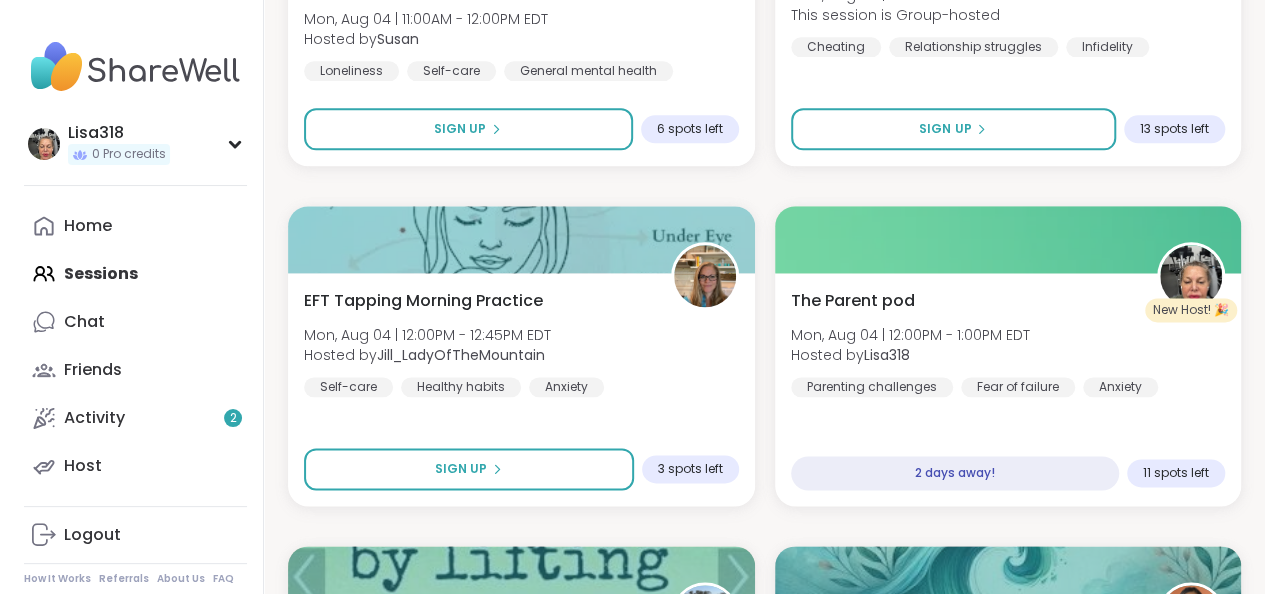 scroll, scrollTop: 12453, scrollLeft: 0, axis: vertical 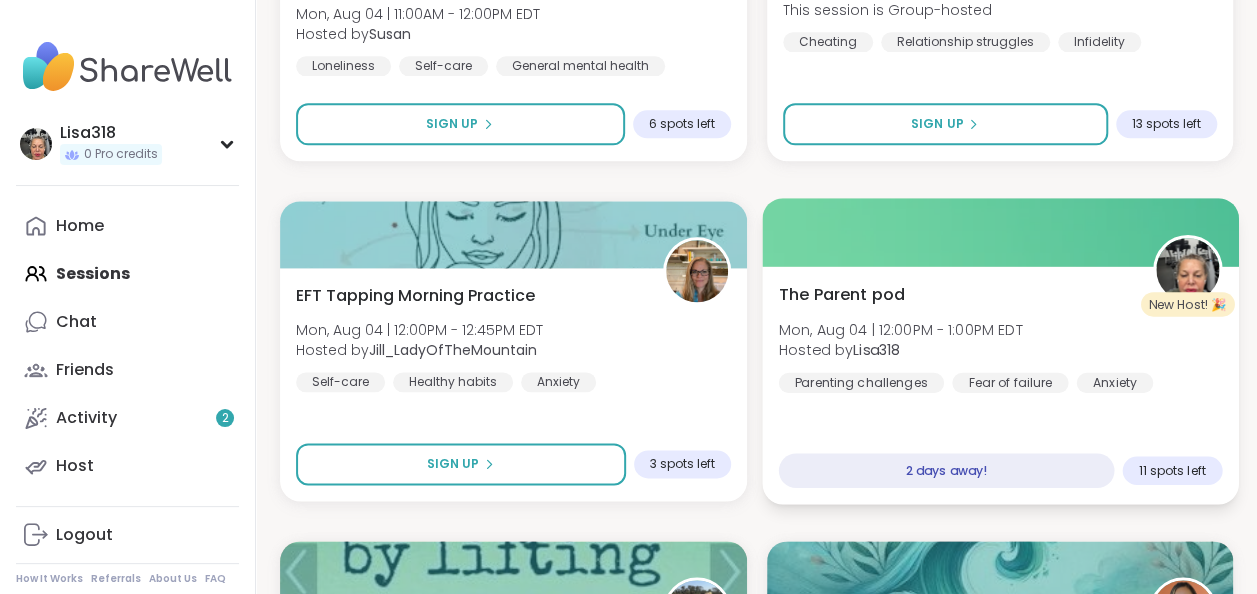 click at bounding box center (1000, 232) 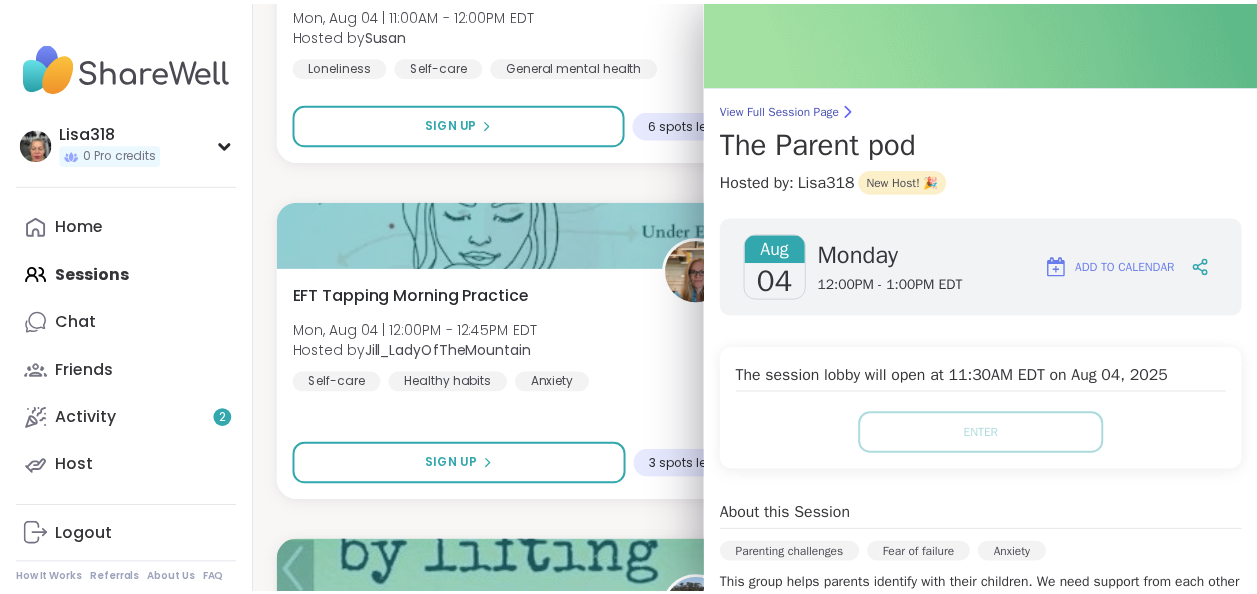 scroll, scrollTop: 0, scrollLeft: 0, axis: both 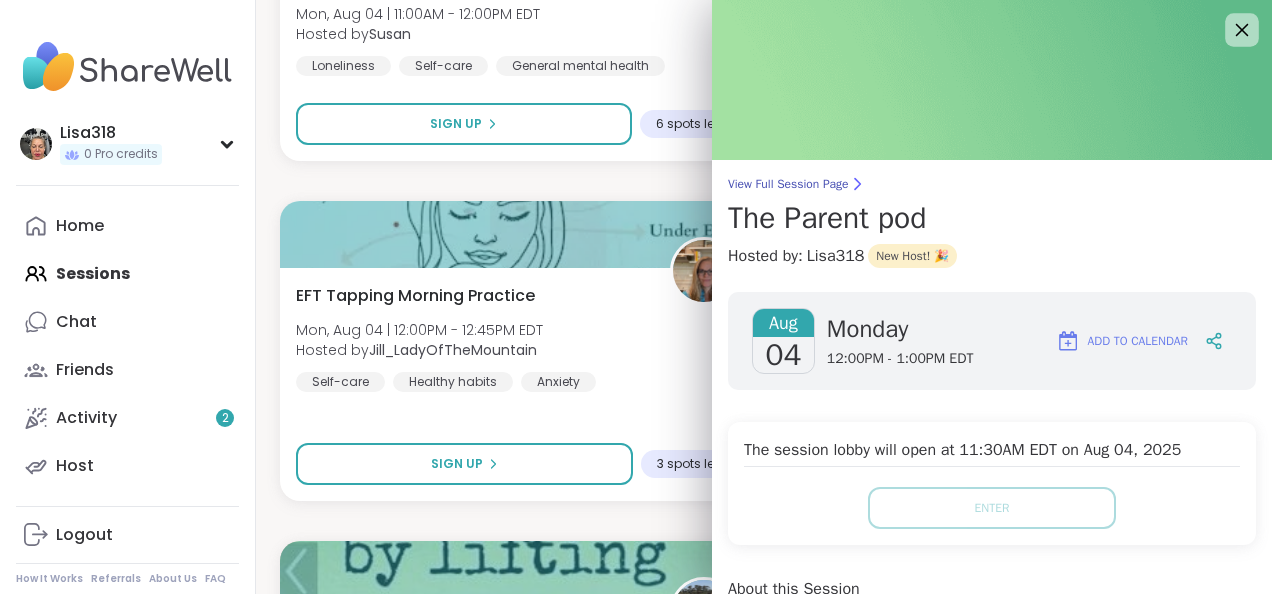 click 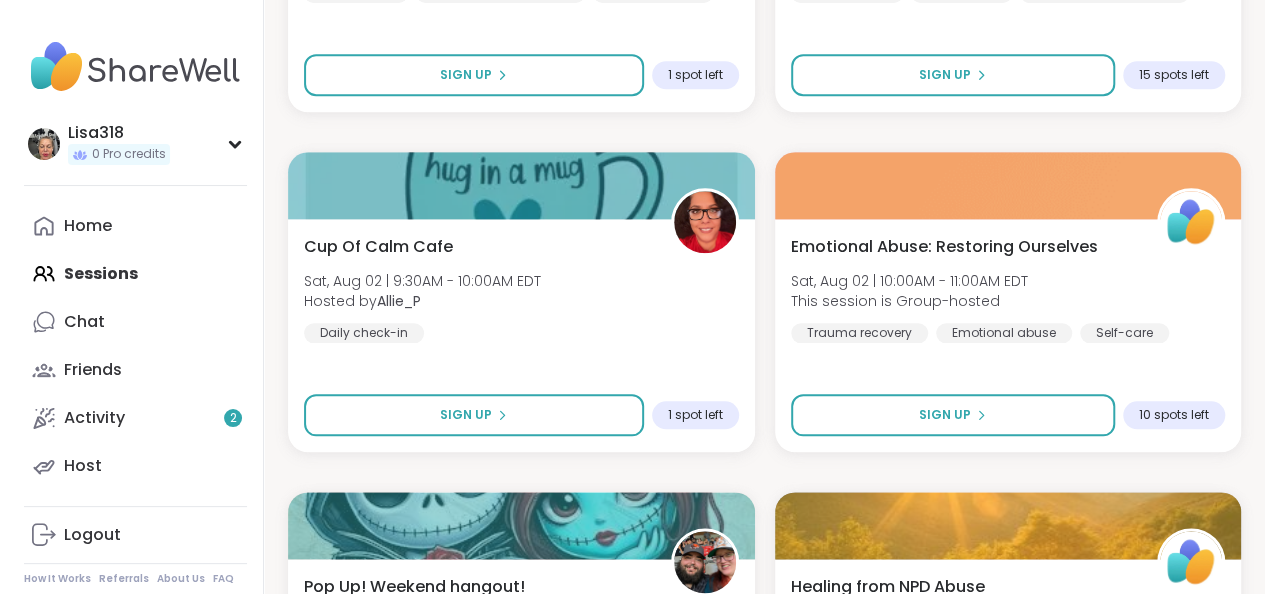 scroll, scrollTop: 0, scrollLeft: 0, axis: both 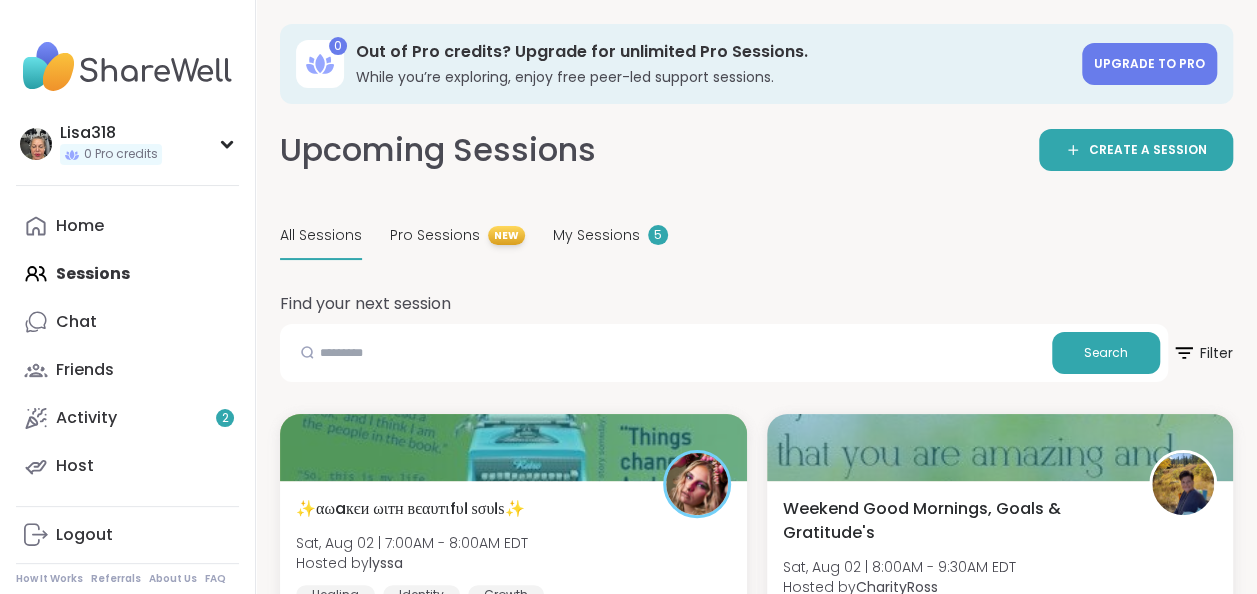 click on "Find your next session Search  Filter   ✨αωaкєи ωιтн вєαυтιfυℓ ѕσυℓѕ✨ Sat, Aug 02 | 7:00AM - 8:00AM EDT Hosted by  [USERNAME] Healing Identity Growth SESSION LIVE Weekend Good Mornings, Goals & Gratitude's  Sat, Aug 02 | 8:00AM - 9:30AM EDT Hosted by  [USERNAME] Self-care Mindfulness Goal-setting Session Full Full New Host! 🎉 Guided Journaling Sat, Aug 02 | 8:30AM - 9:30AM EDT Hosted by  [USERNAME] Inner peace General mental health Healthy habits Sign Up 1 spot left Sister Circle: Support for Birth Workers Sat, Aug 02 | 9:00AM - 10:00AM EDT Hosted by  [USERNAME] Career stress Caregiving General mental health Sign Up 15 spots left Cup Of Calm Cafe Sat, Aug 02 | 9:30AM - 10:00AM EDT Hosted by  [USERNAME] Daily check-in Sign Up 1 spot left Emotional Abuse: Restoring Ourselves Sat, Aug 02 | 10:00AM - 11:00AM EDT This session is Group-hosted Trauma recovery Emotional abuse Self-care Sign Up 10 spots left Pop Up! Weekend hangout! Sat, Aug 02 | 10:00AM - 11:00AM EDT Hosted by  Full" at bounding box center [756, 9544] 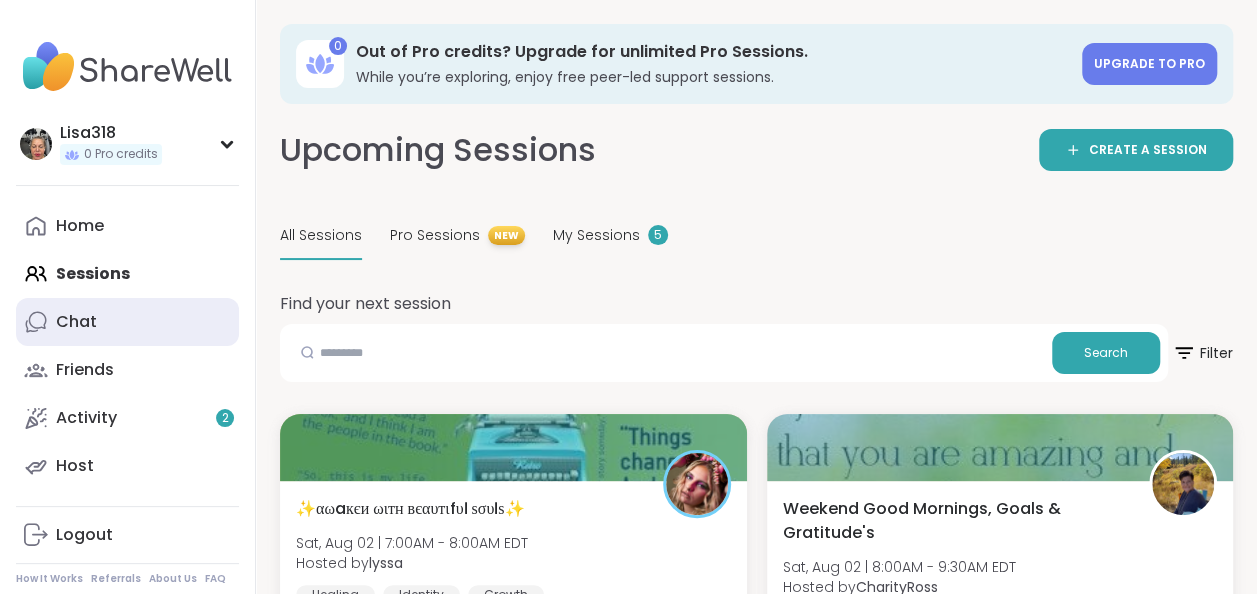 click on "Chat" at bounding box center [76, 322] 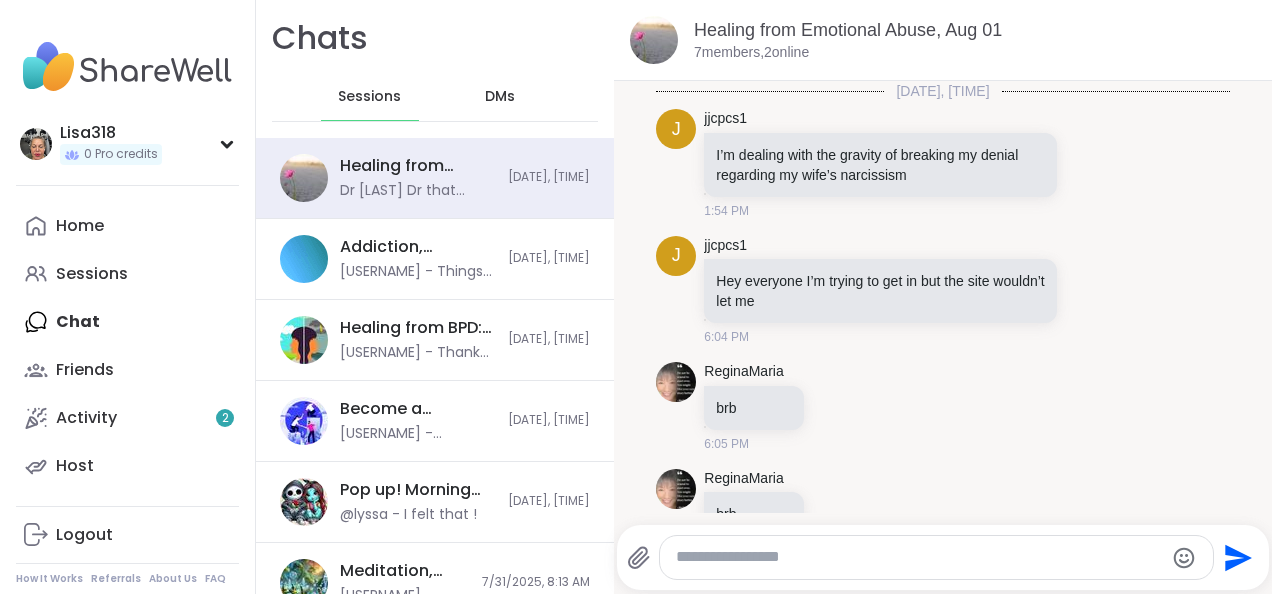 scroll, scrollTop: 360, scrollLeft: 0, axis: vertical 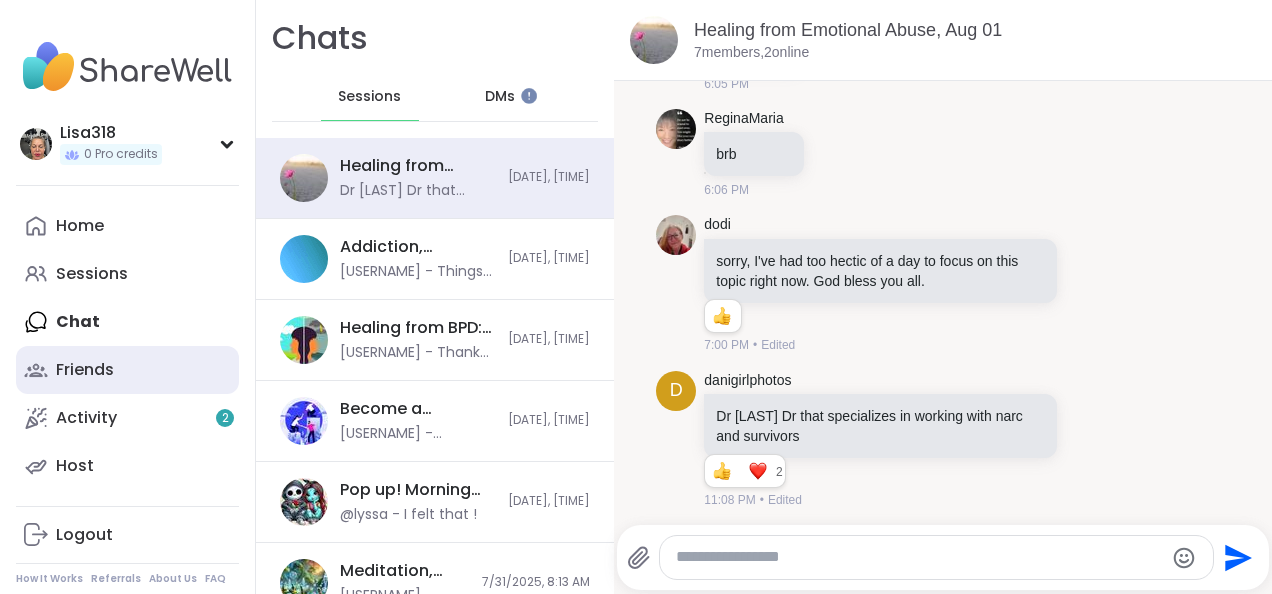 click on "Friends" at bounding box center (85, 370) 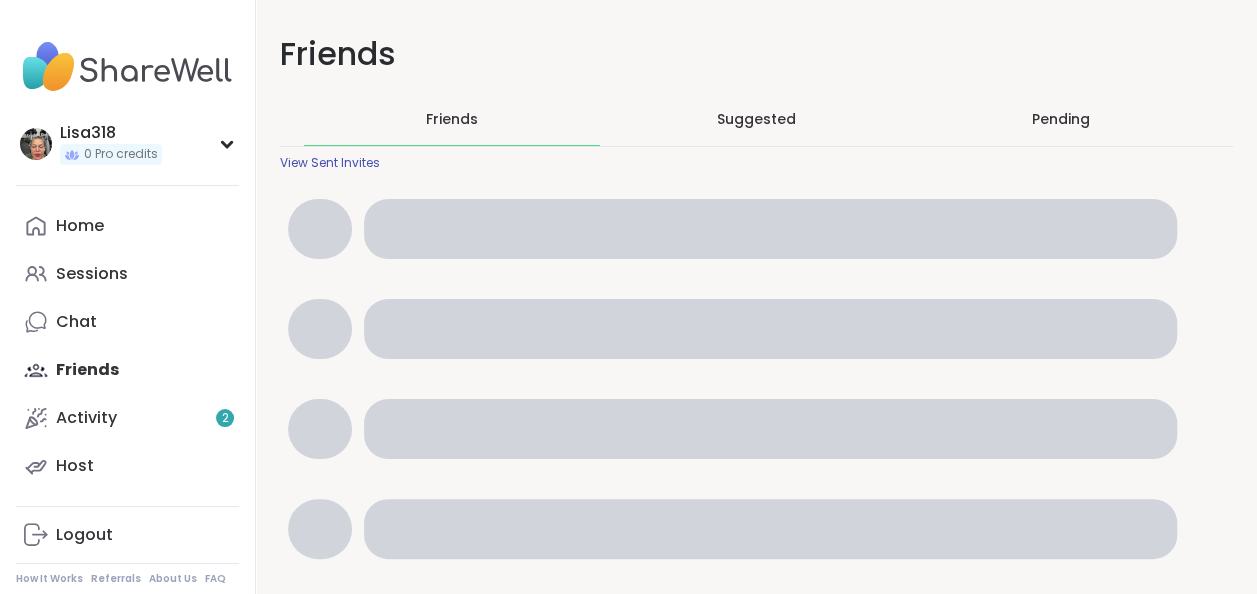 scroll, scrollTop: 0, scrollLeft: 0, axis: both 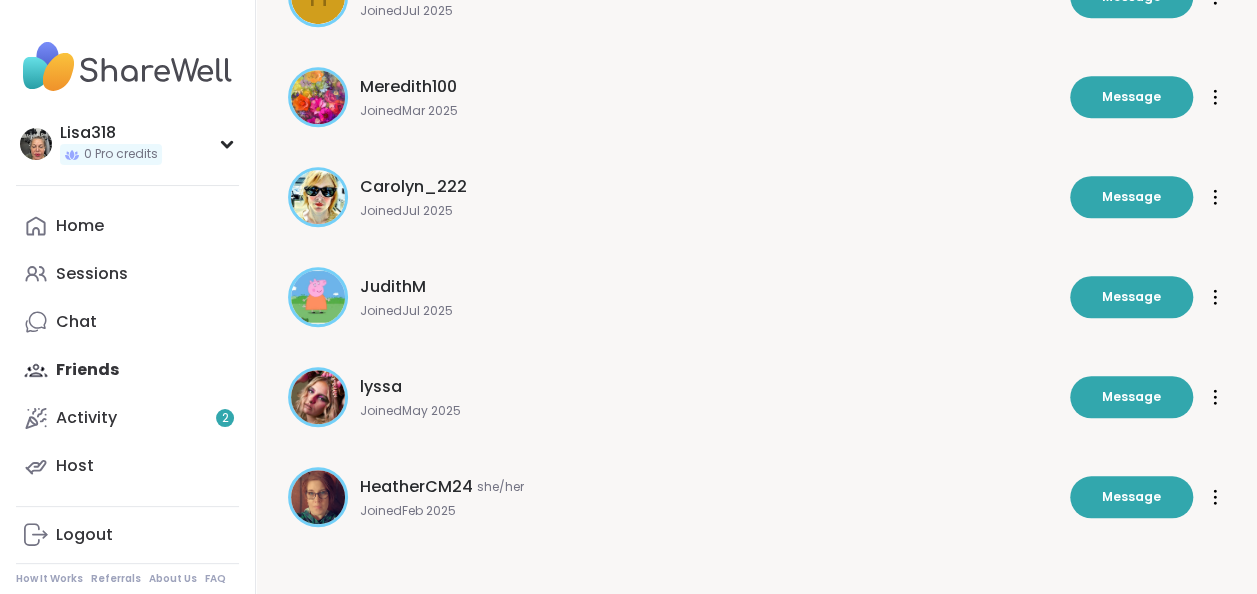 click on "JudithM" at bounding box center (709, 287) 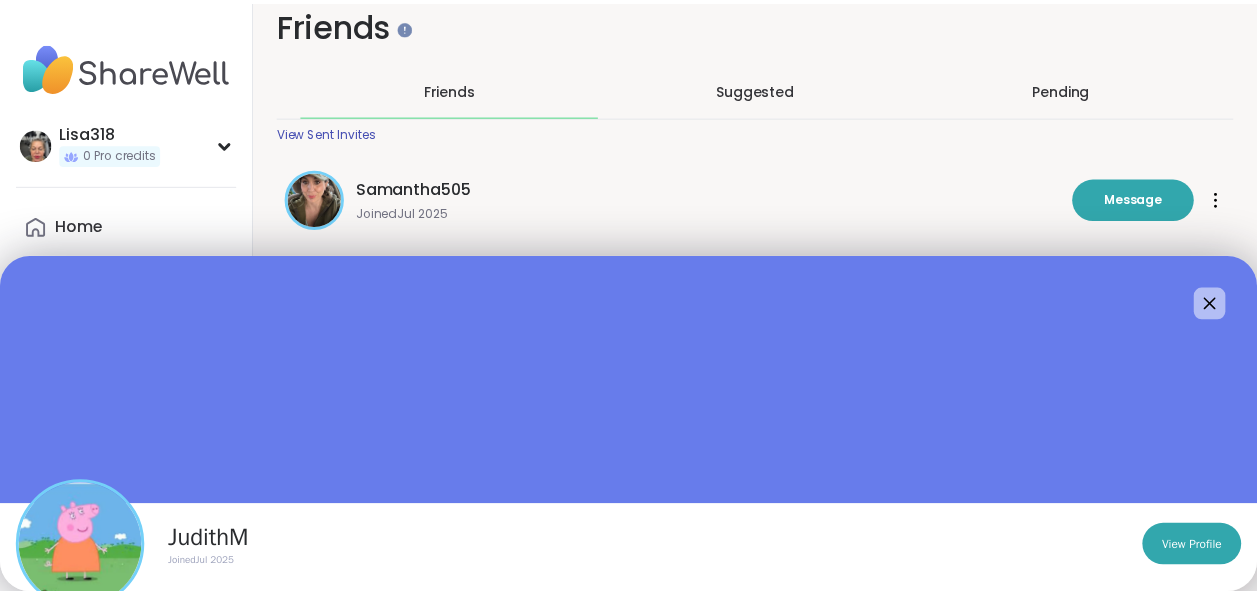 scroll, scrollTop: 0, scrollLeft: 0, axis: both 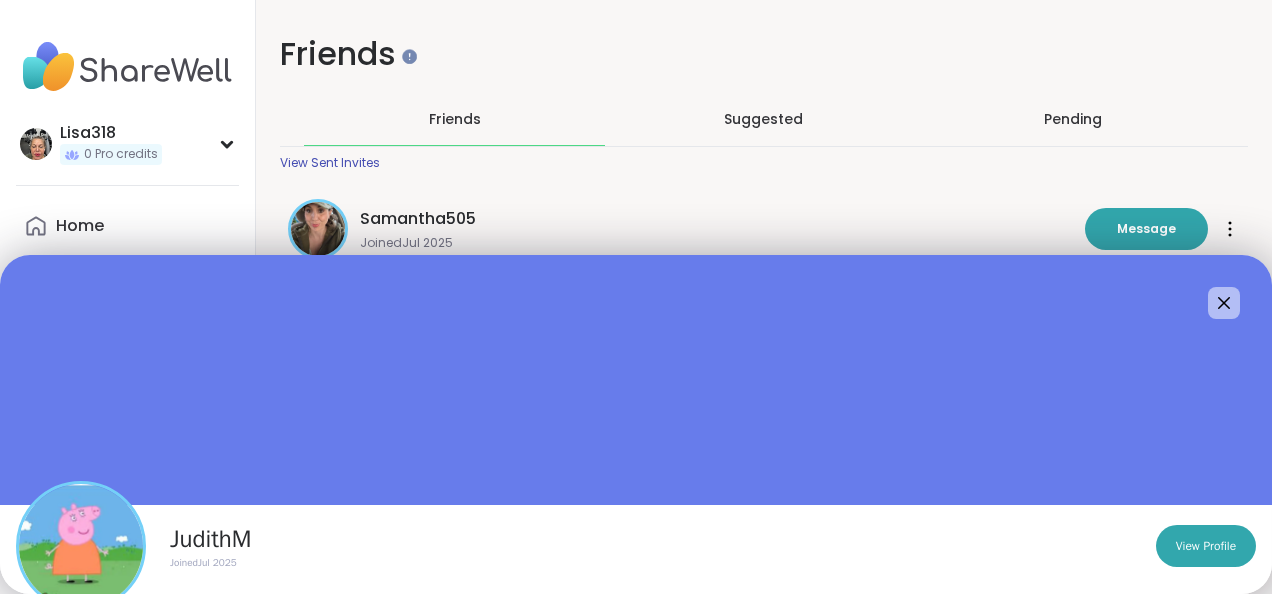 click on "Friends" at bounding box center [764, 54] 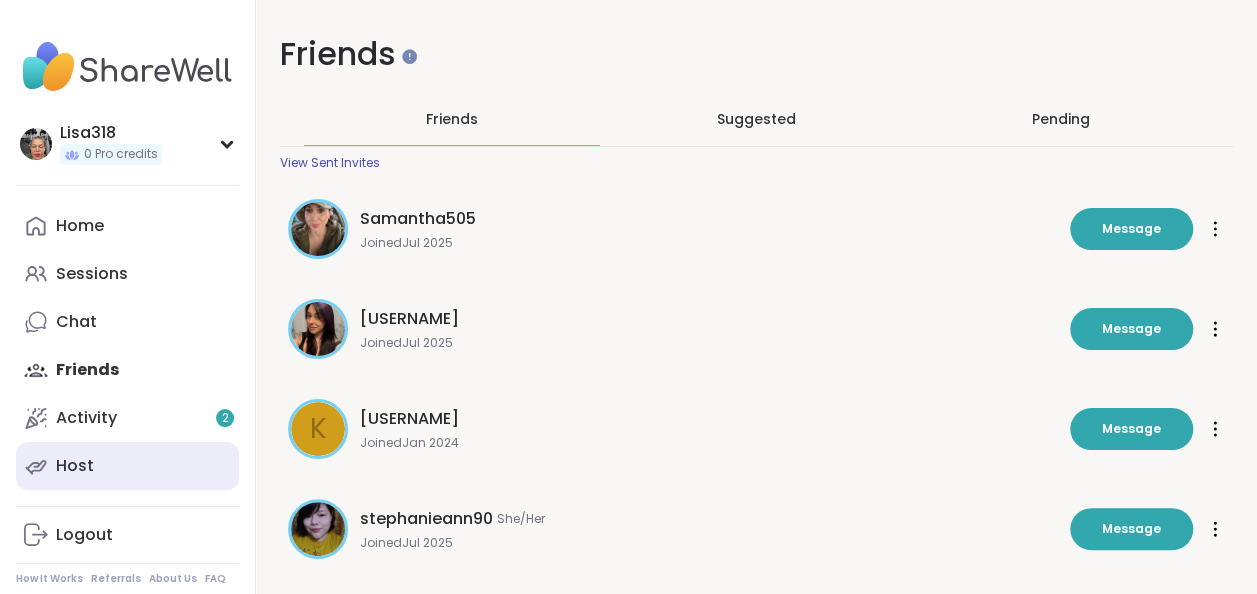 click on "Host" at bounding box center [75, 466] 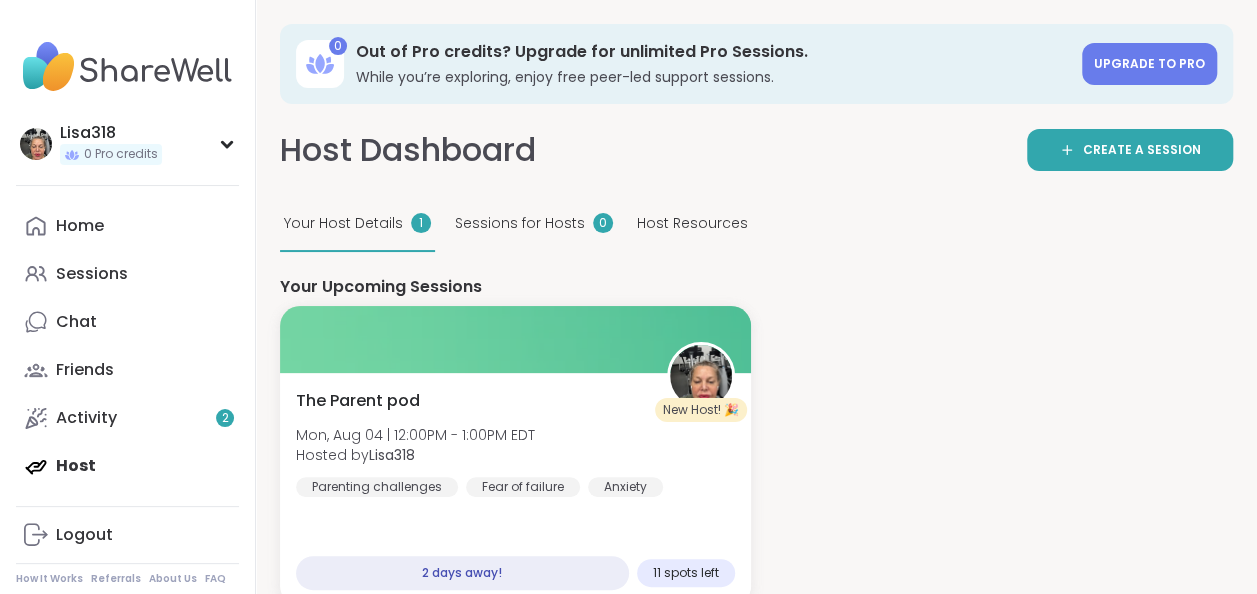 scroll, scrollTop: 0, scrollLeft: 0, axis: both 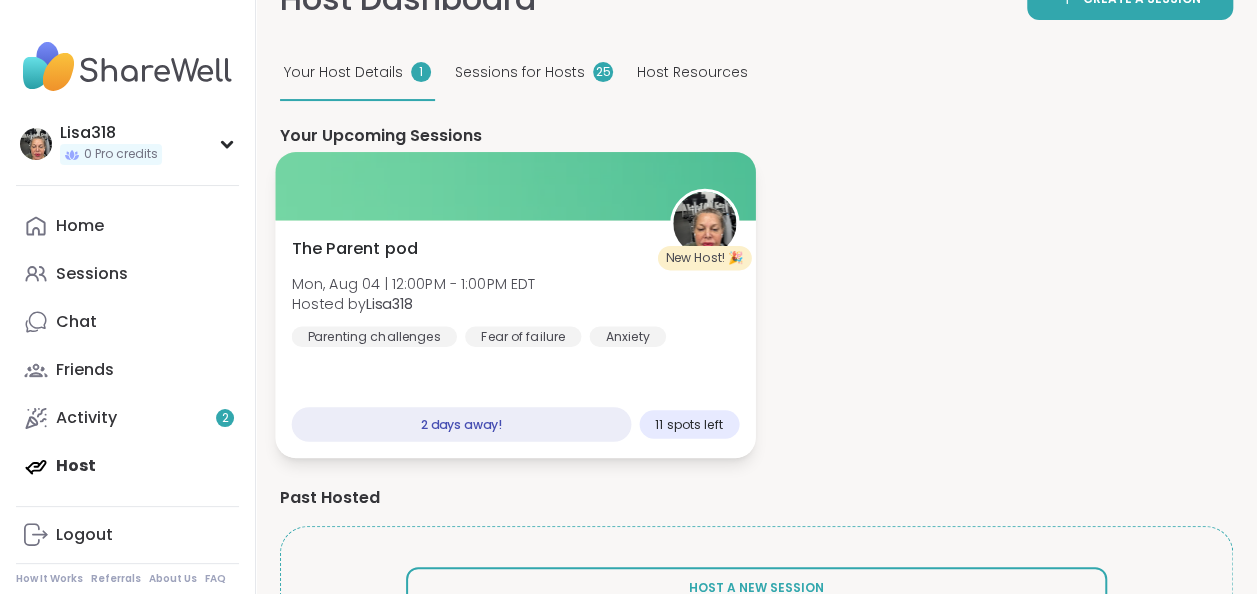 click at bounding box center [515, 186] 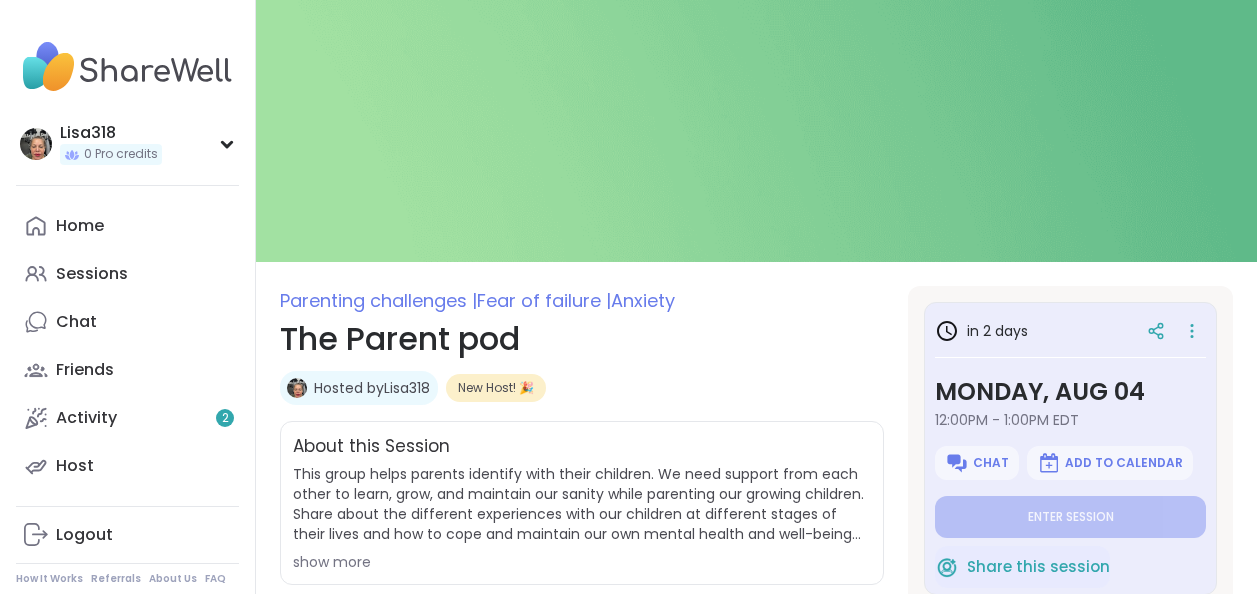 scroll, scrollTop: 0, scrollLeft: 0, axis: both 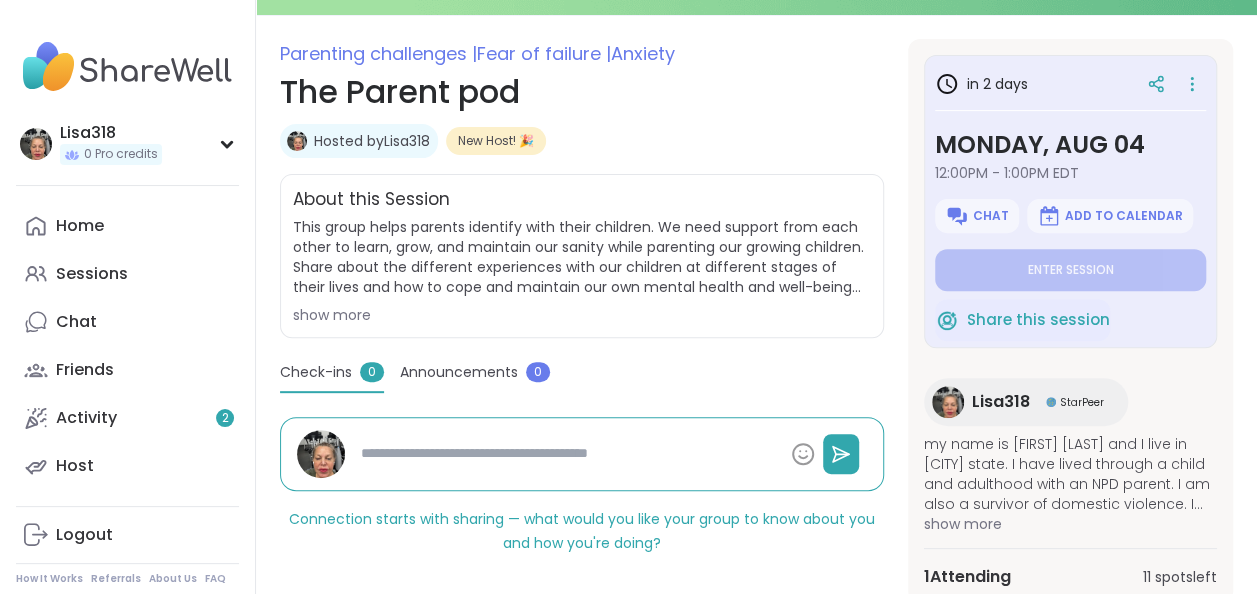 click on "in 2 days" at bounding box center [1070, 84] 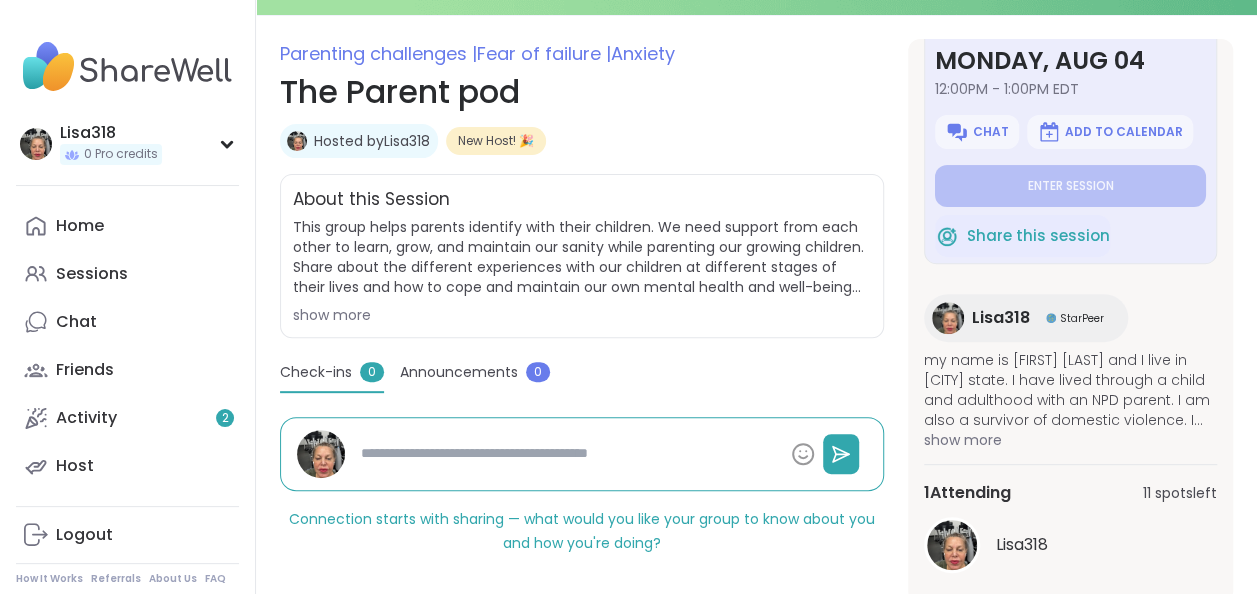scroll, scrollTop: 0, scrollLeft: 0, axis: both 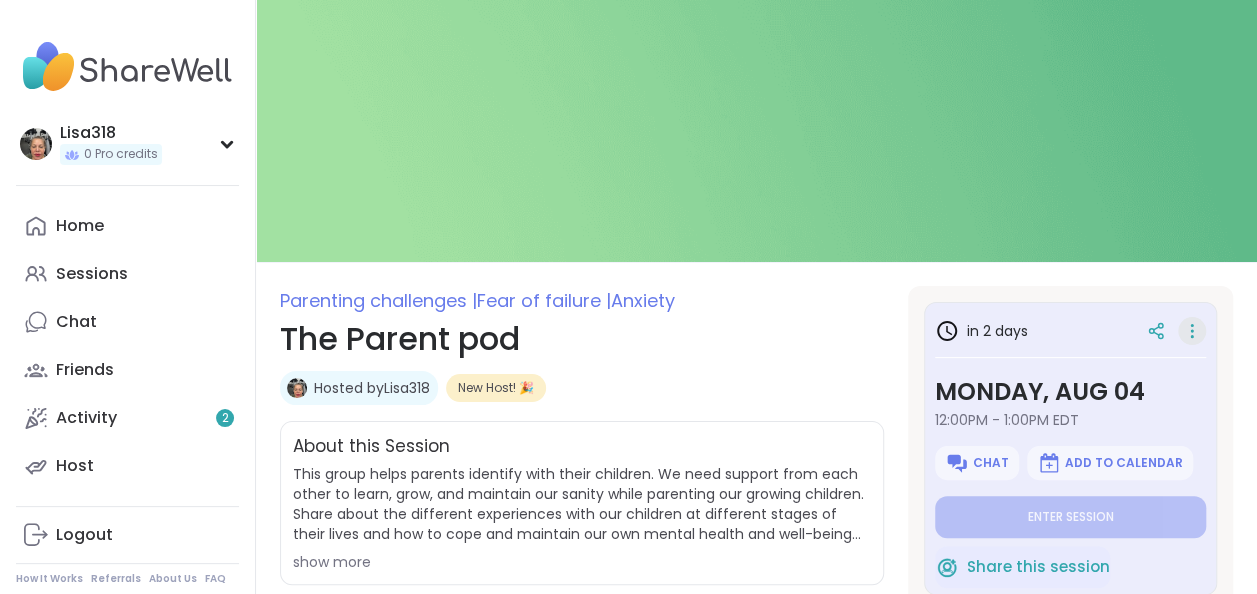 click 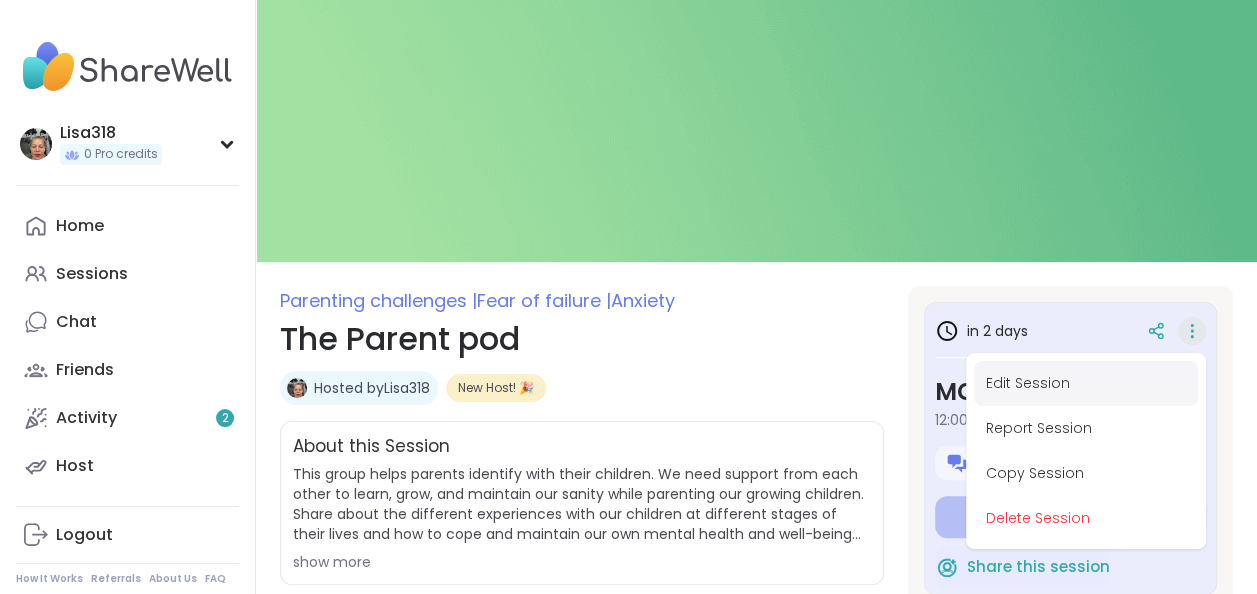 click on "Edit Session" at bounding box center [1086, 383] 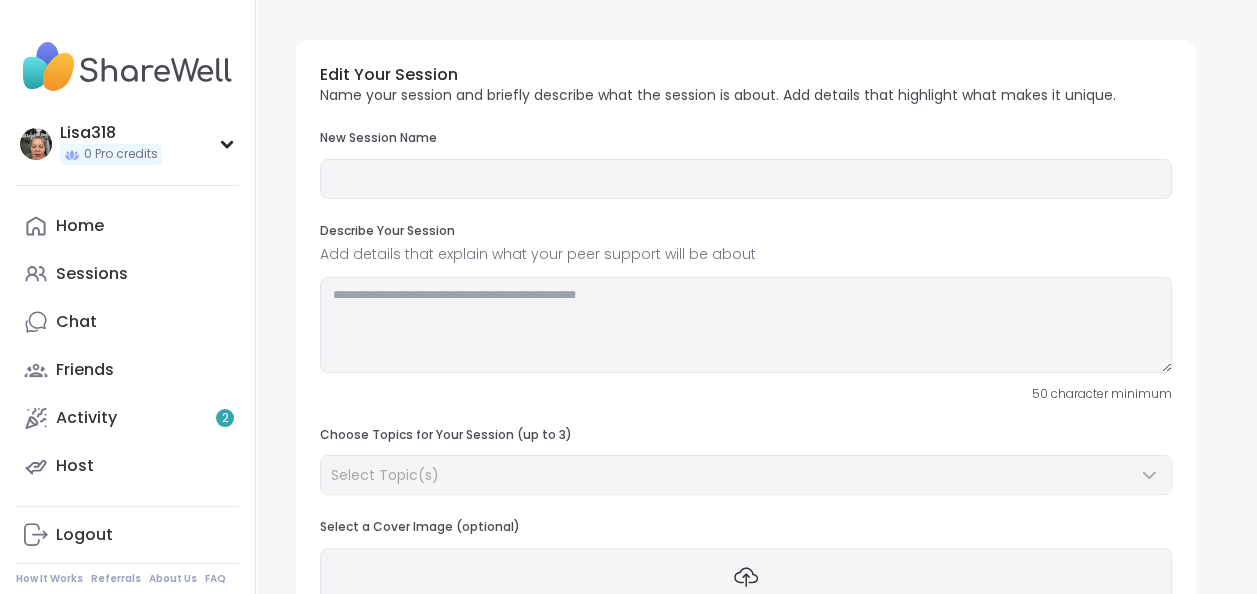 type on "**********" 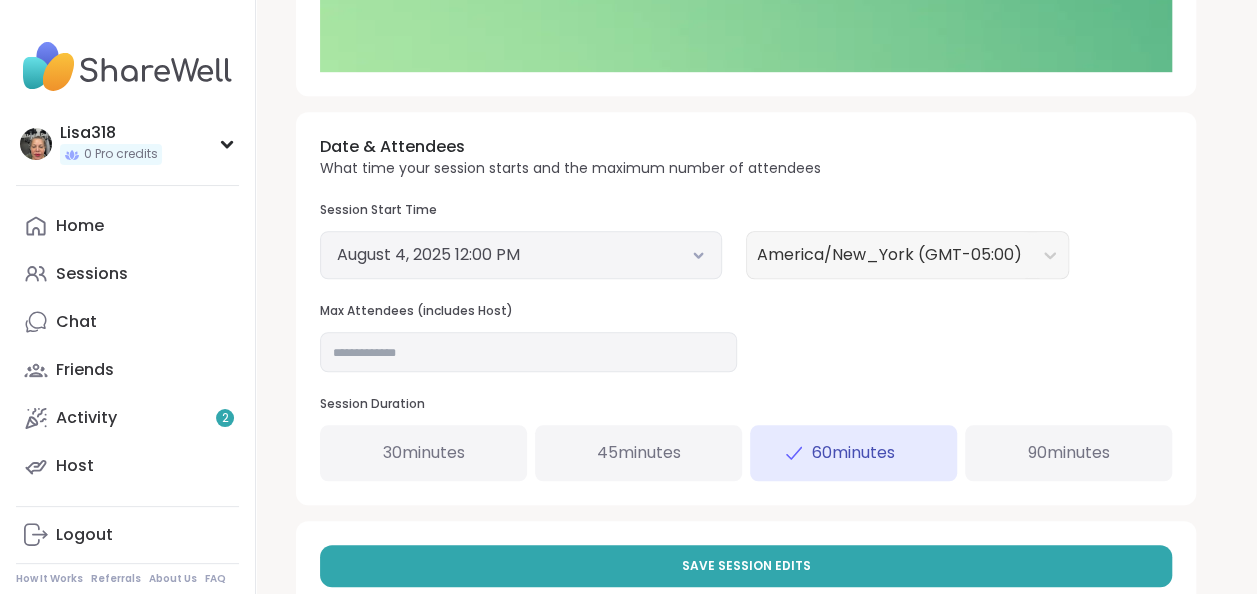 scroll, scrollTop: 708, scrollLeft: 0, axis: vertical 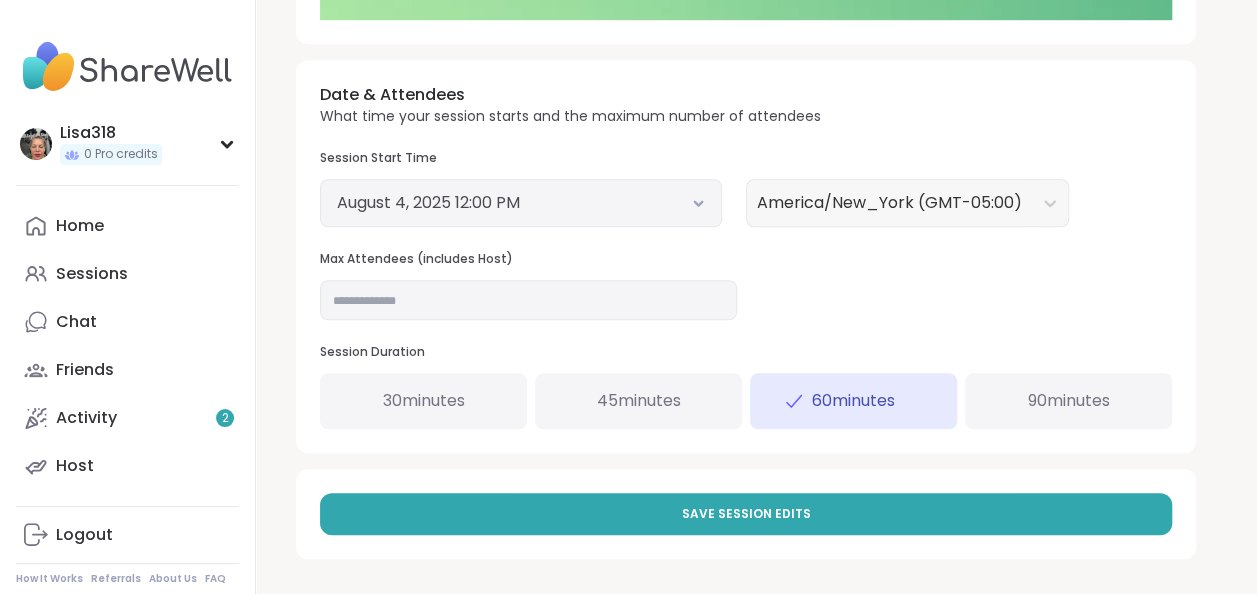 click on "Date & Attendees What time your session starts and the maximum number of attendees Session Start Time August 4, 2025 12:00 PM [REGION] (GMT-05:00) Max Attendees (includes Host) ** Session Duration 30 minutes 45 minutes 60 minutes 90 minutes" at bounding box center [746, 256] 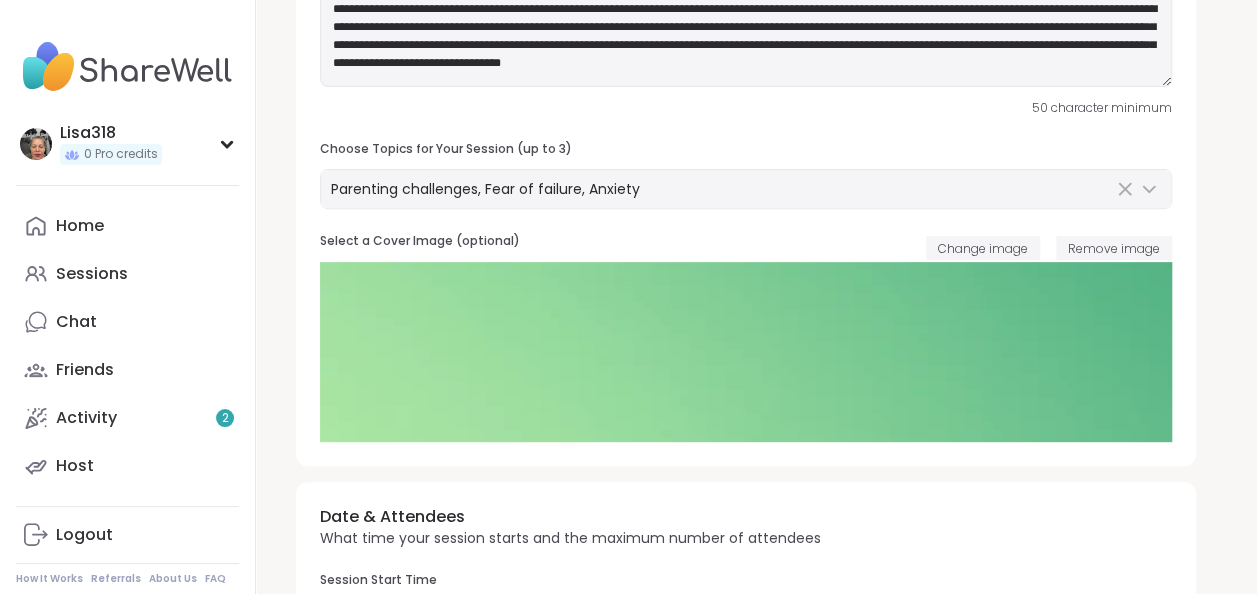 scroll, scrollTop: 282, scrollLeft: 0, axis: vertical 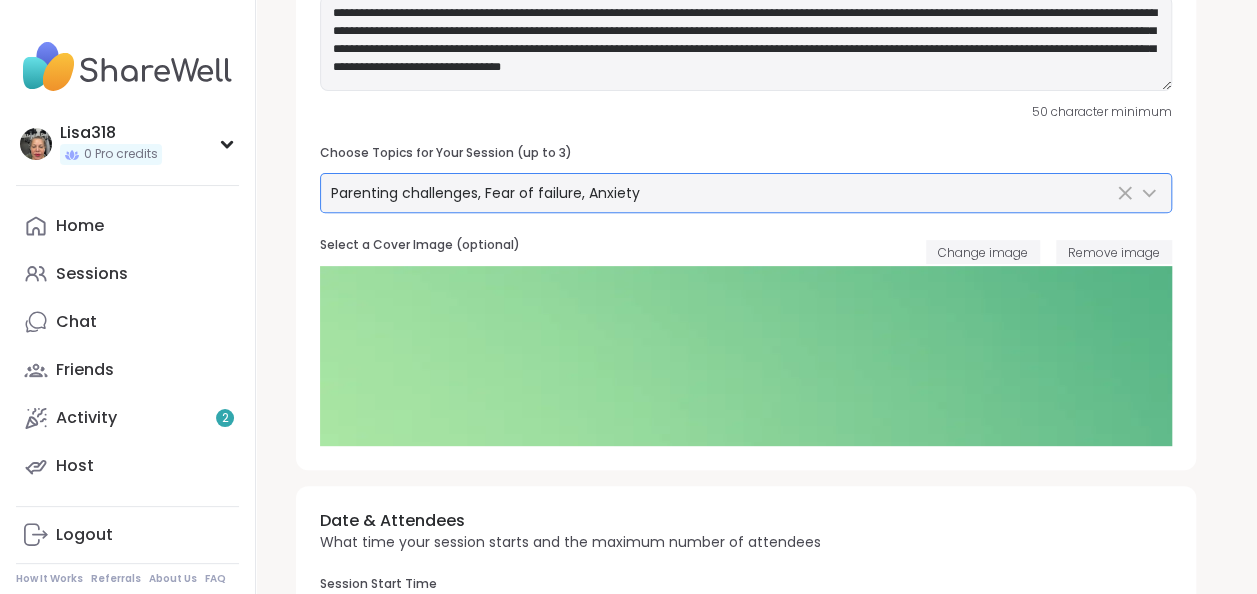 click 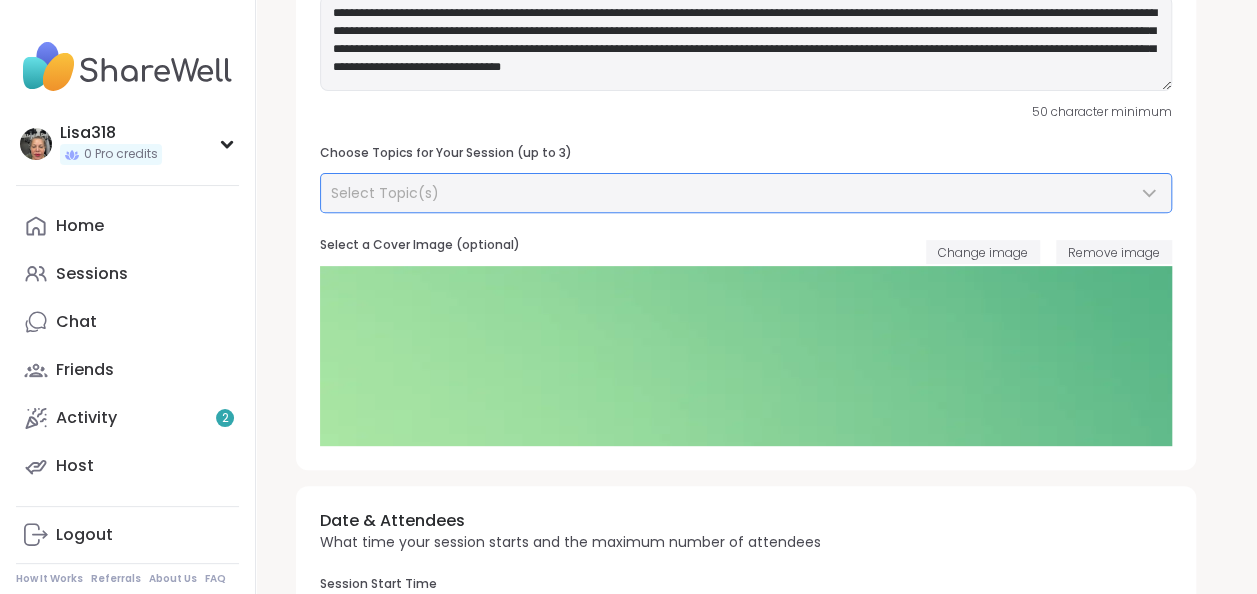 click on "Select Topic(s)" at bounding box center (734, 193) 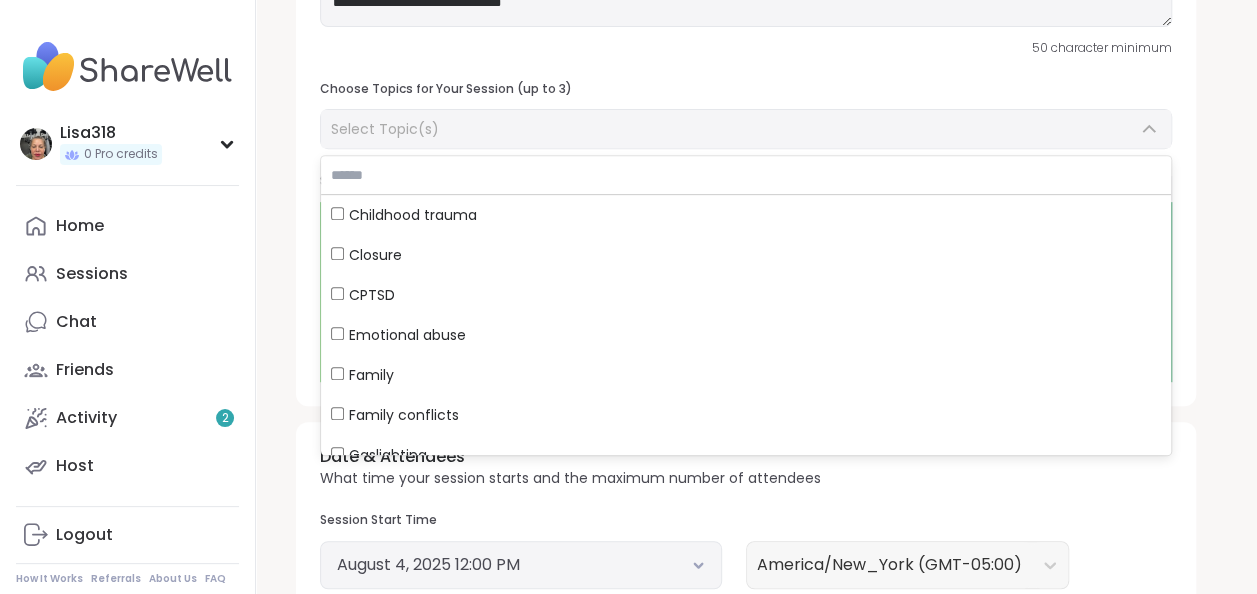 scroll, scrollTop: 364, scrollLeft: 0, axis: vertical 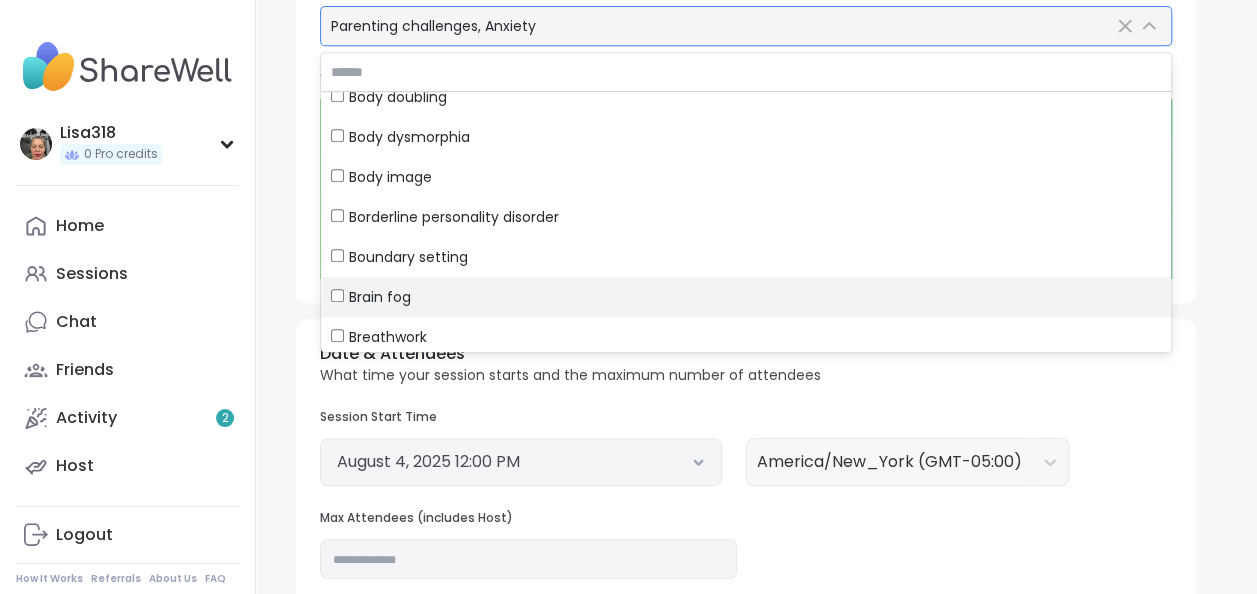 click on "Brain fog" at bounding box center [746, 297] 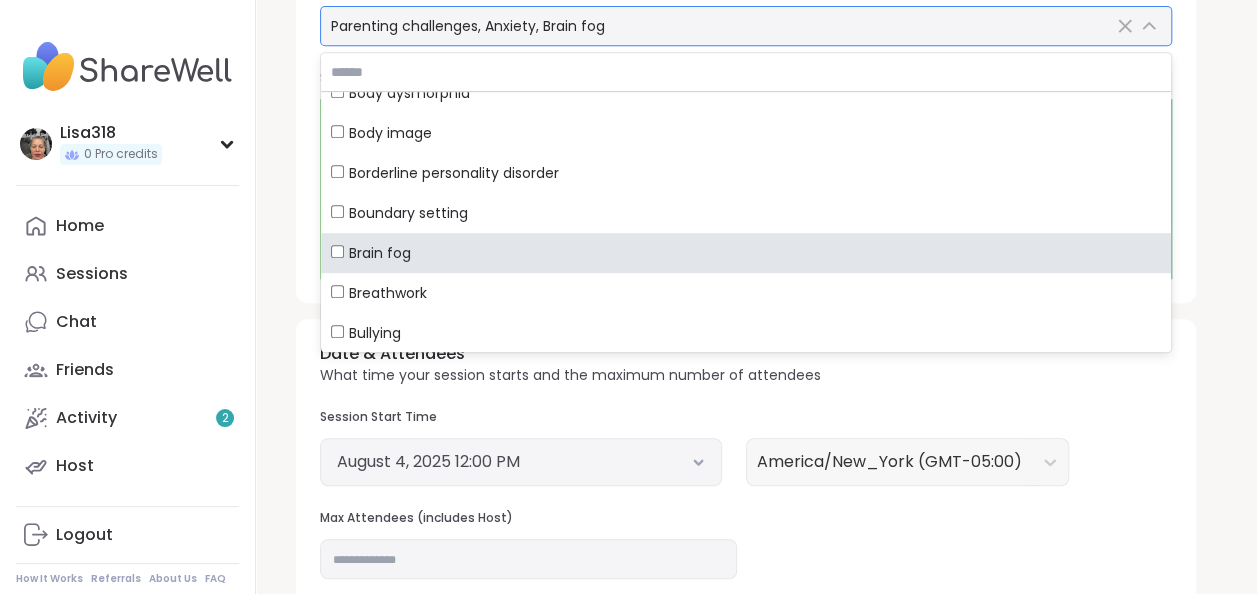 scroll, scrollTop: 1403, scrollLeft: 0, axis: vertical 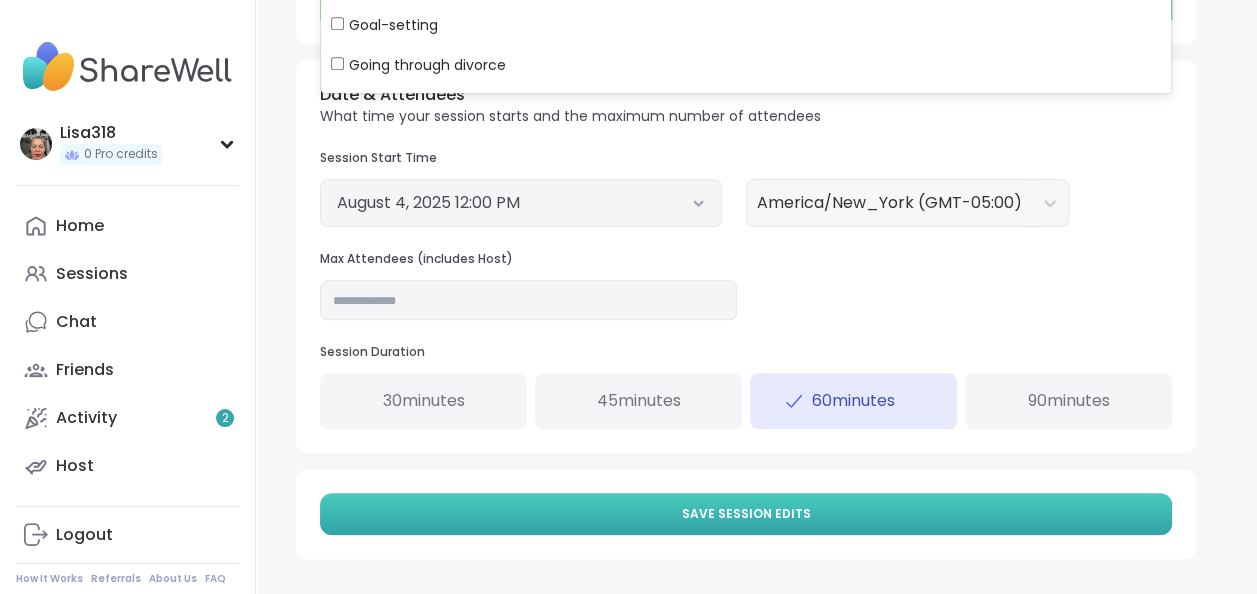 click on "Save Session Edits" at bounding box center [746, 514] 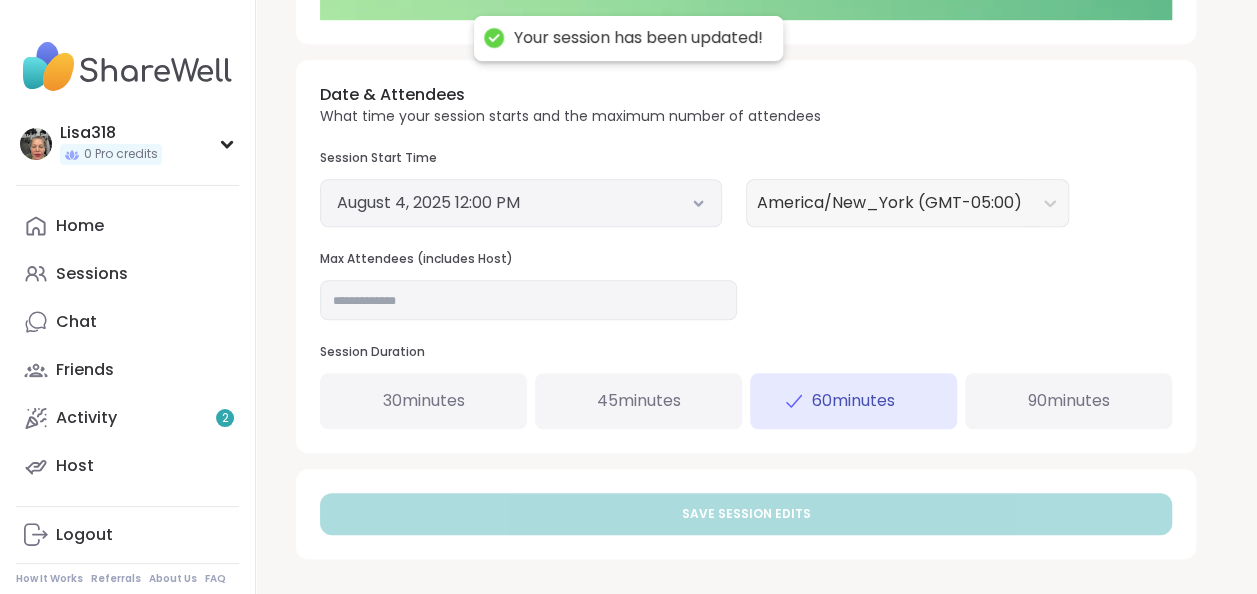 scroll, scrollTop: 0, scrollLeft: 0, axis: both 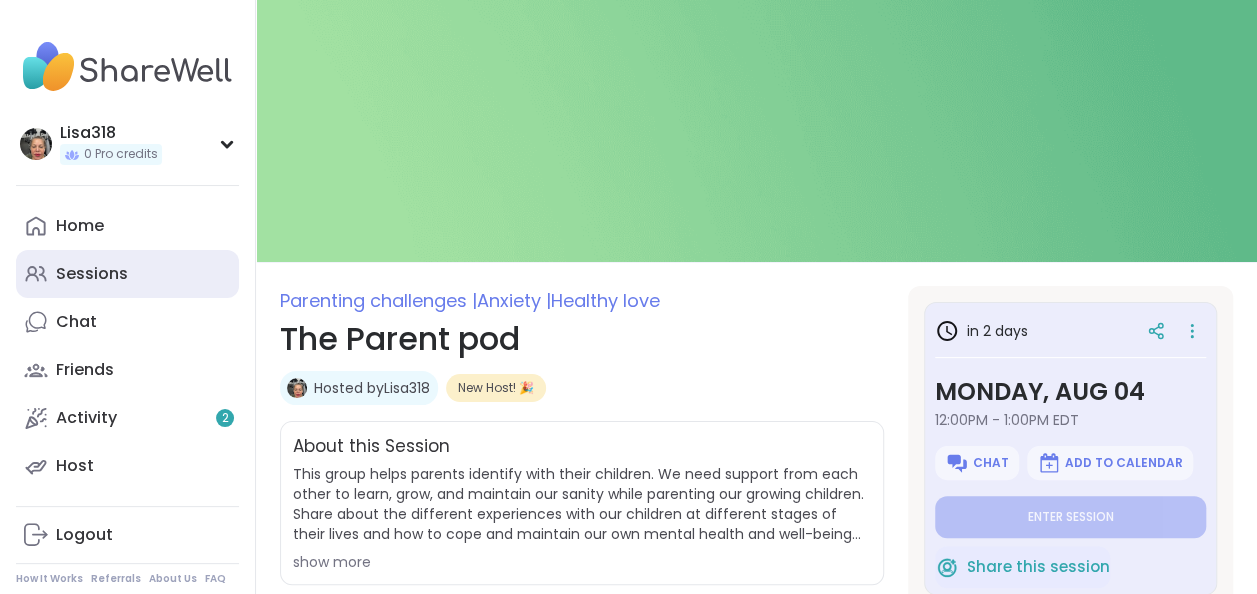 click on "Sessions" at bounding box center [92, 274] 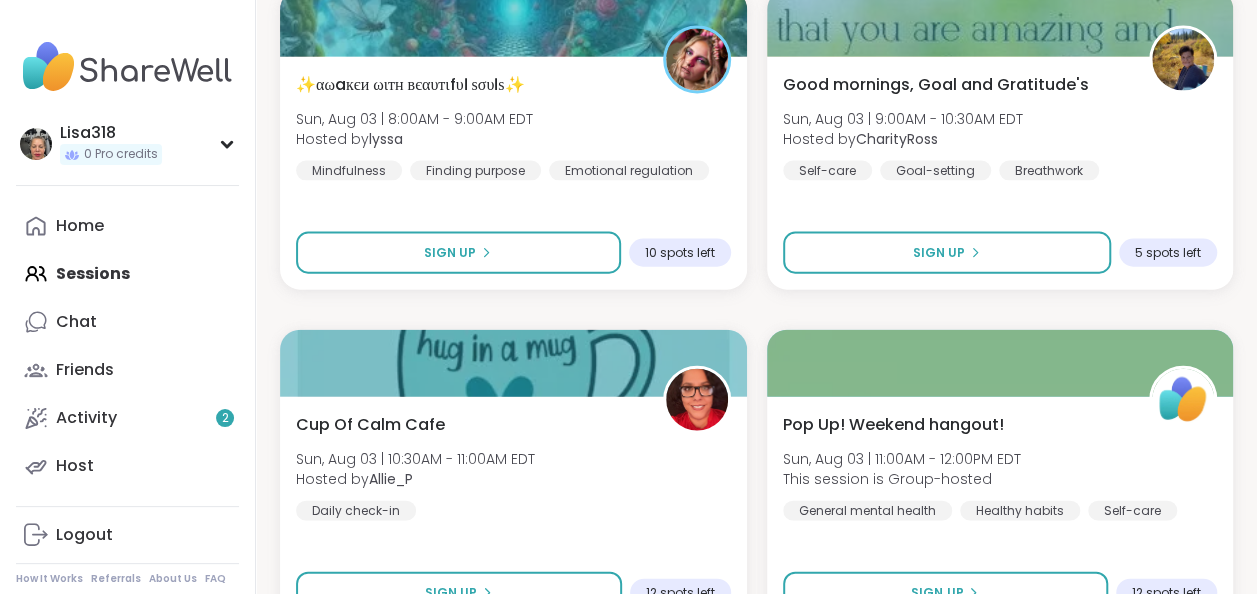 scroll, scrollTop: 5982, scrollLeft: 0, axis: vertical 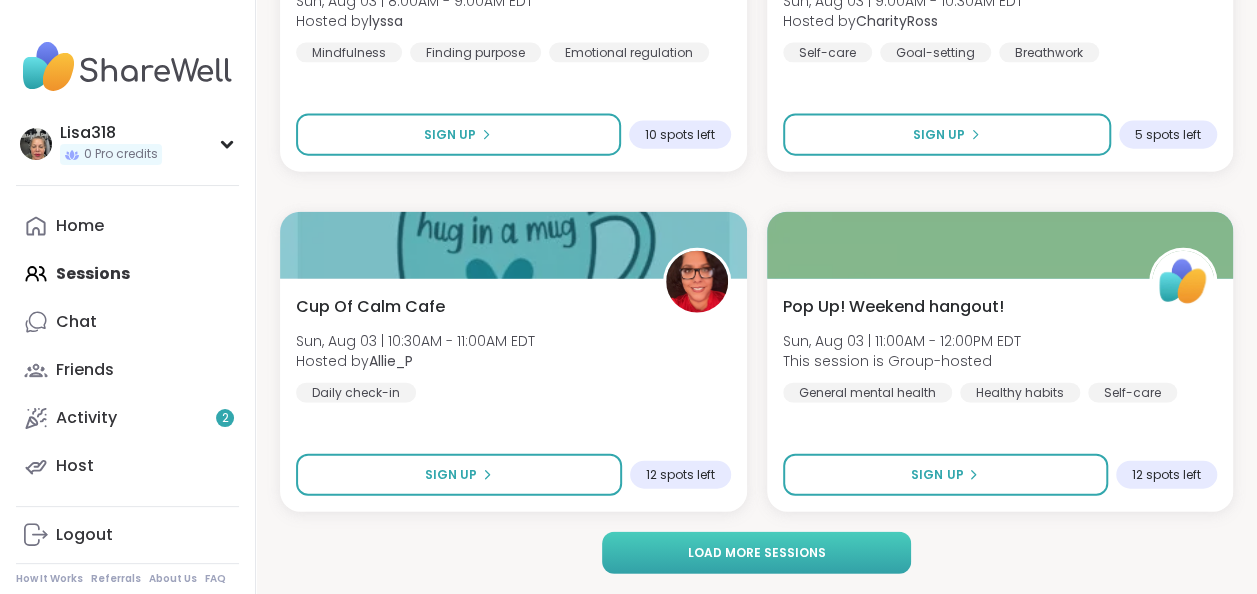 click on "Load more sessions" at bounding box center [757, 553] 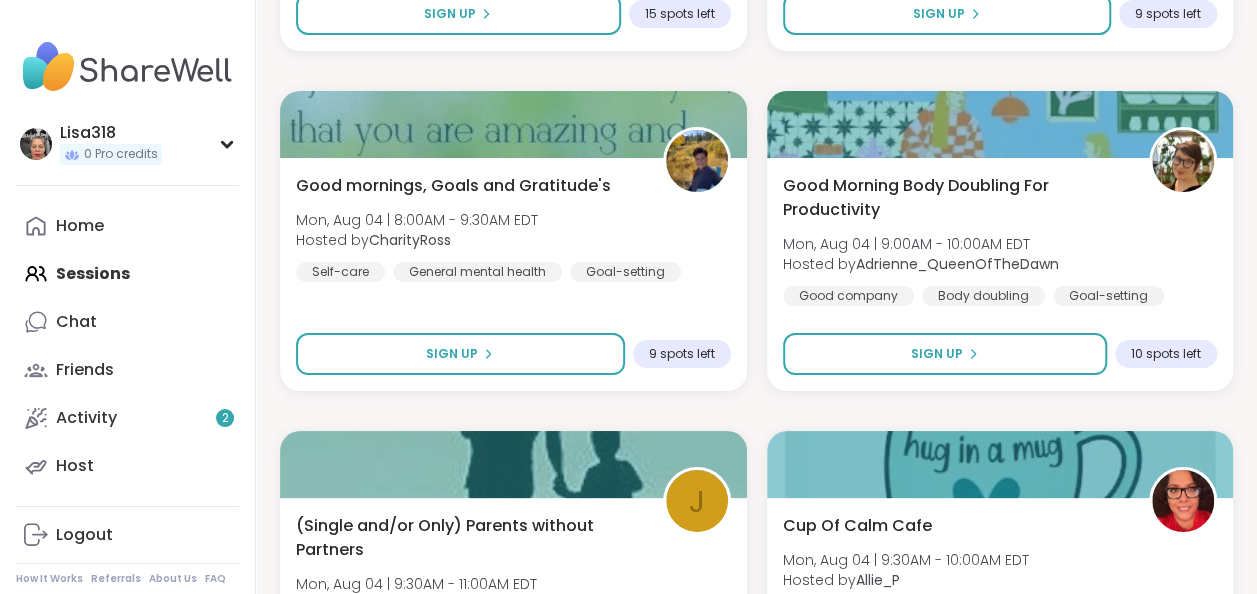 scroll, scrollTop: 12102, scrollLeft: 0, axis: vertical 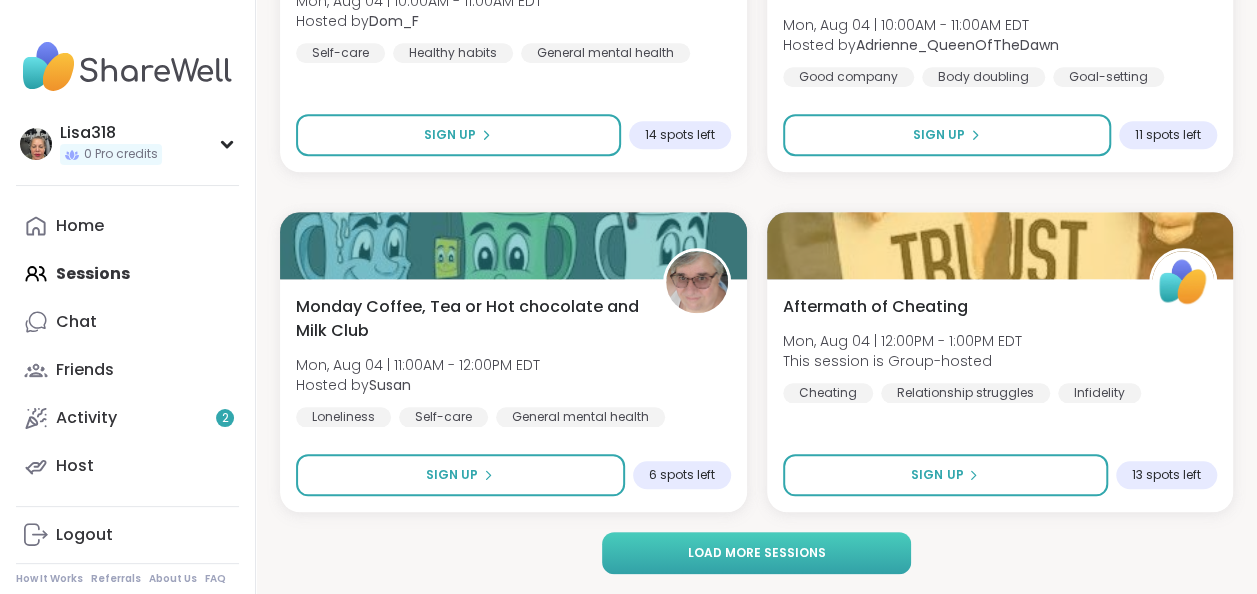 click on "Load more sessions" at bounding box center (756, 553) 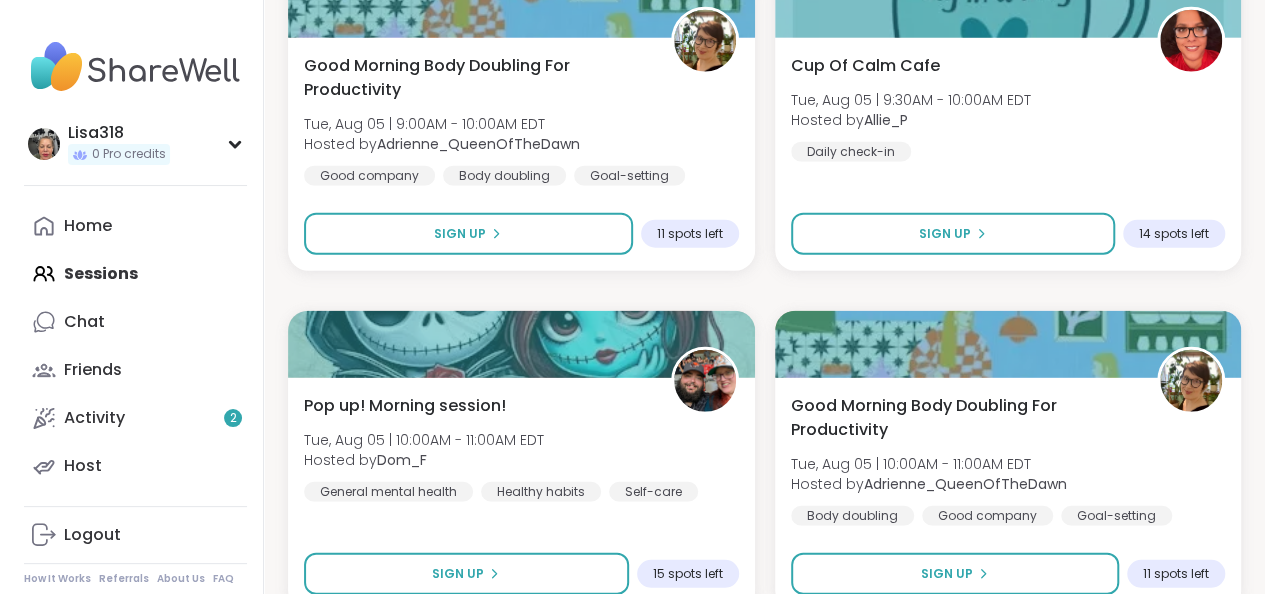 scroll, scrollTop: 17450, scrollLeft: 0, axis: vertical 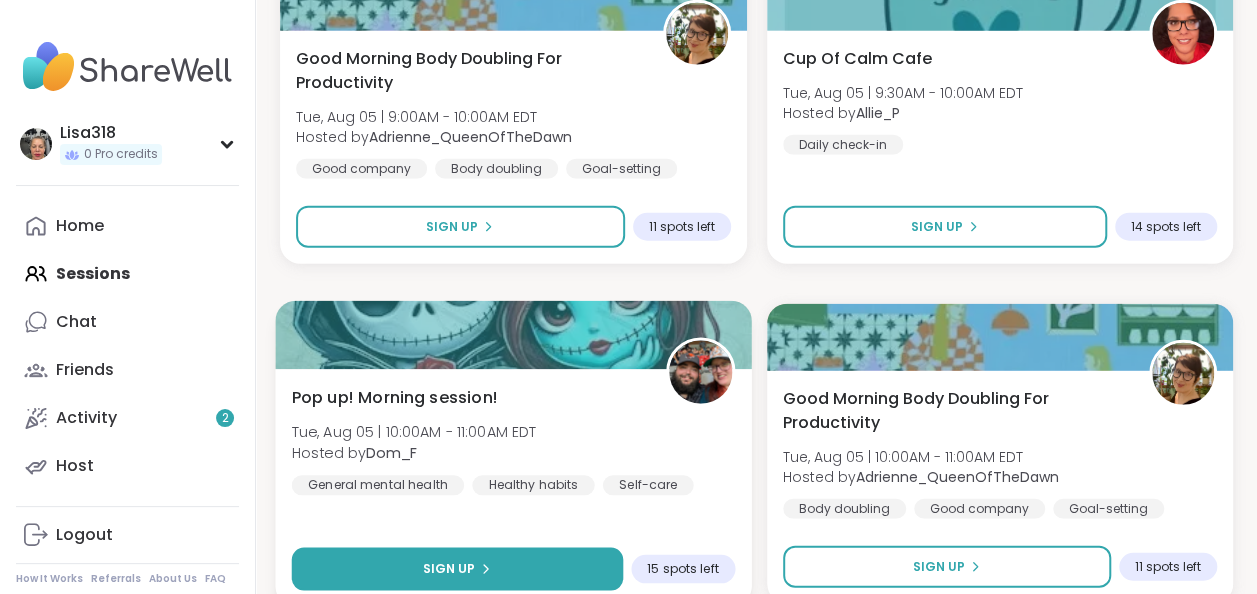 click on "Sign Up" at bounding box center (457, 569) 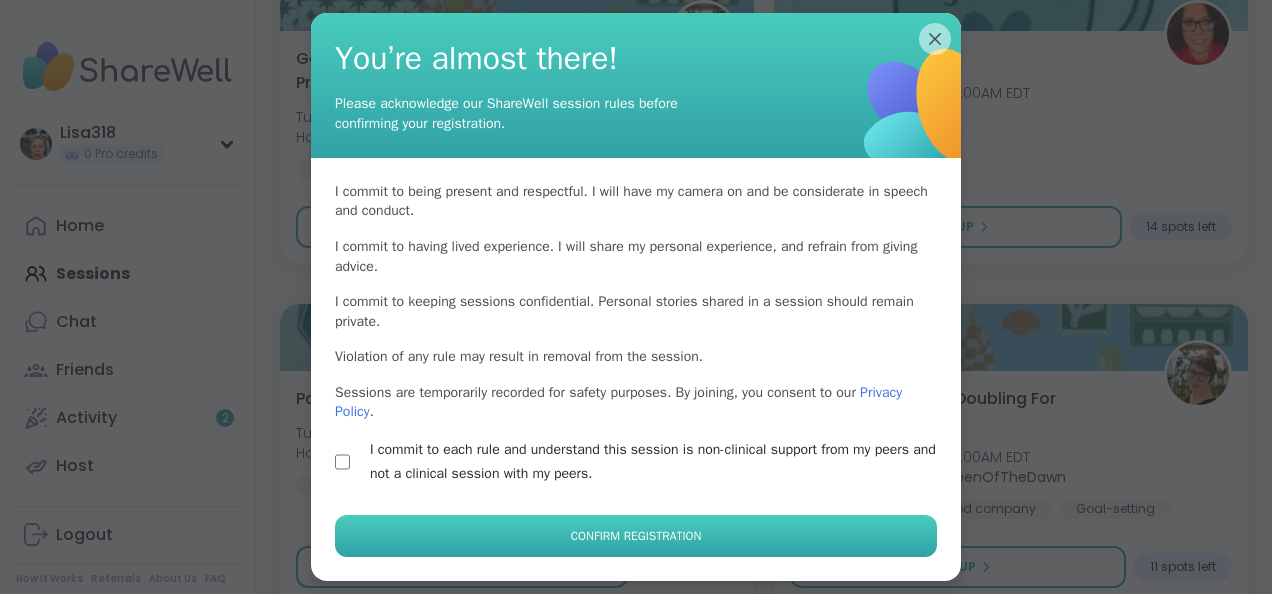 click on "Confirm Registration" at bounding box center [636, 536] 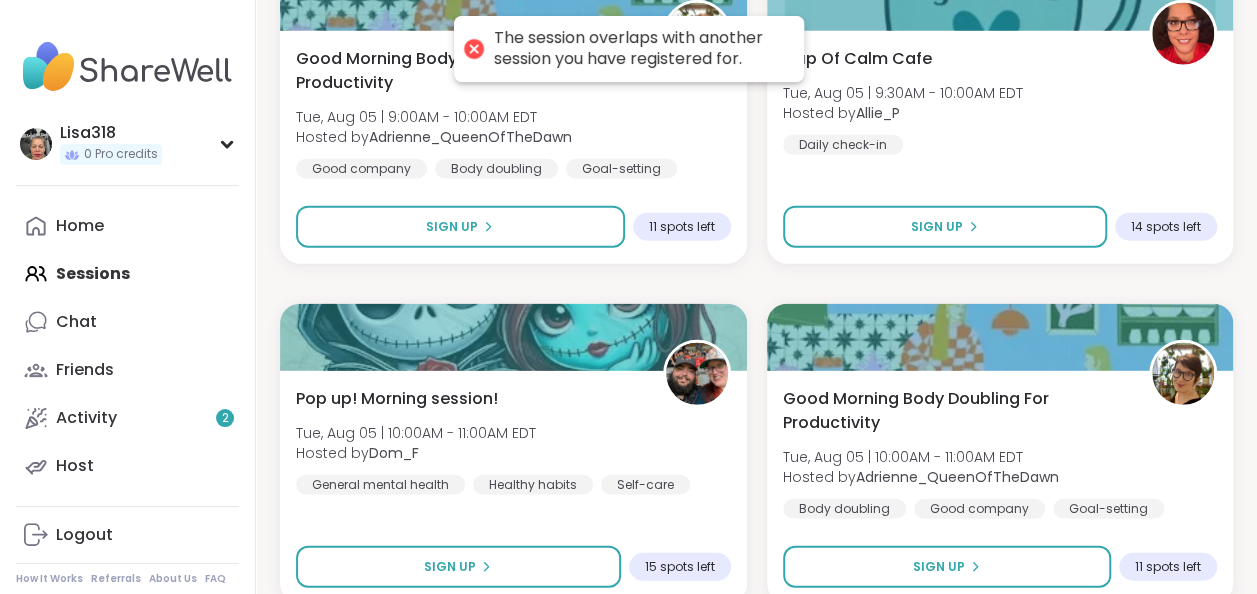 click on "The session overlaps with another session you have registered for." at bounding box center (639, 49) 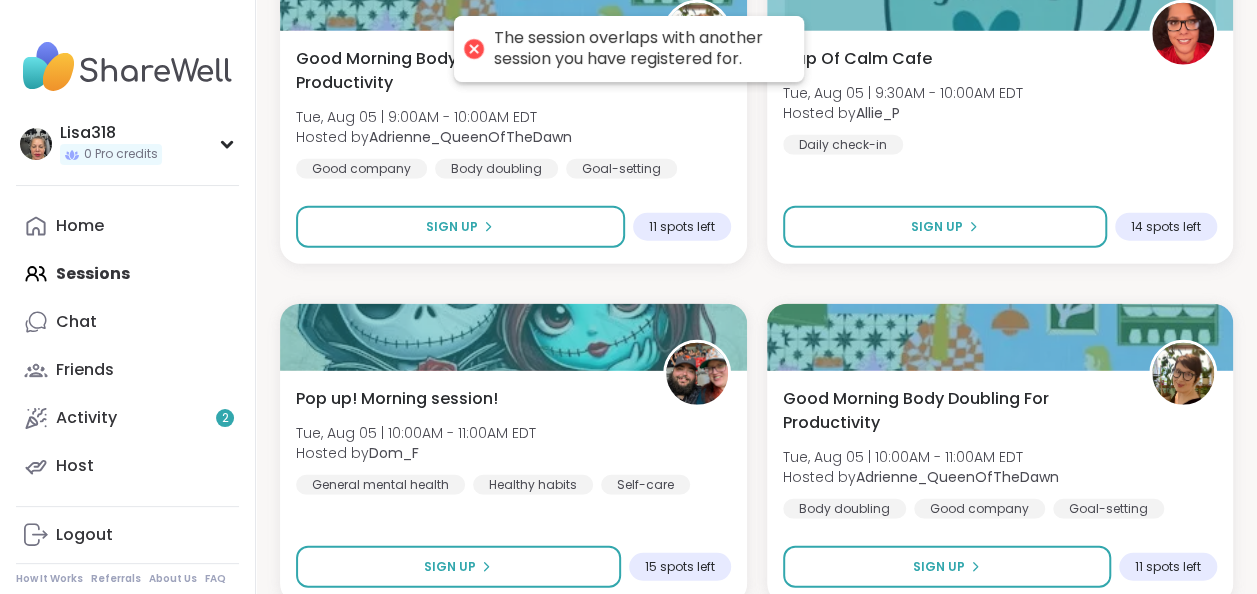 click at bounding box center [473, 49] 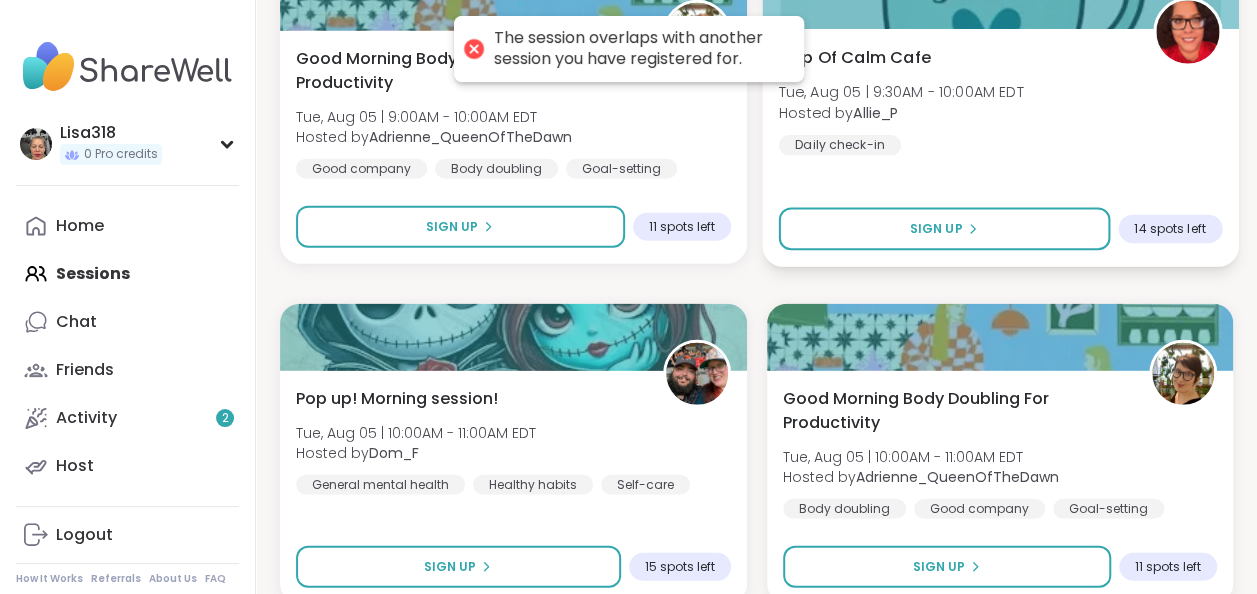 click on "Cup Of Calm Cafe Tue, Aug 05 | 9:30AM - 10:00AM EDT Hosted by  Allie_P Daily check-in" at bounding box center [999, 100] 